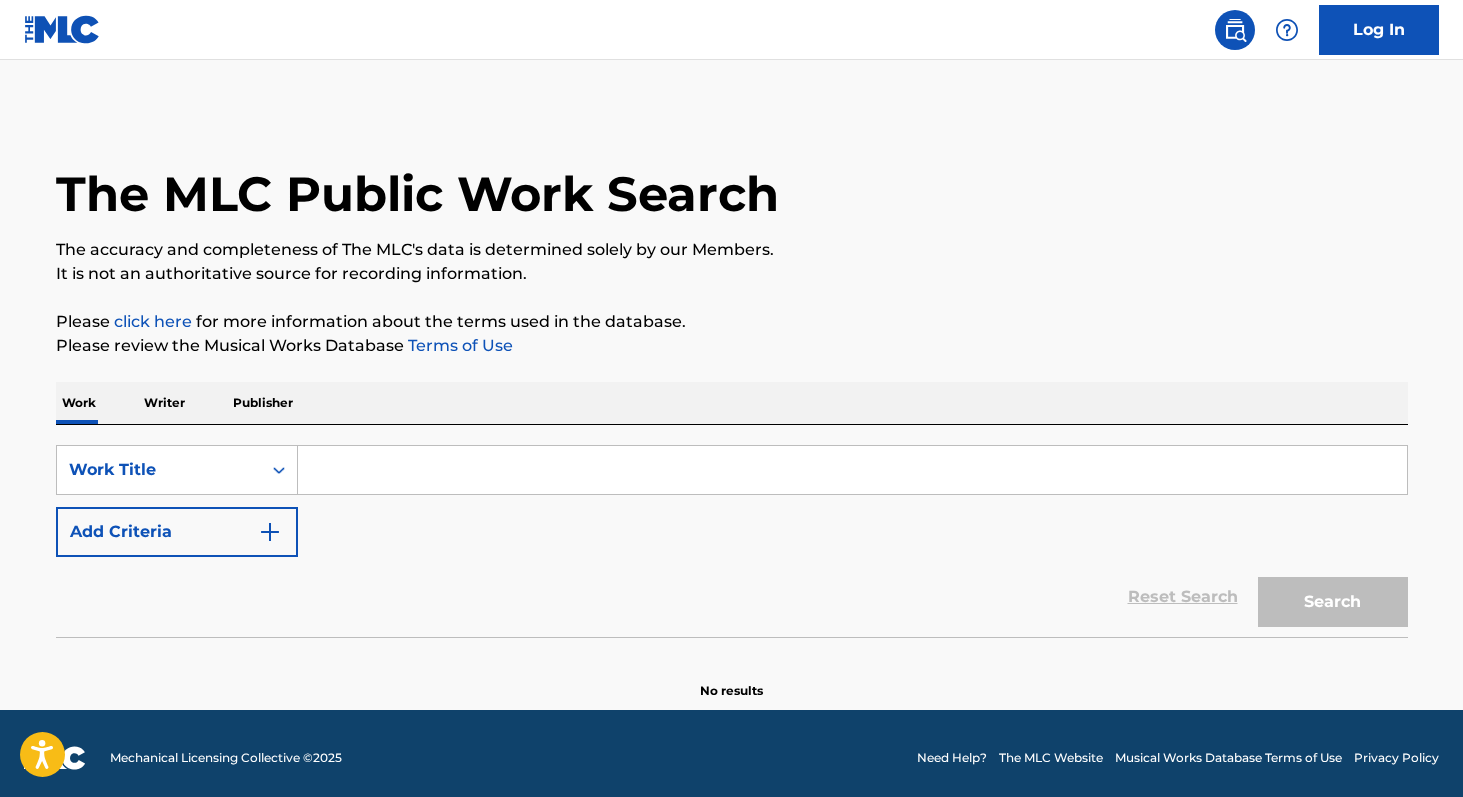 scroll, scrollTop: 0, scrollLeft: 0, axis: both 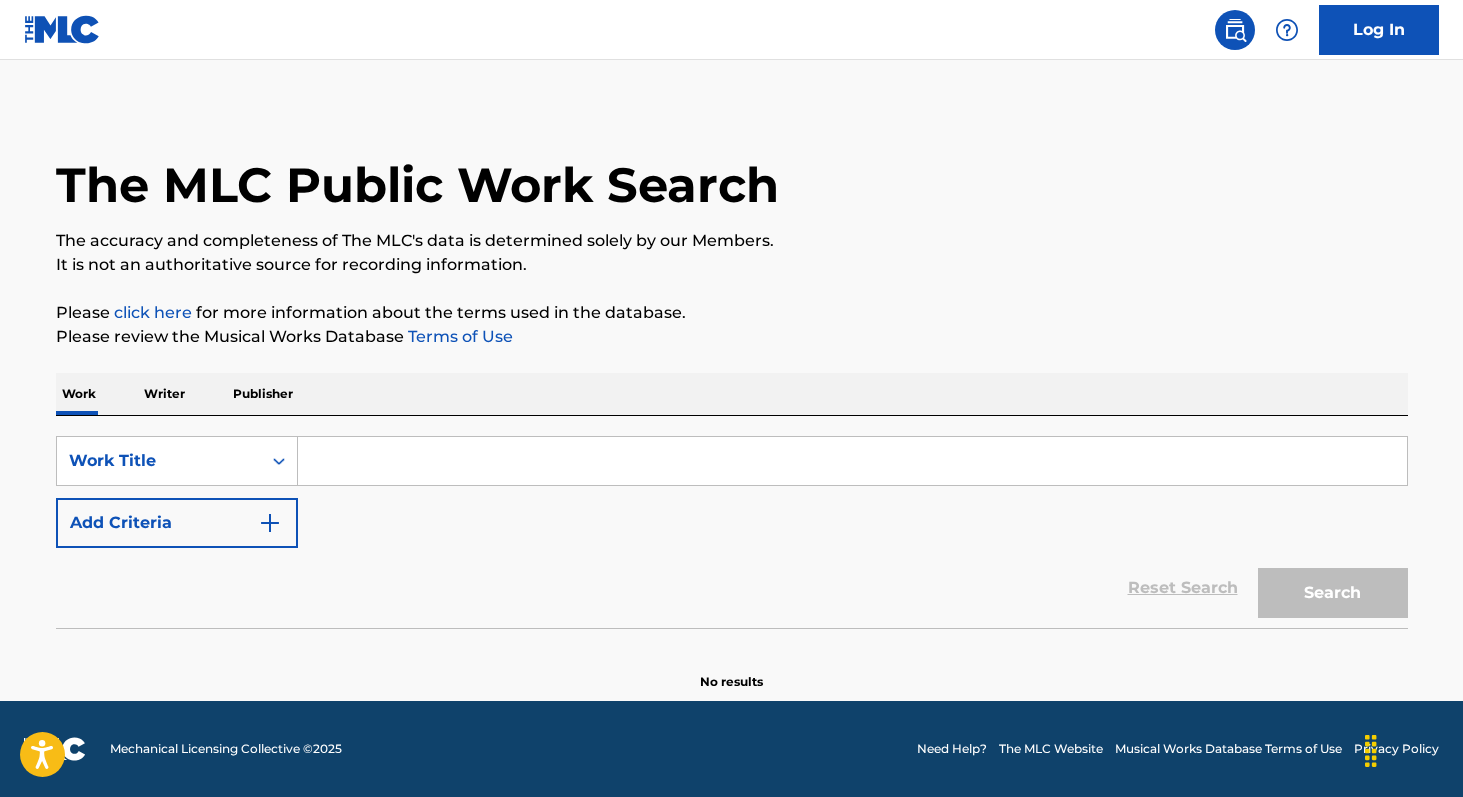 click at bounding box center (852, 461) 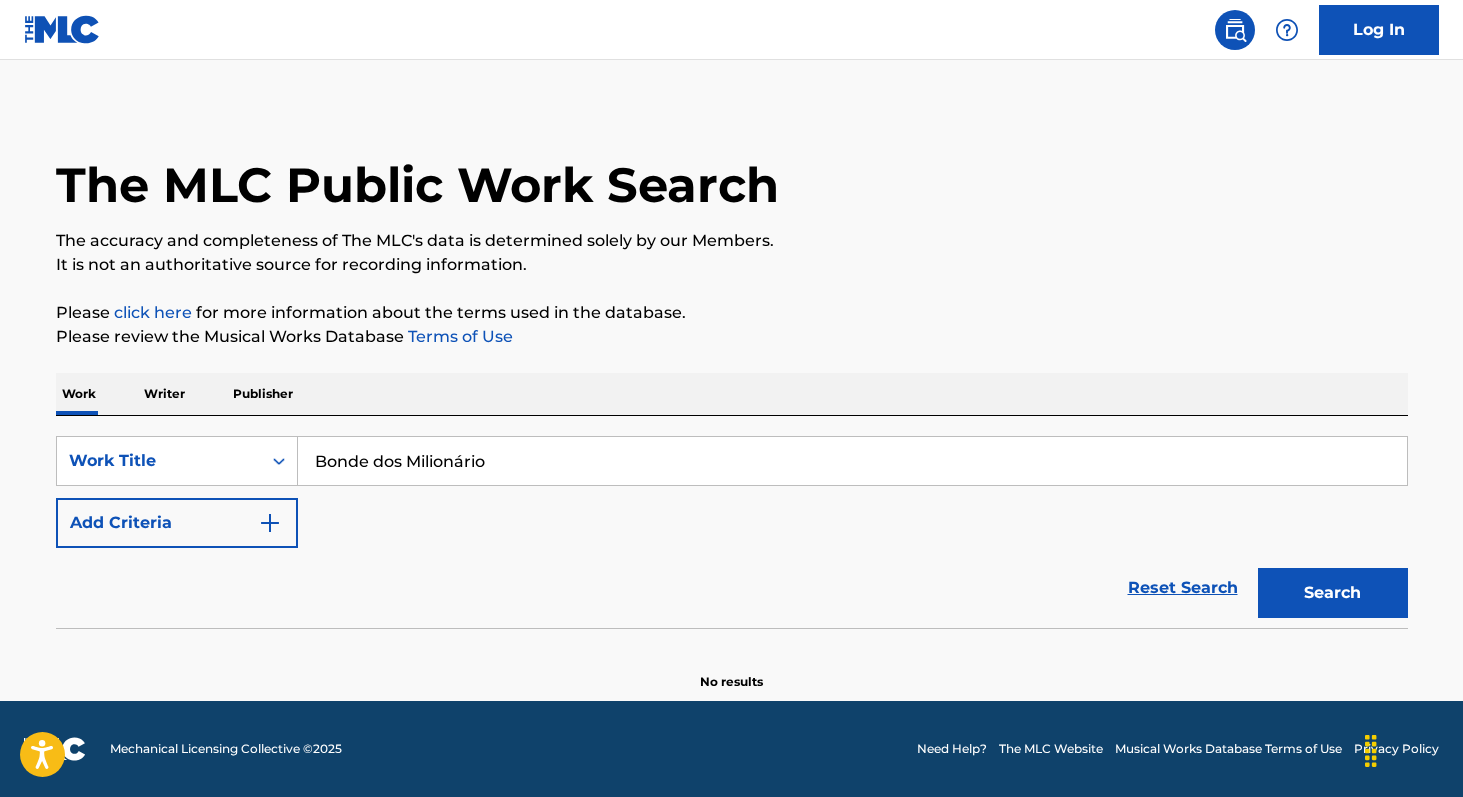 type on "Bonde dos Milionário" 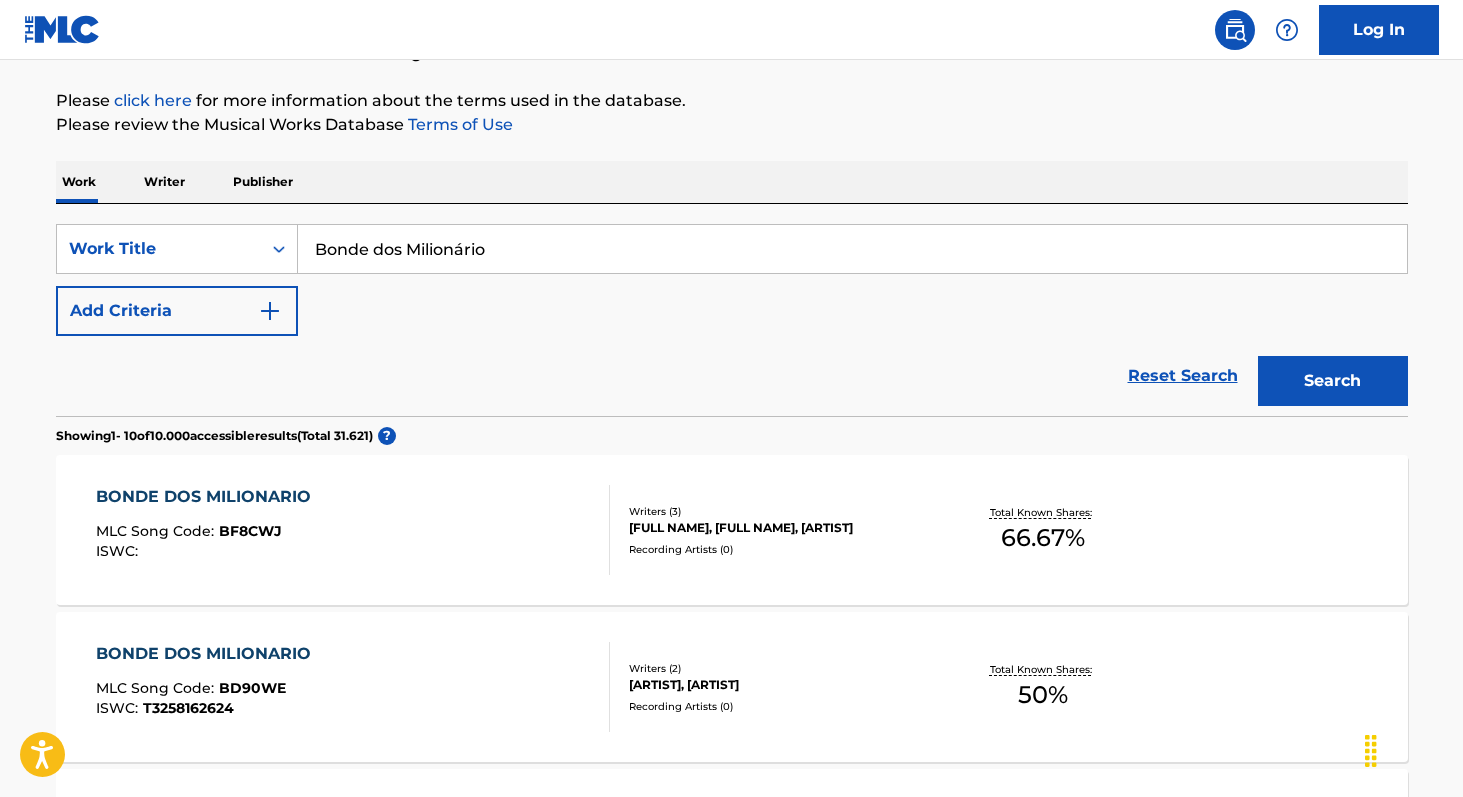 scroll, scrollTop: 226, scrollLeft: 0, axis: vertical 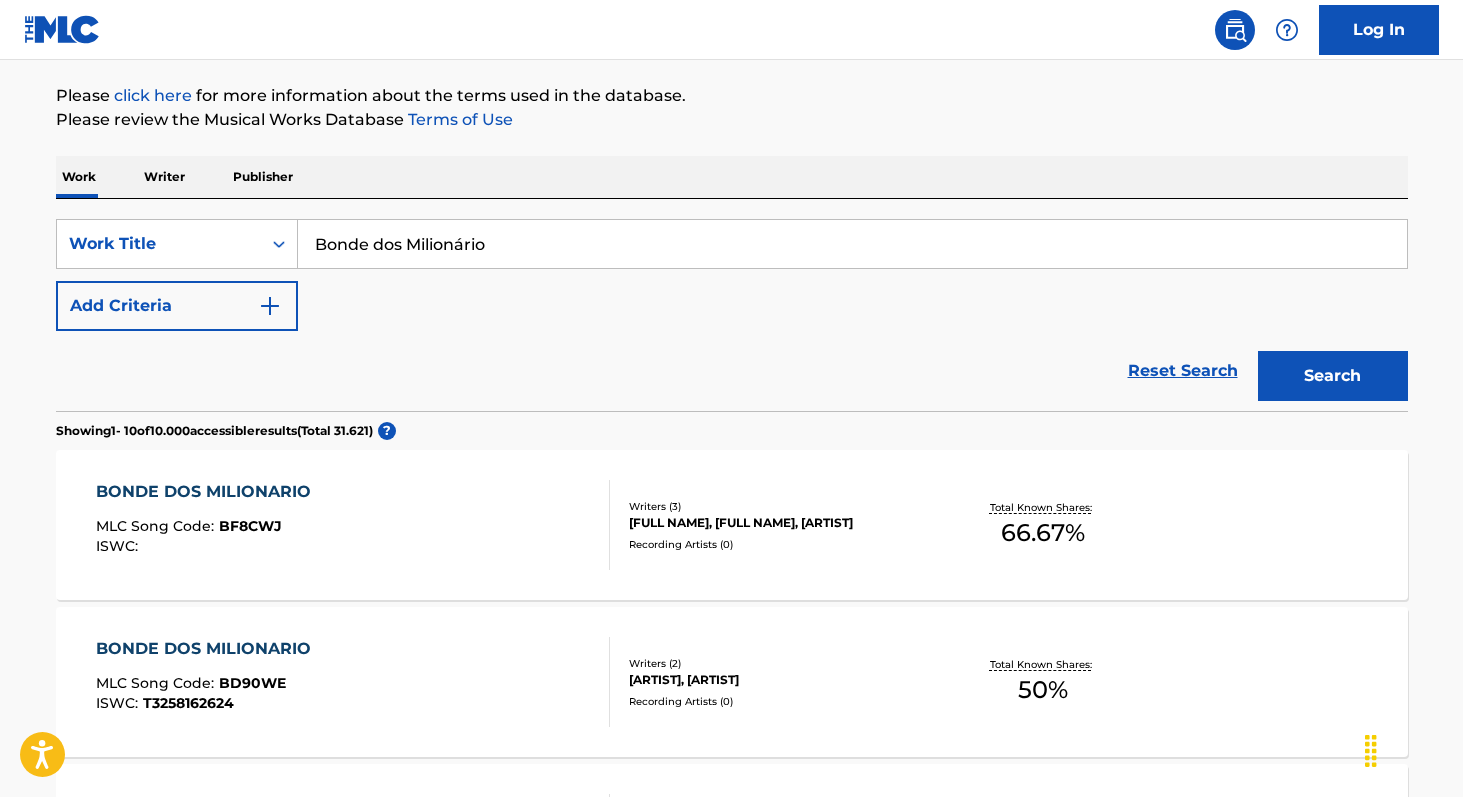 click on "66.67 %" at bounding box center (1043, 533) 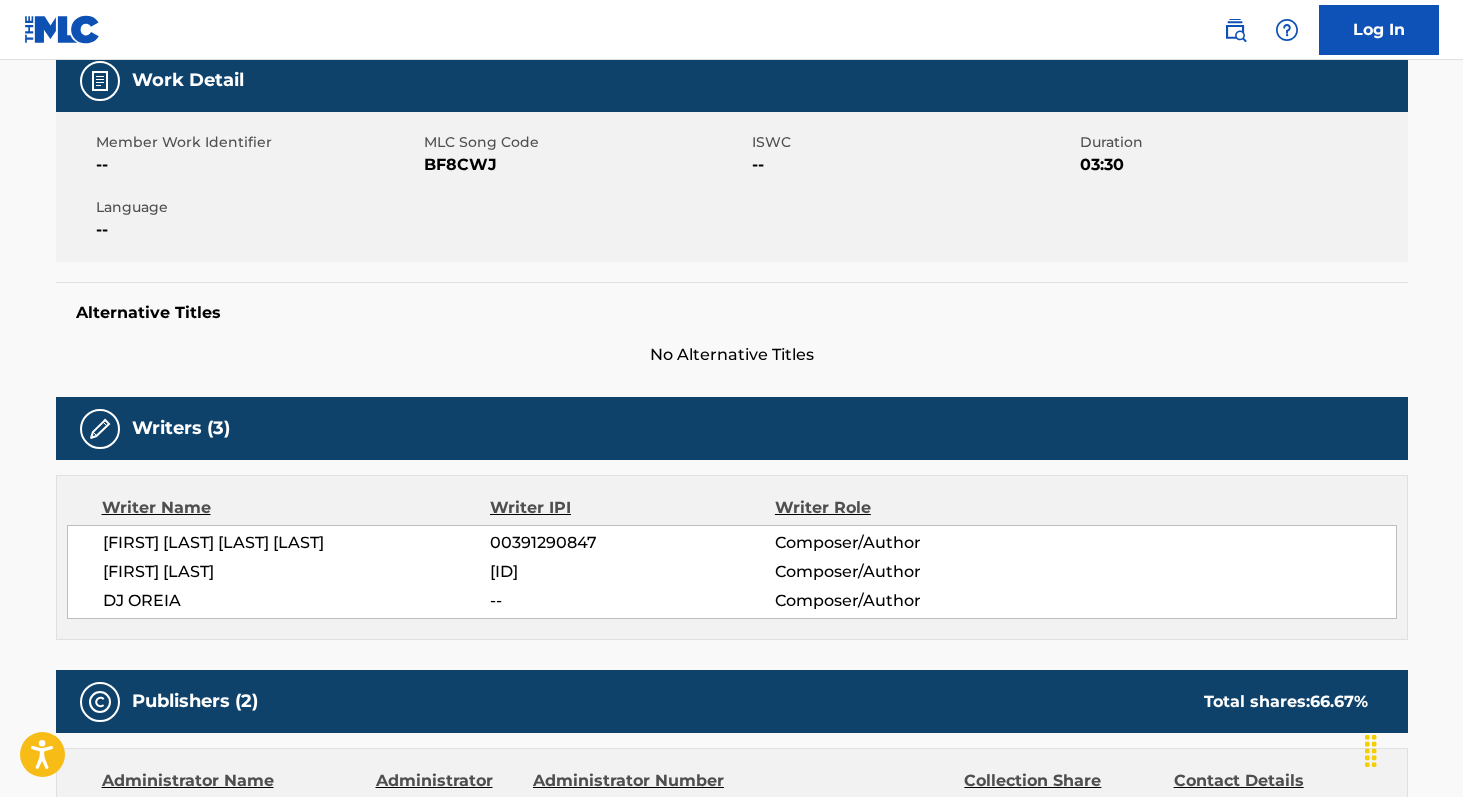 scroll, scrollTop: 309, scrollLeft: 0, axis: vertical 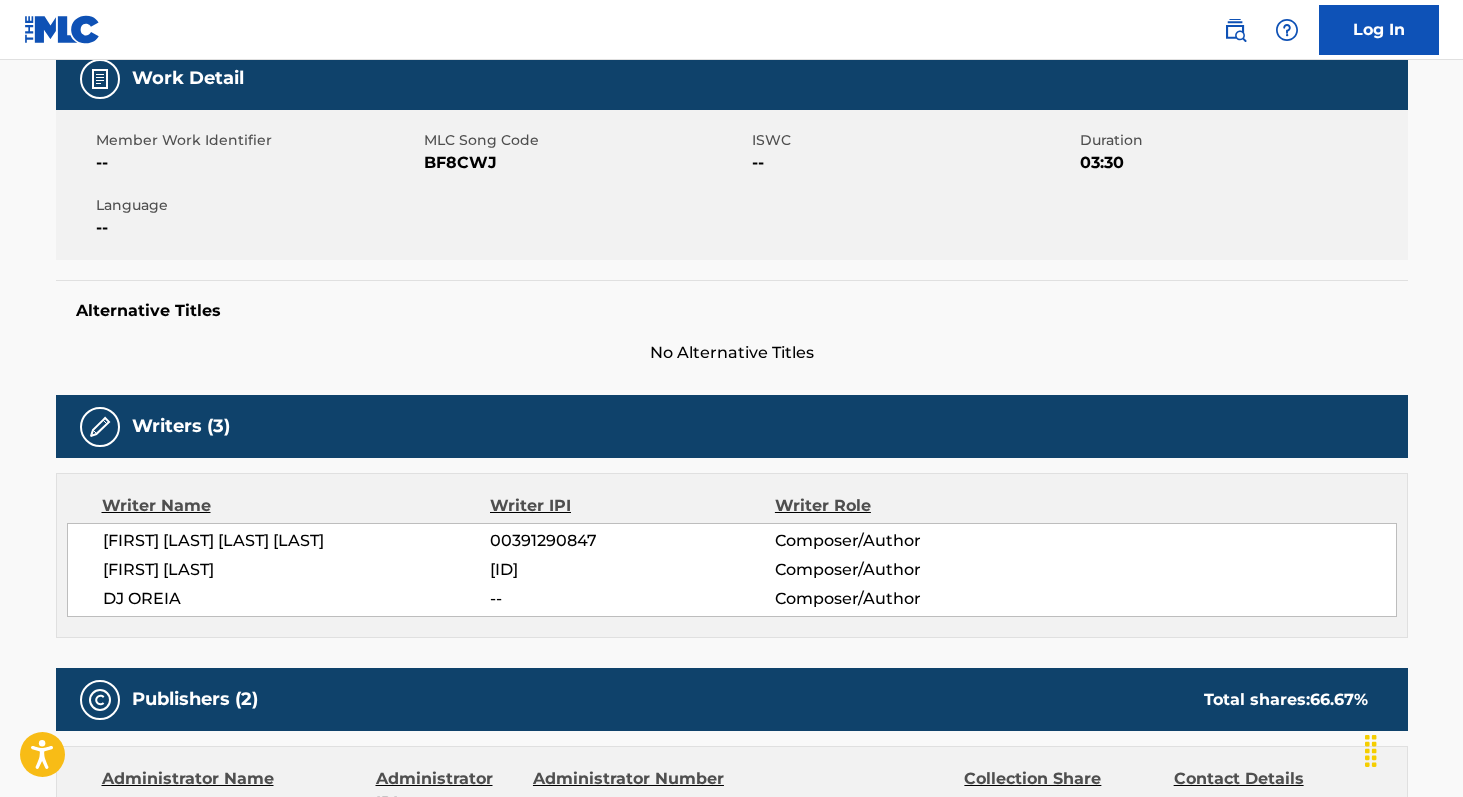 click on "[FIRST] [LAST] [LAST] [LAST]" at bounding box center [297, 541] 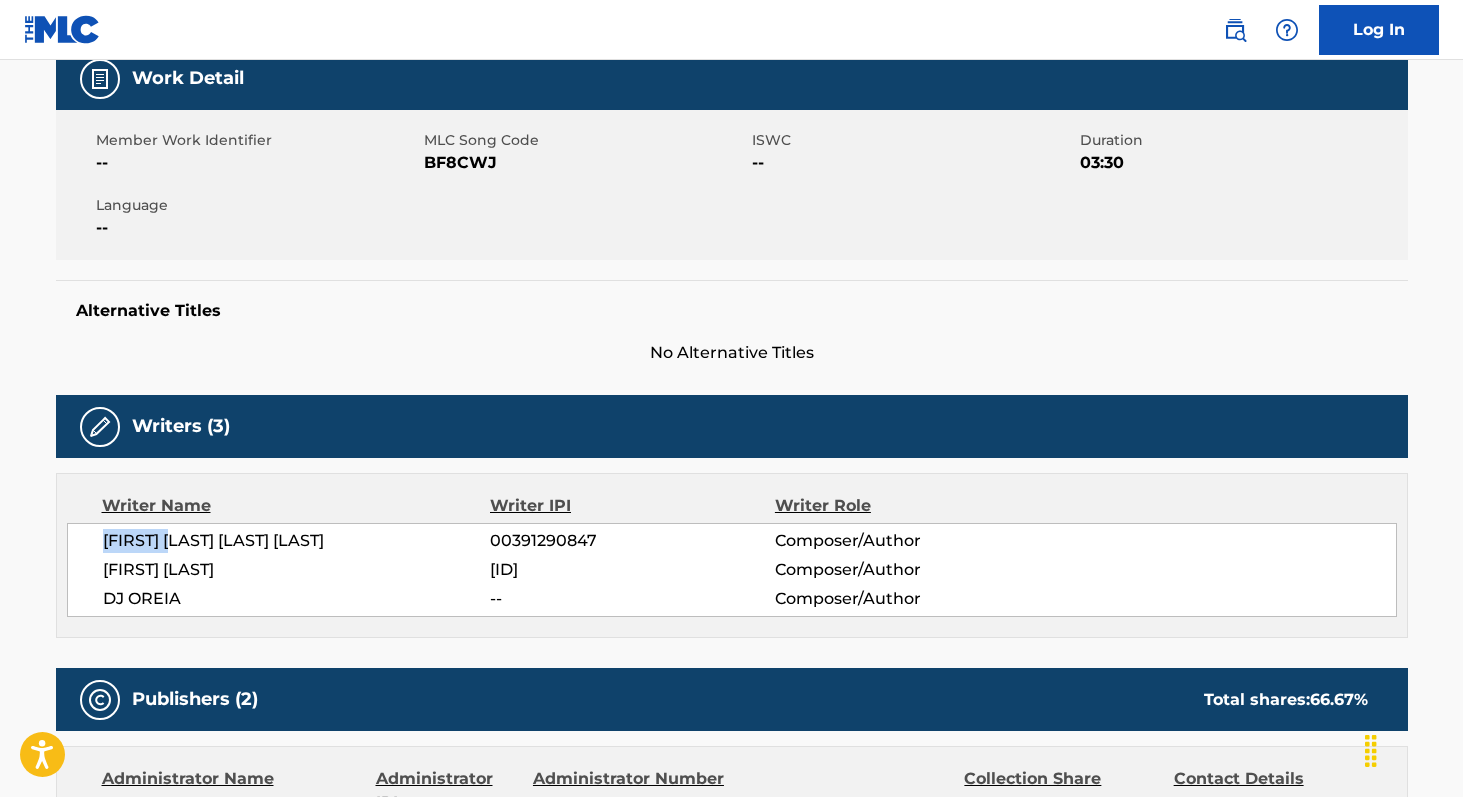 click on "[FIRST] [LAST] [LAST] [LAST]" at bounding box center [297, 541] 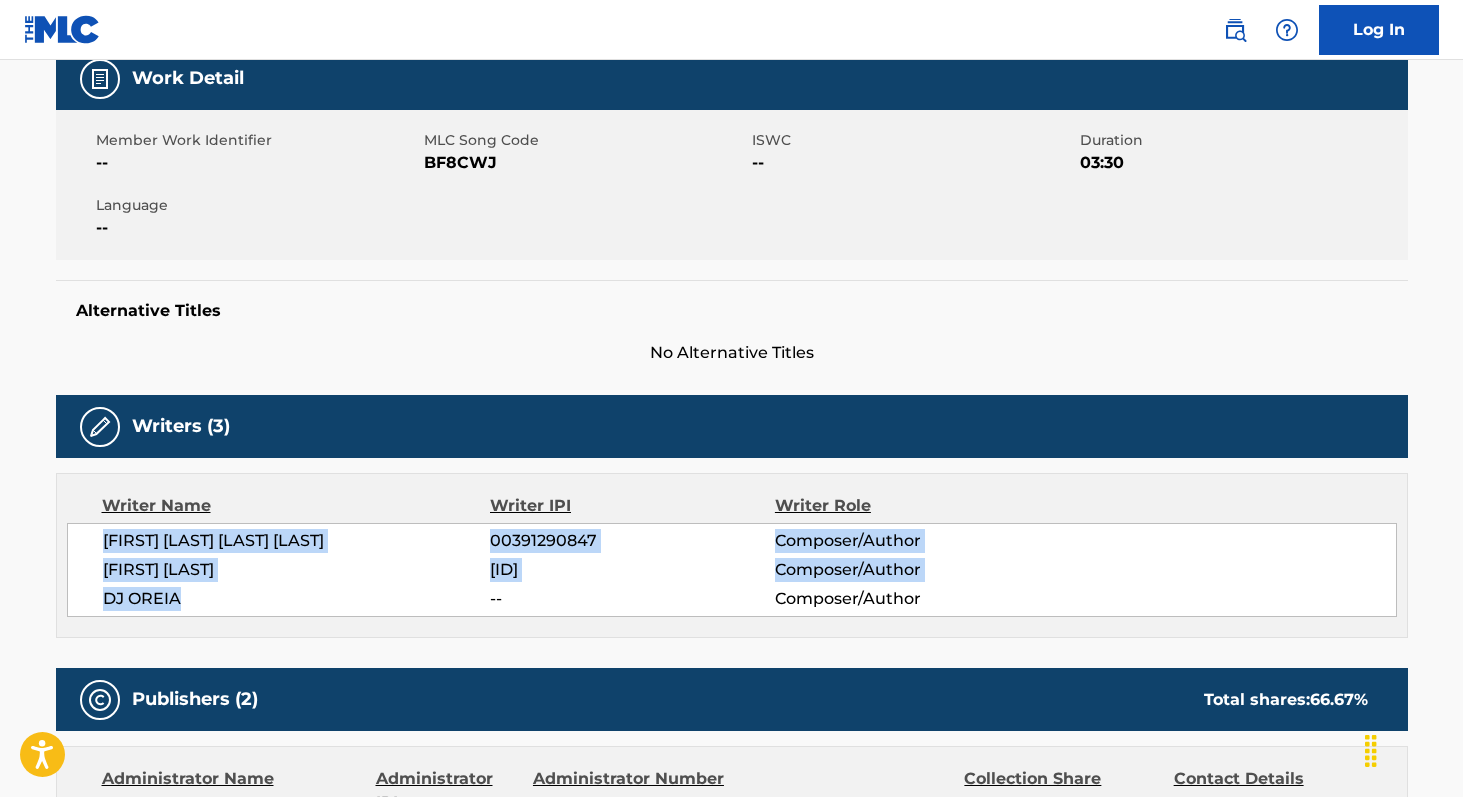 copy on "[FULL_NAME] [NUMERIC_ID] Composer/Author [FULL_NAME] [NUMERIC_ID] Composer/Author [ARTIST_NAME]" 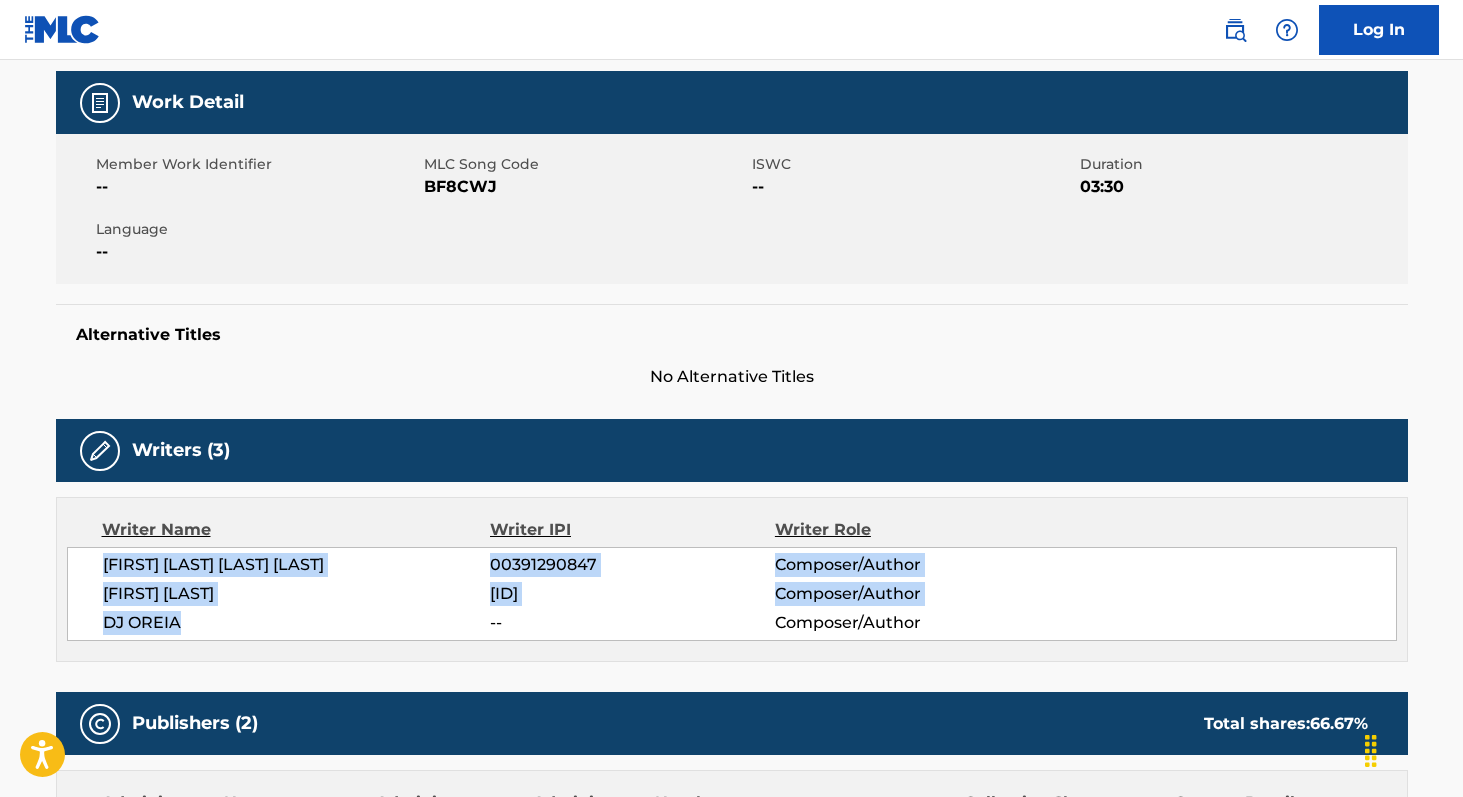 scroll, scrollTop: 258, scrollLeft: 0, axis: vertical 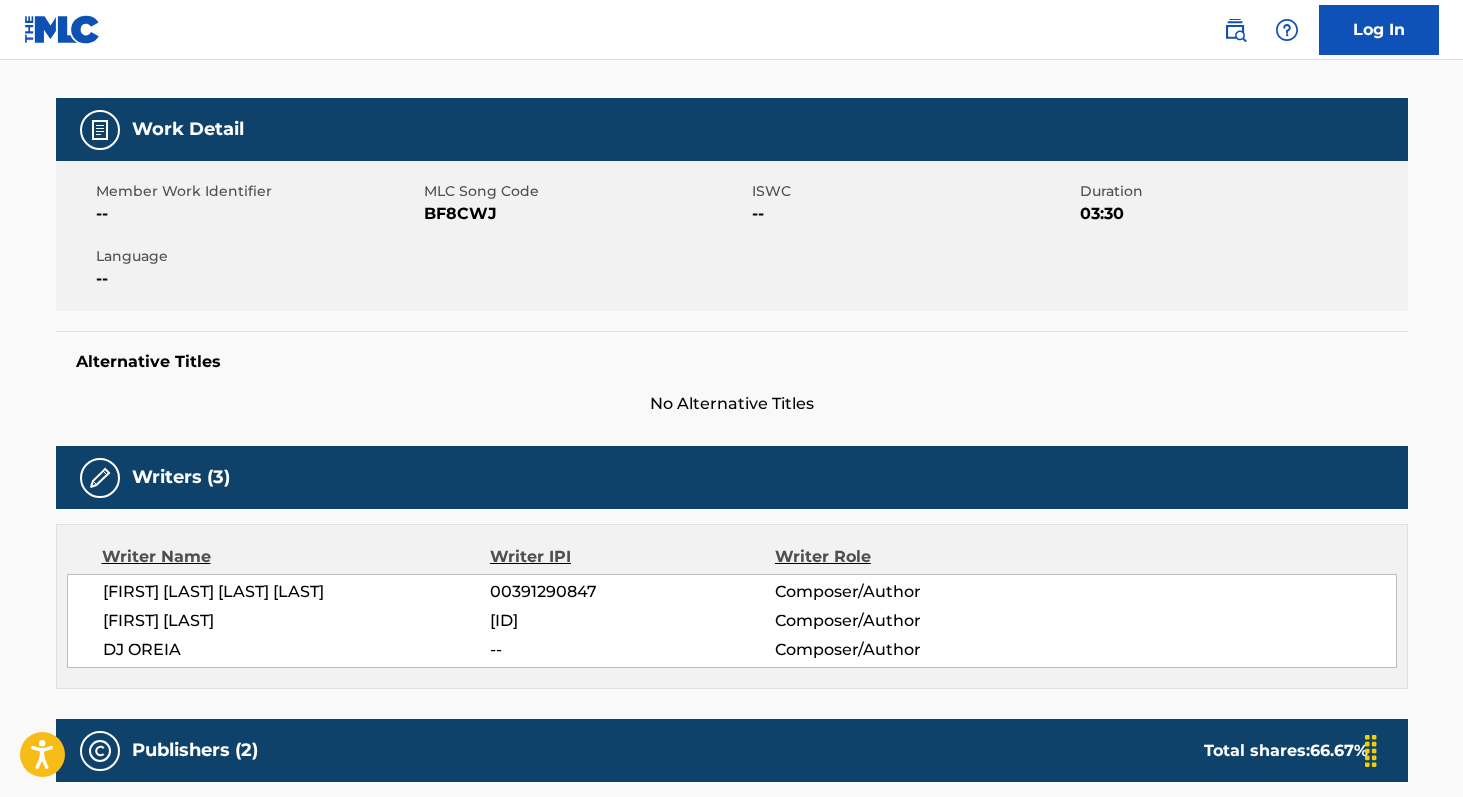 click on "BF8CWJ" at bounding box center (585, 214) 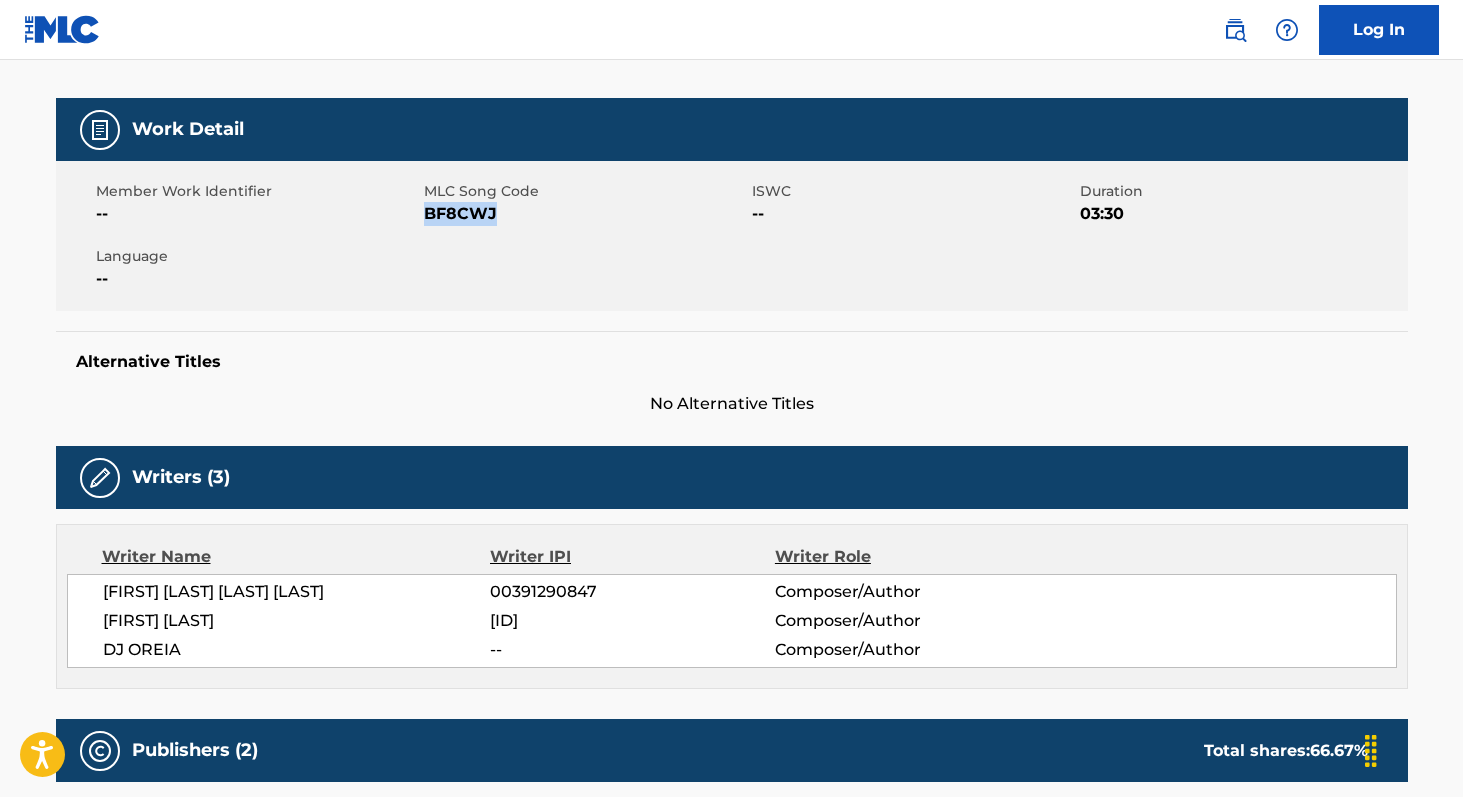 click on "BF8CWJ" at bounding box center [585, 214] 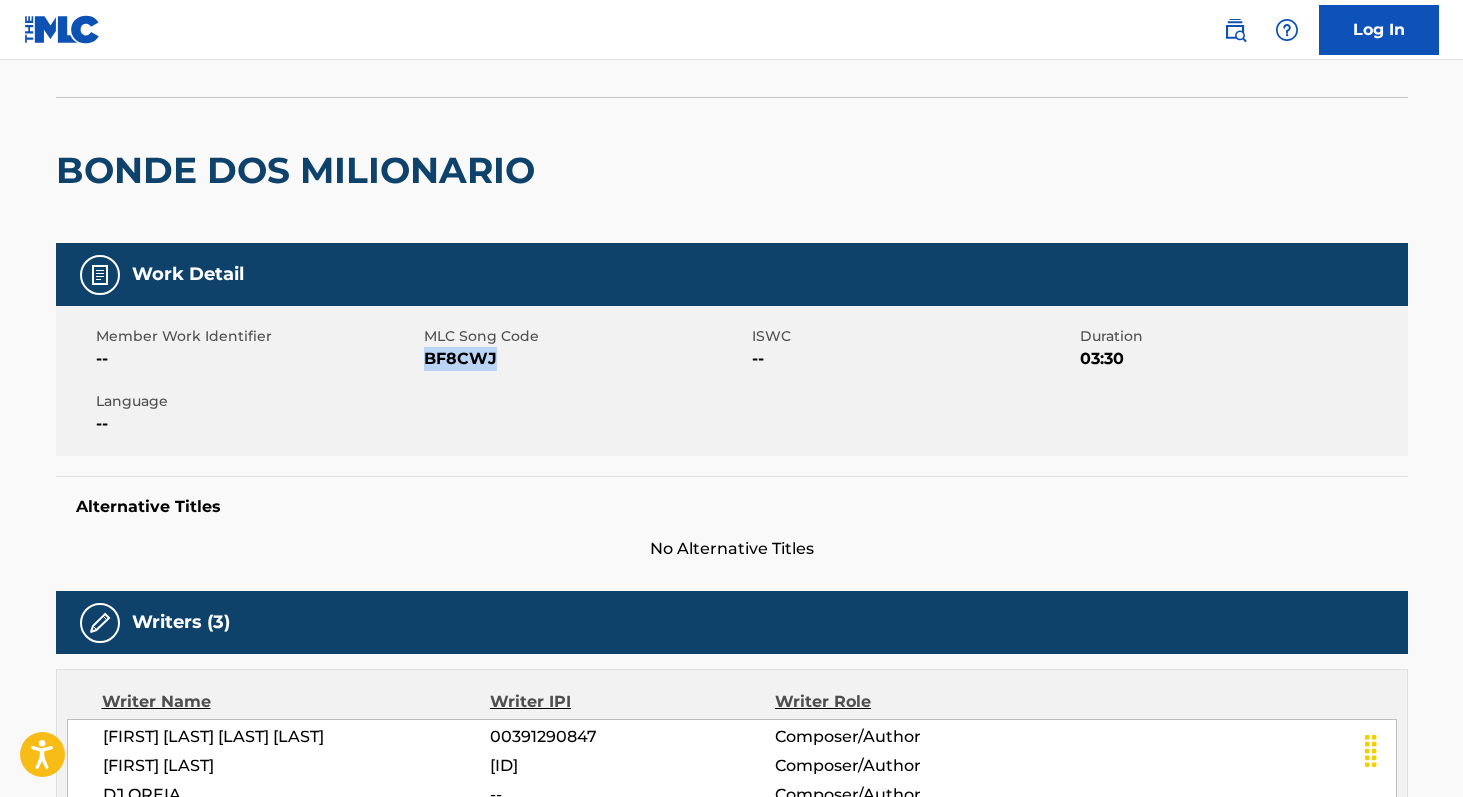scroll, scrollTop: 0, scrollLeft: 0, axis: both 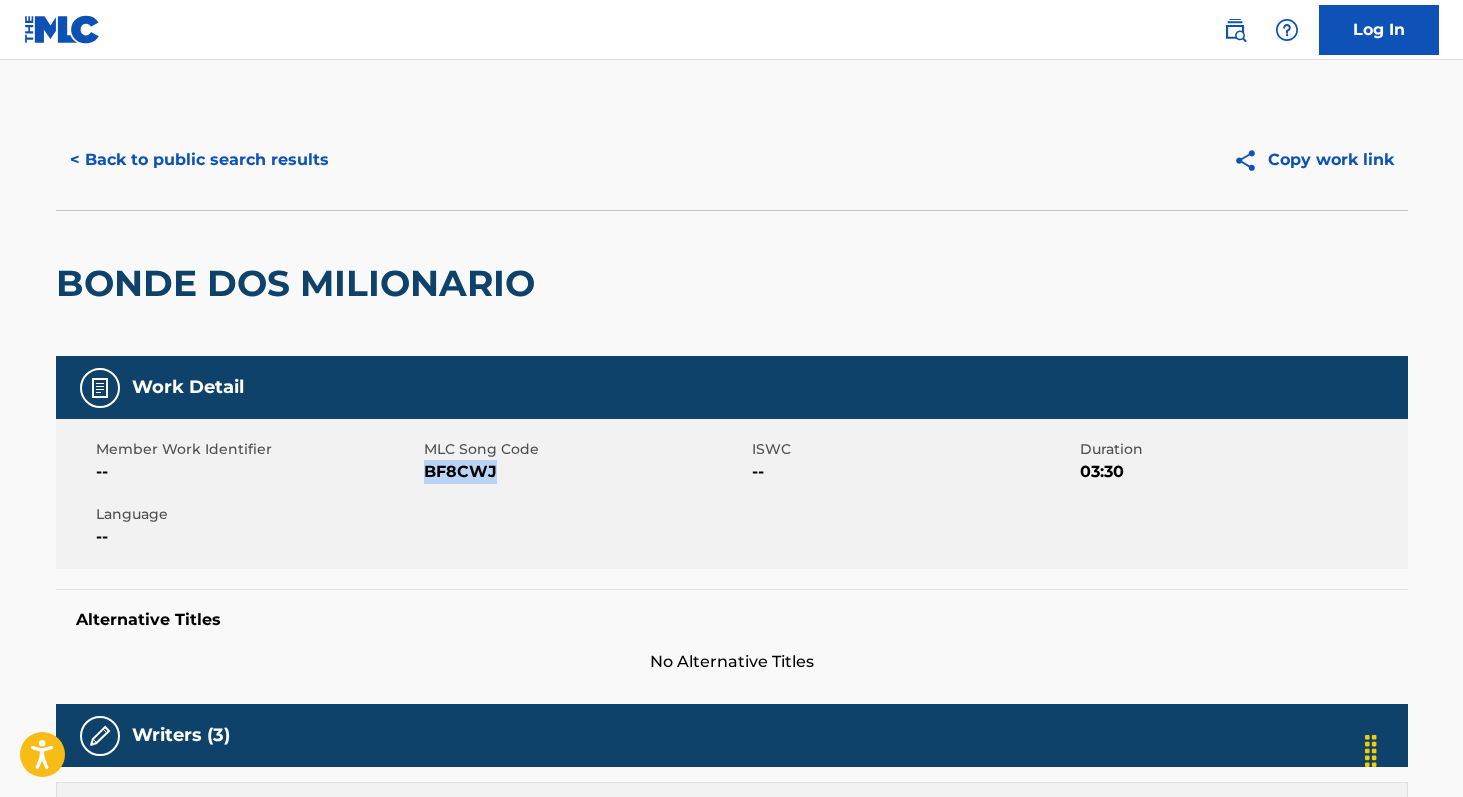 click on "< Back to public search results" at bounding box center (199, 160) 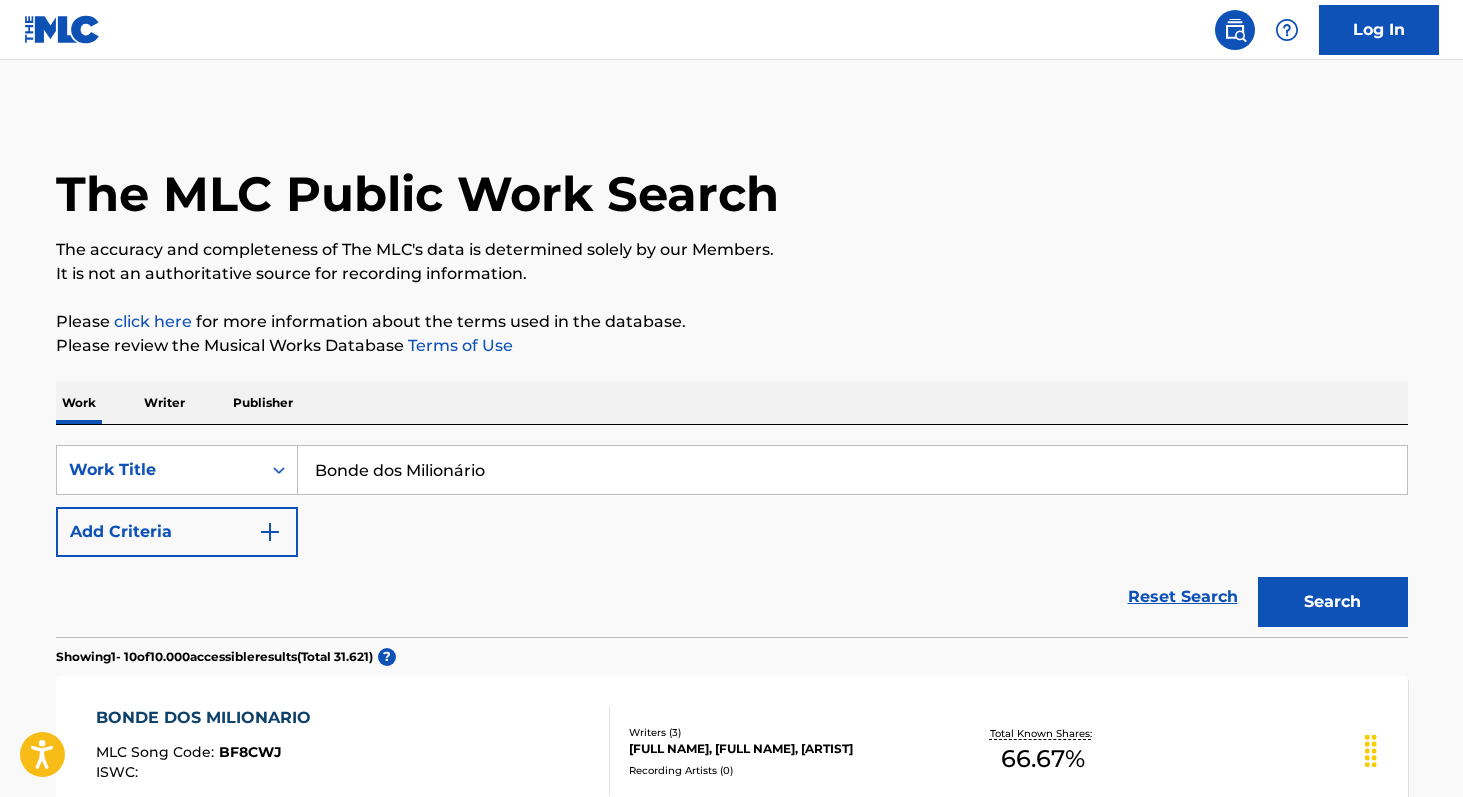 scroll, scrollTop: 226, scrollLeft: 0, axis: vertical 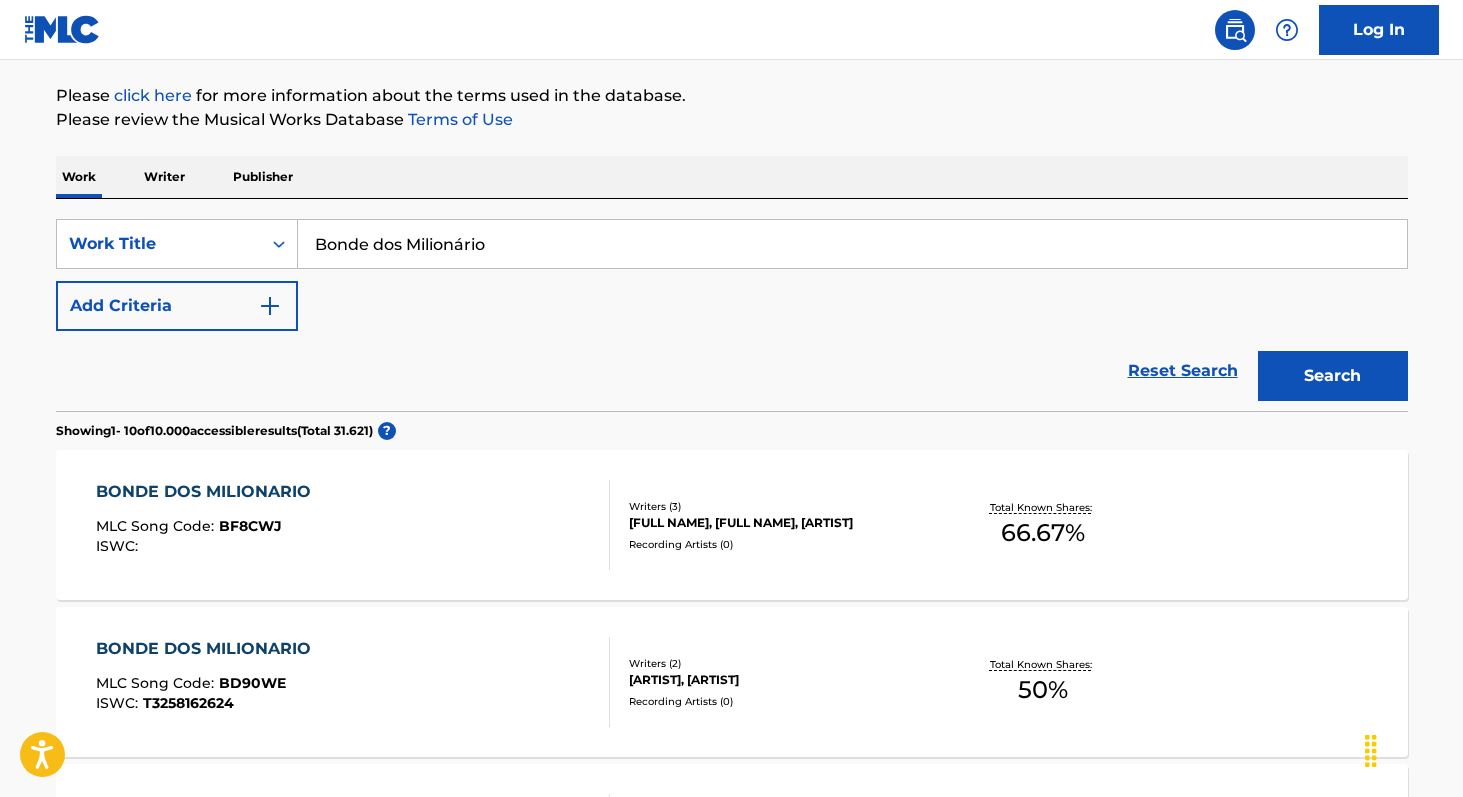 click on "Bonde dos Milionário" at bounding box center [852, 244] 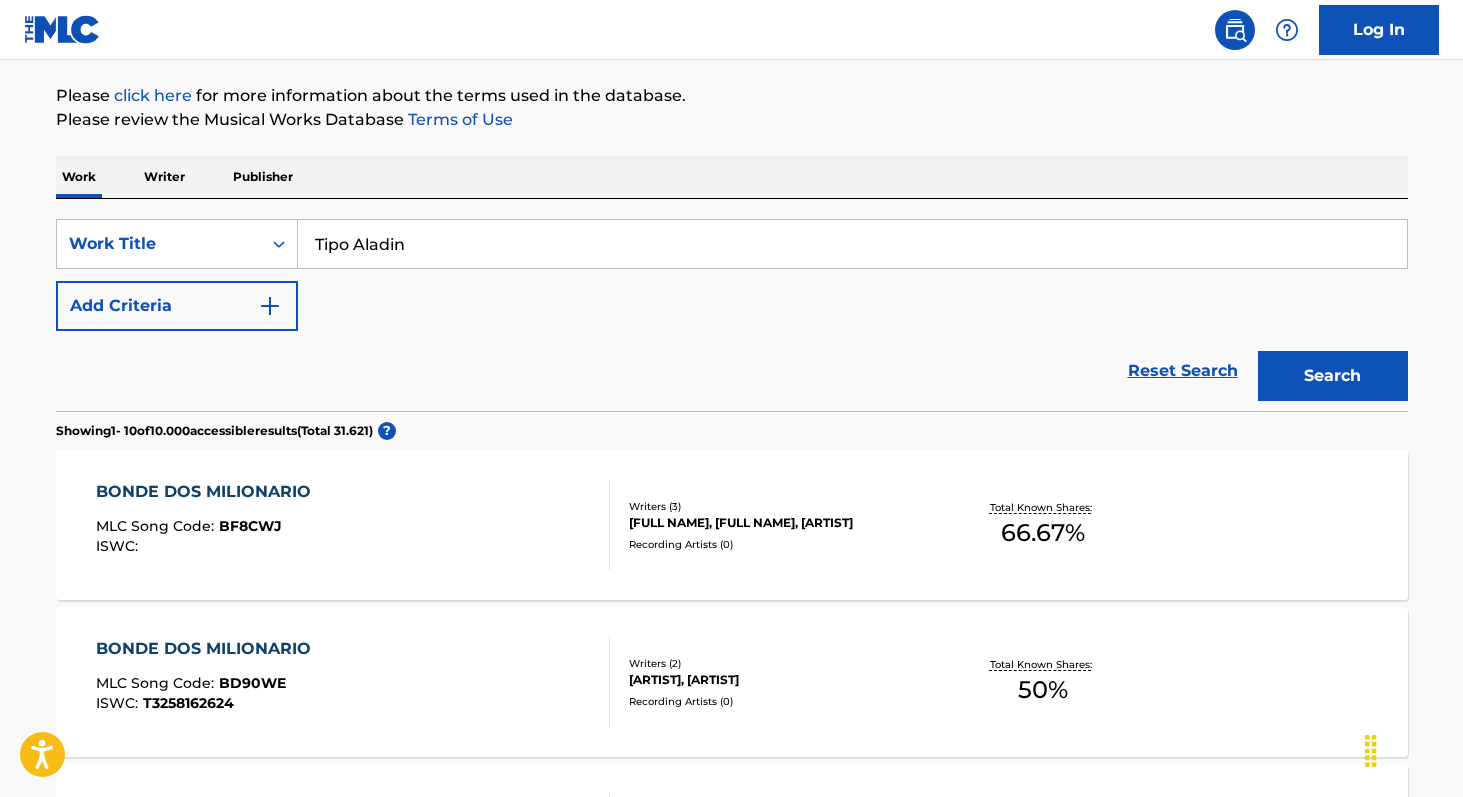 type on "Tipo Aladin" 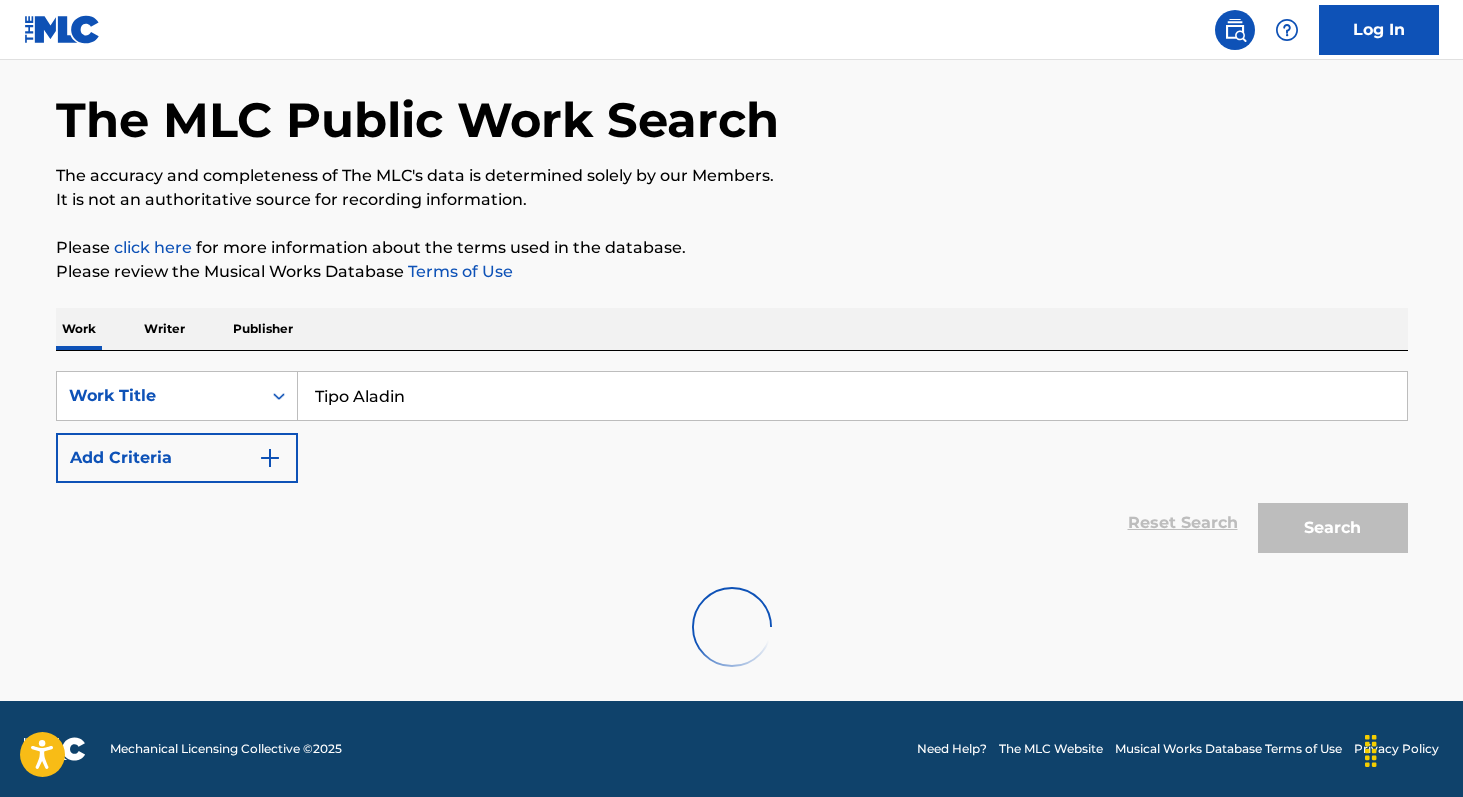 scroll, scrollTop: 226, scrollLeft: 0, axis: vertical 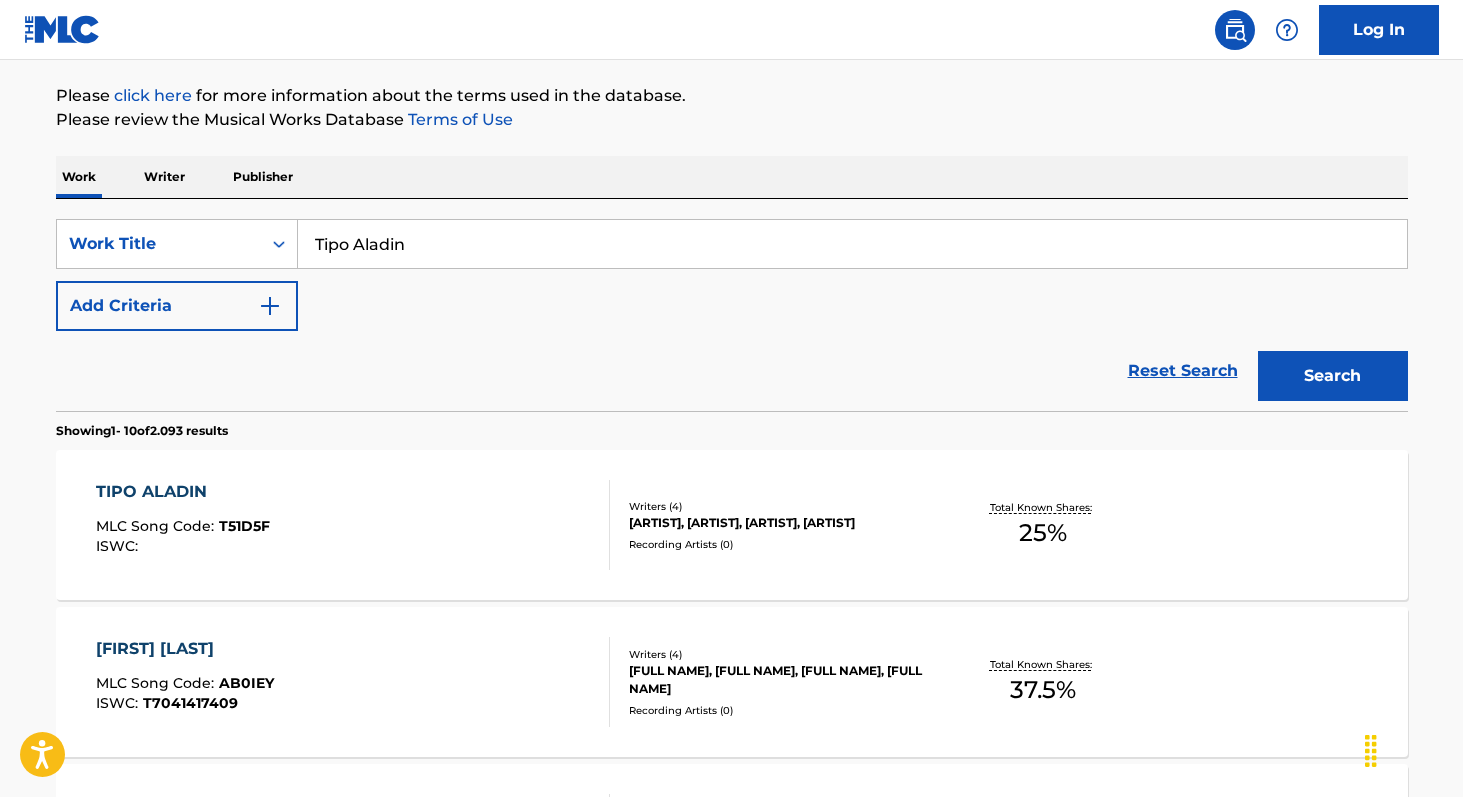 click on "25 %" at bounding box center (1043, 533) 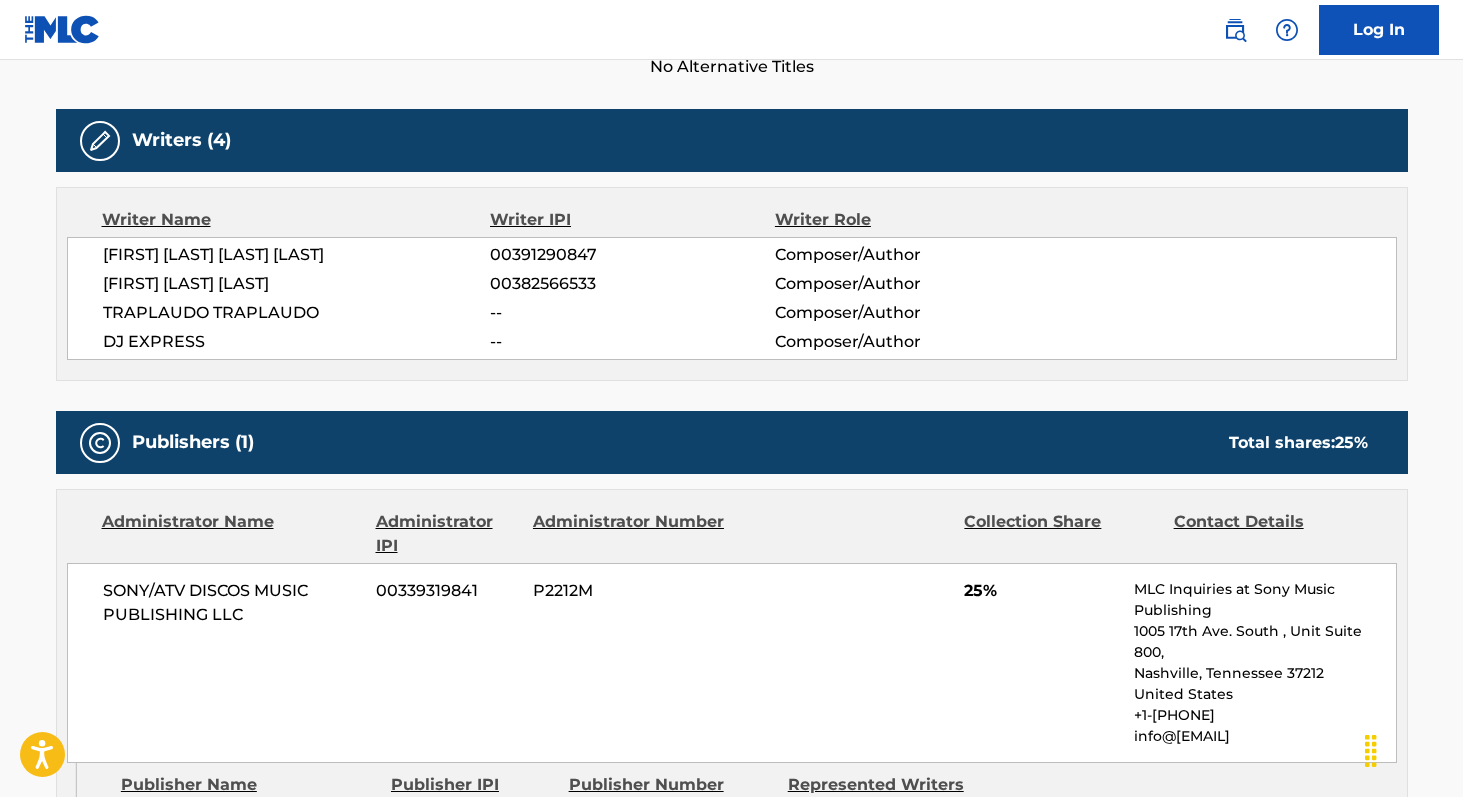 scroll, scrollTop: 581, scrollLeft: 0, axis: vertical 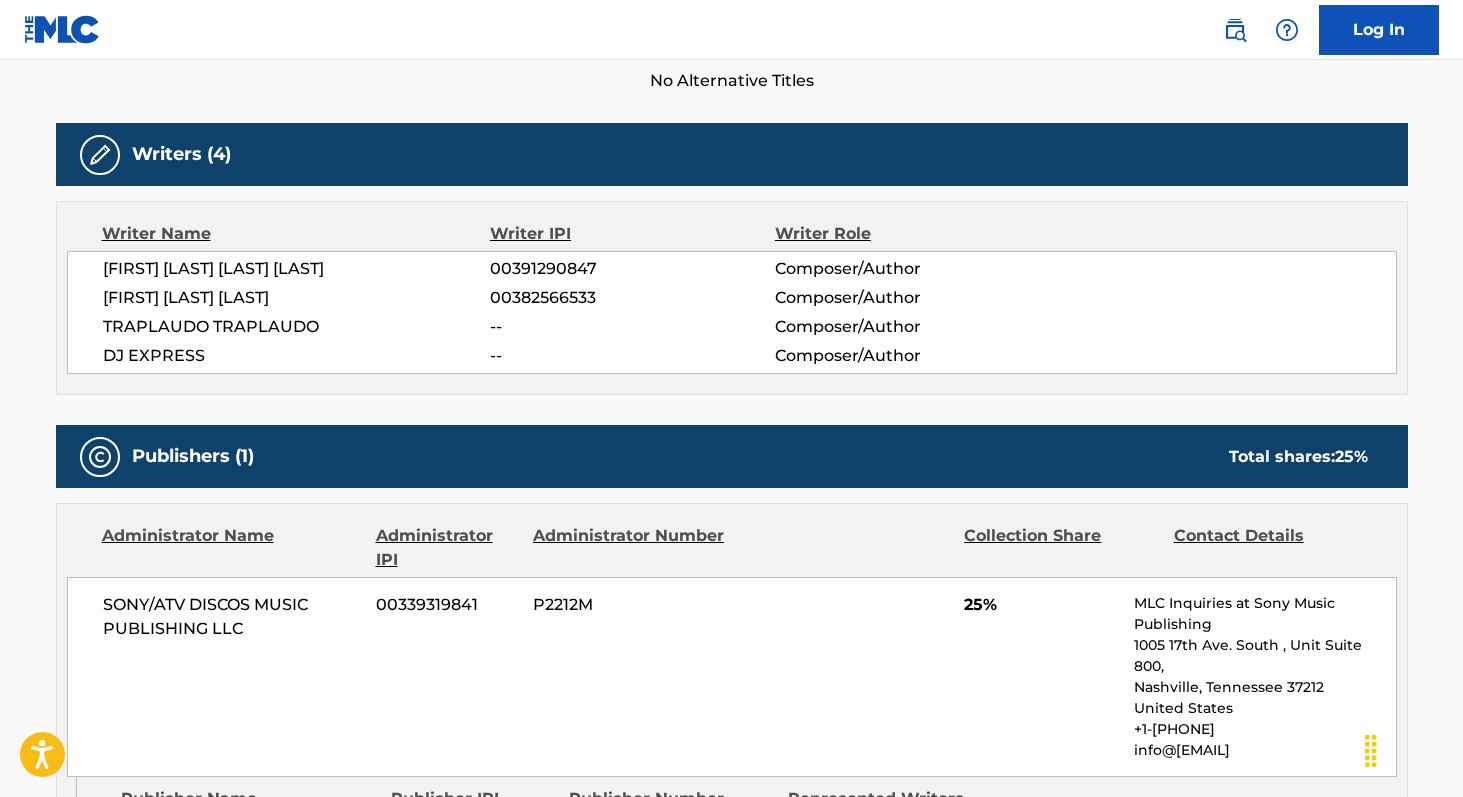 click on "[FIRST] [LAST] [LAST] [LAST]" at bounding box center [297, 269] 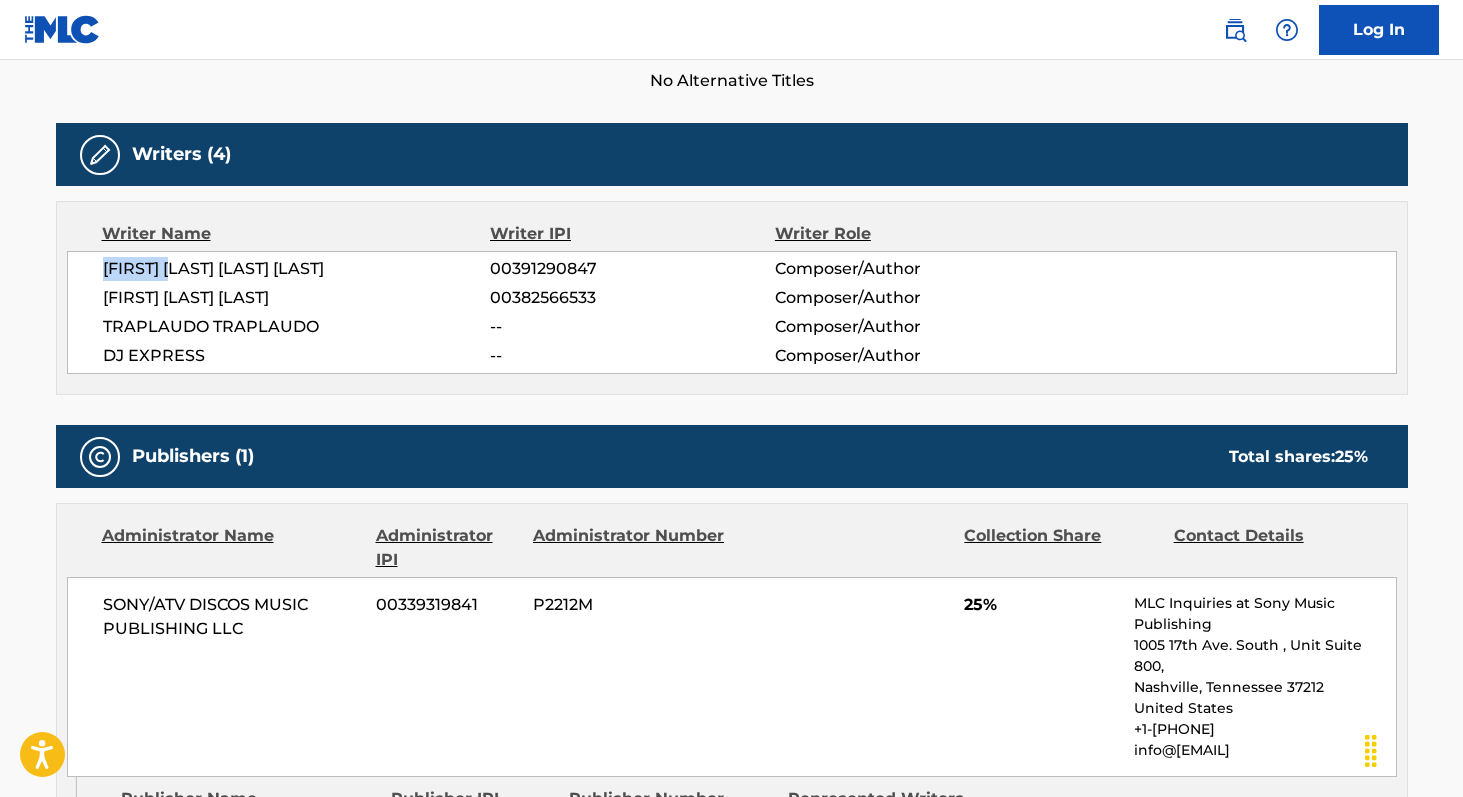 click on "[FIRST] [LAST] [LAST] [LAST]" at bounding box center (297, 269) 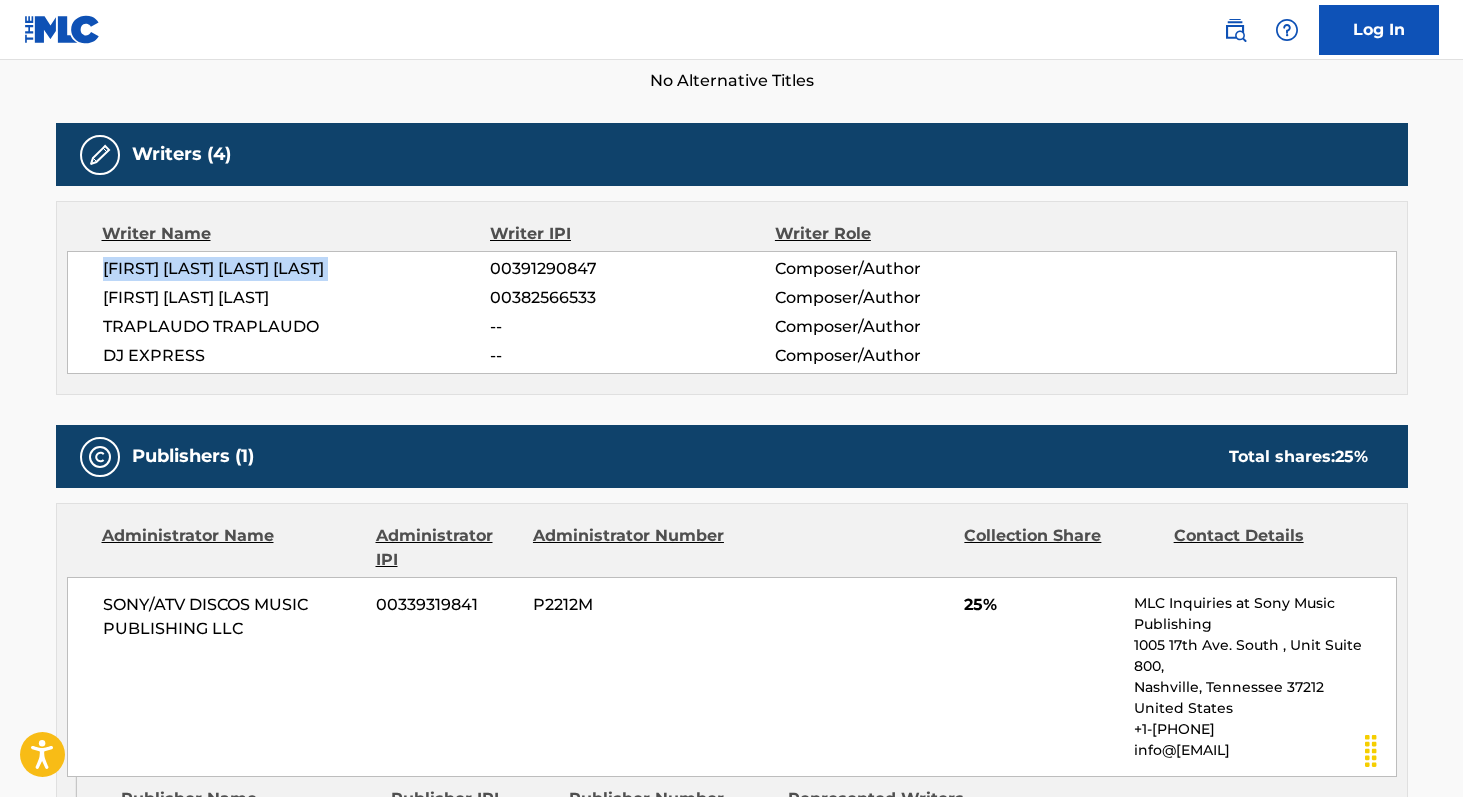 click on "[FIRST] [LAST] [LAST] [LAST]" at bounding box center (297, 269) 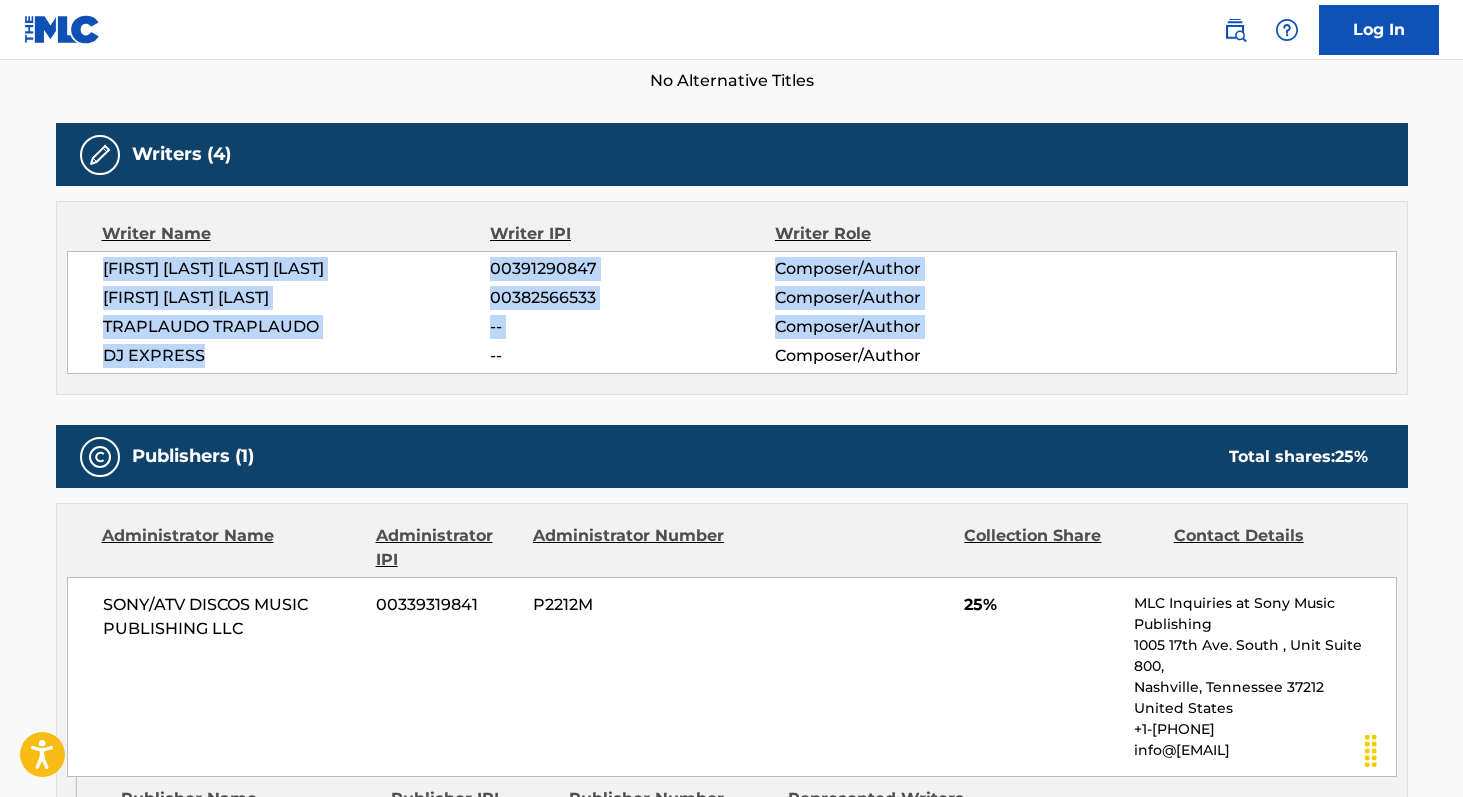 copy on "[FULL NAME] [NUMBER] Composer/Author [FULL NAME] [NUMBER] Composer/Author [ARTIST] -- Composer/Author [ARTIST]" 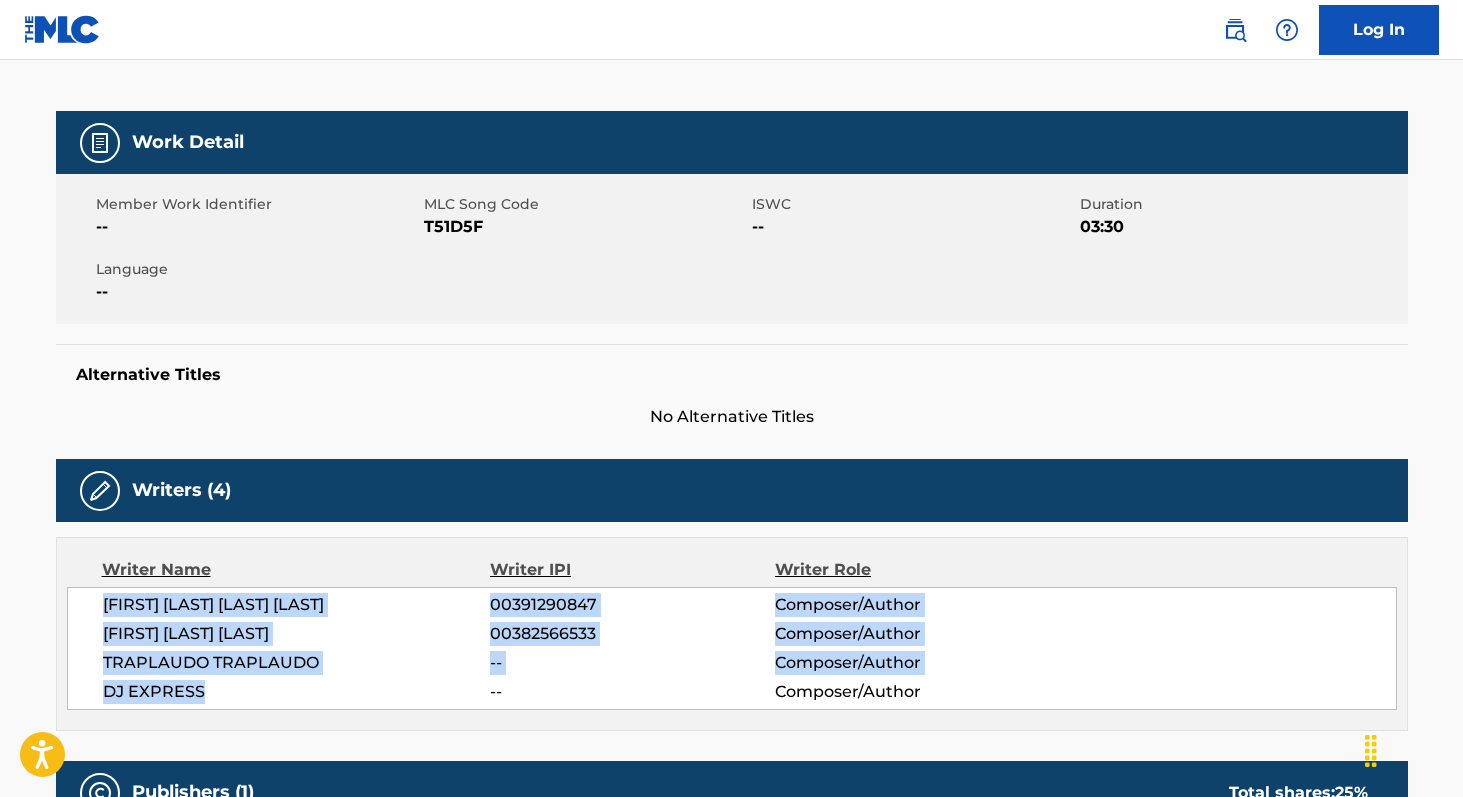 scroll, scrollTop: 226, scrollLeft: 0, axis: vertical 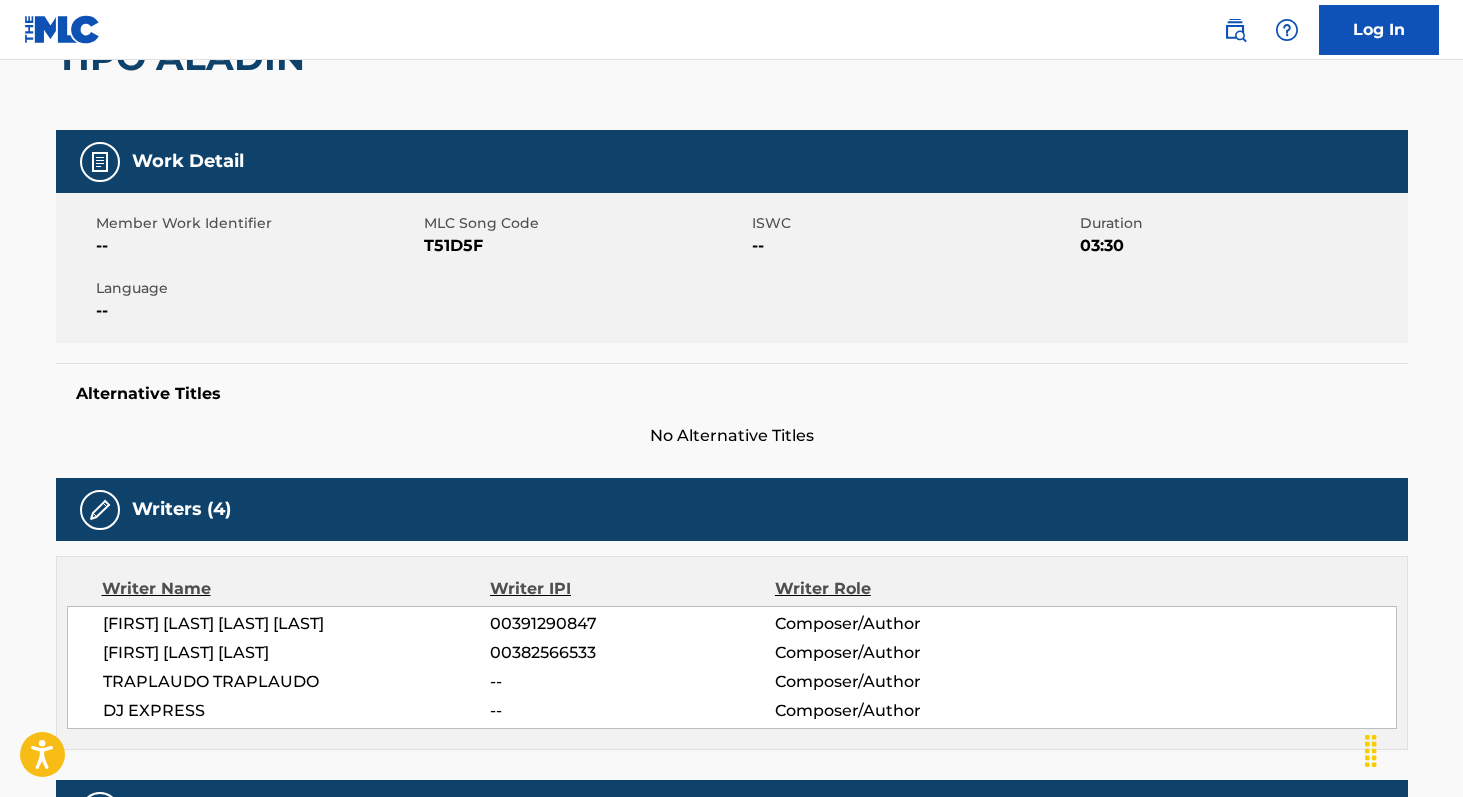 click on "T51D5F" at bounding box center (585, 246) 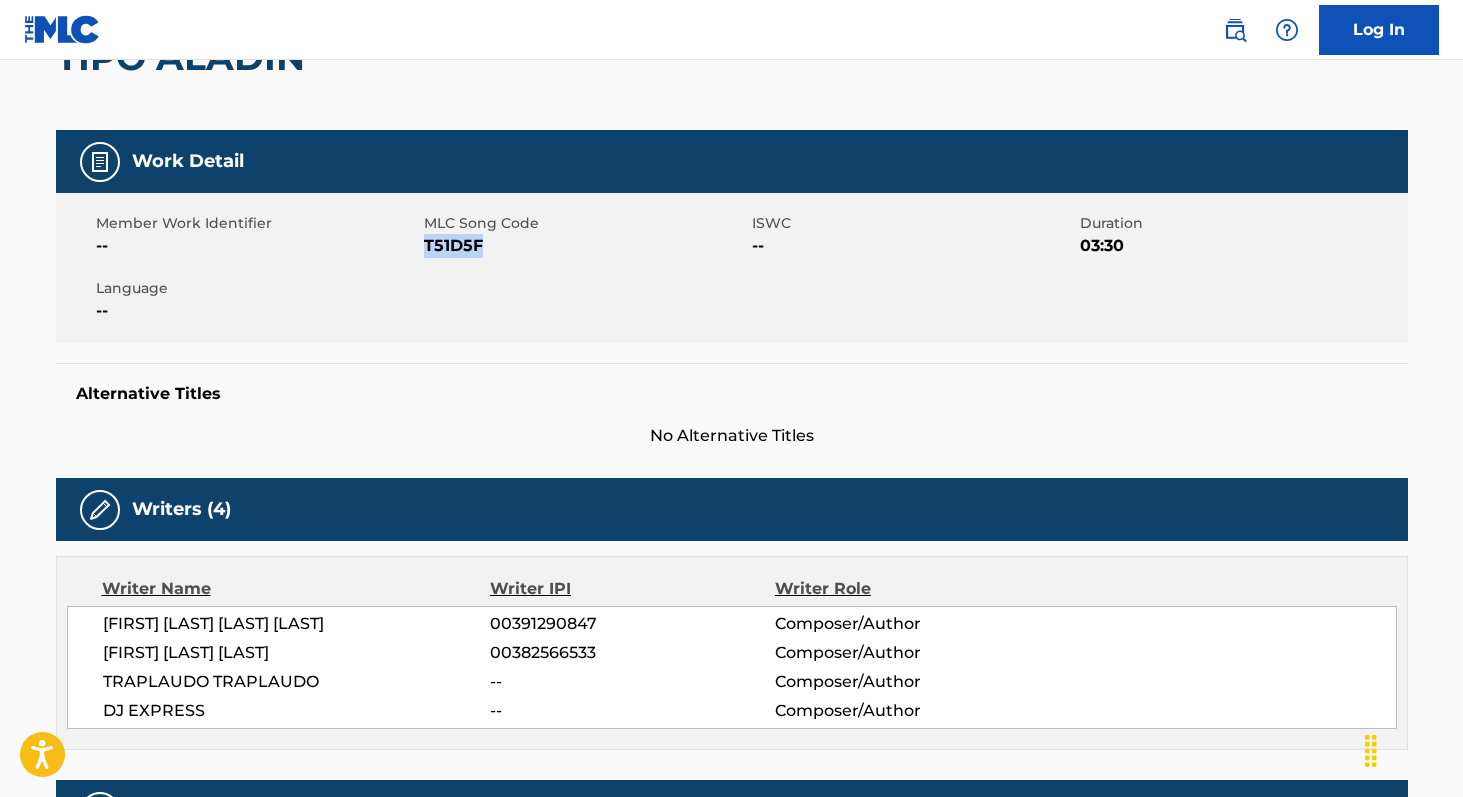 click on "T51D5F" at bounding box center [585, 246] 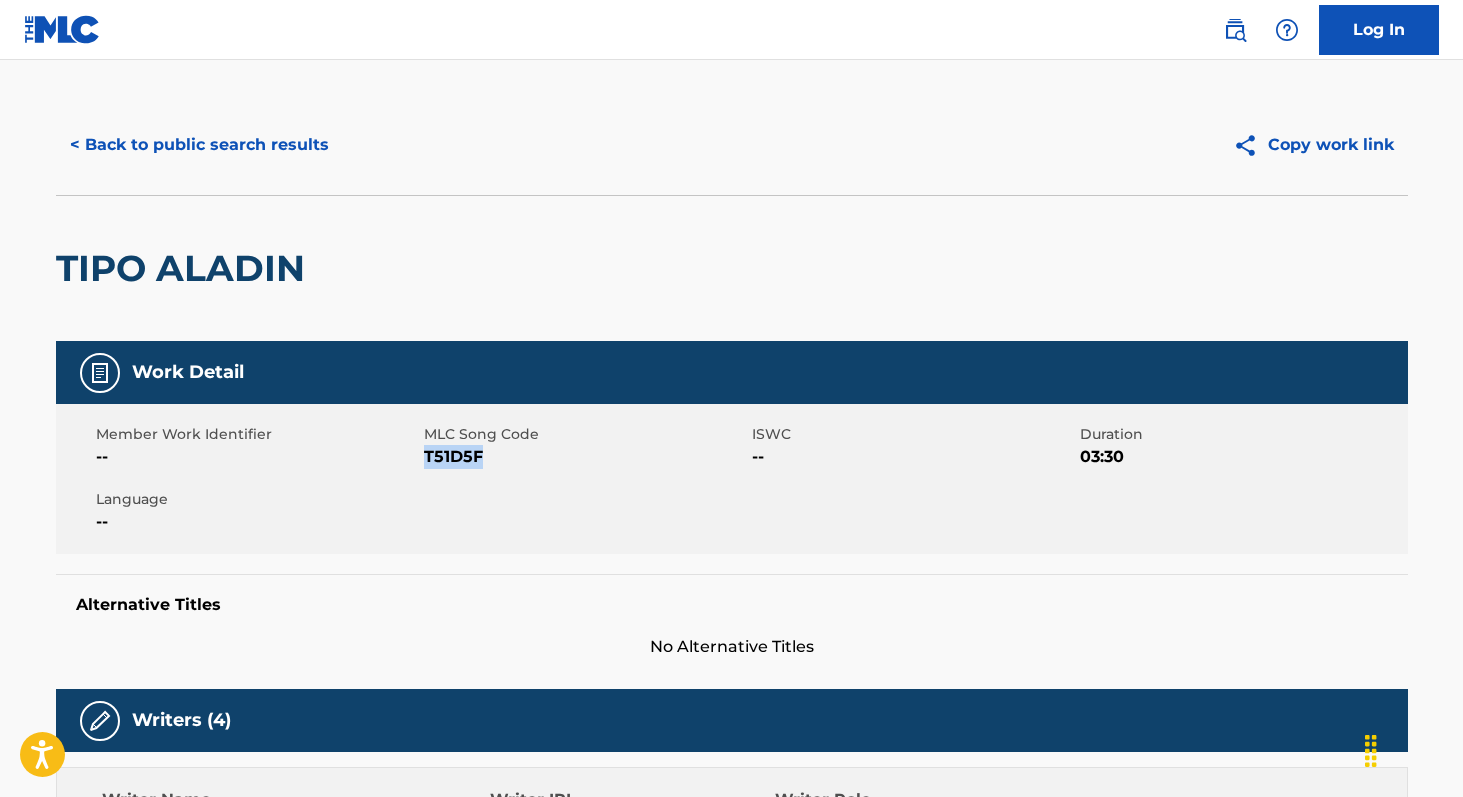 scroll, scrollTop: 0, scrollLeft: 0, axis: both 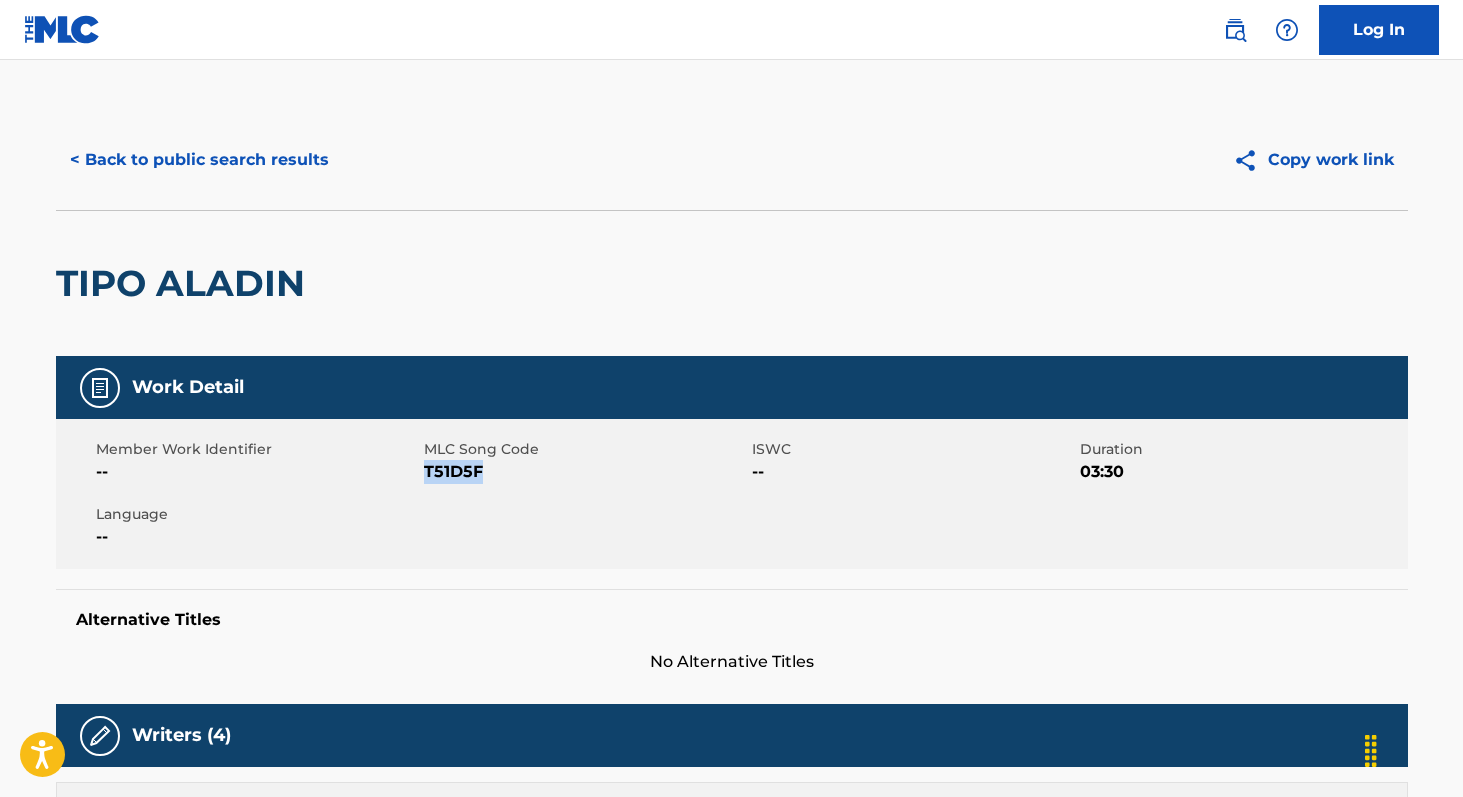 click on "< Back to public search results" at bounding box center [199, 160] 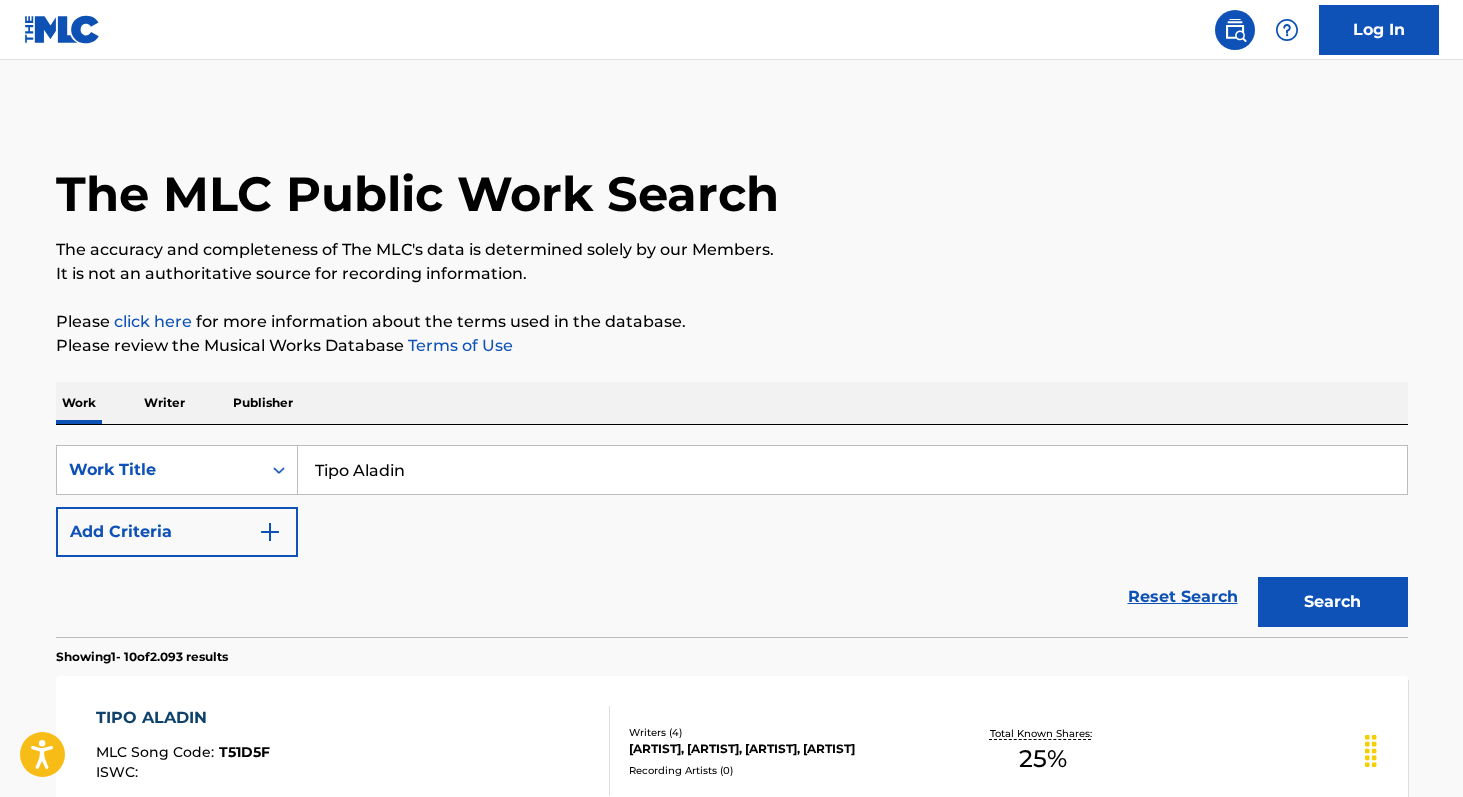 scroll, scrollTop: 226, scrollLeft: 0, axis: vertical 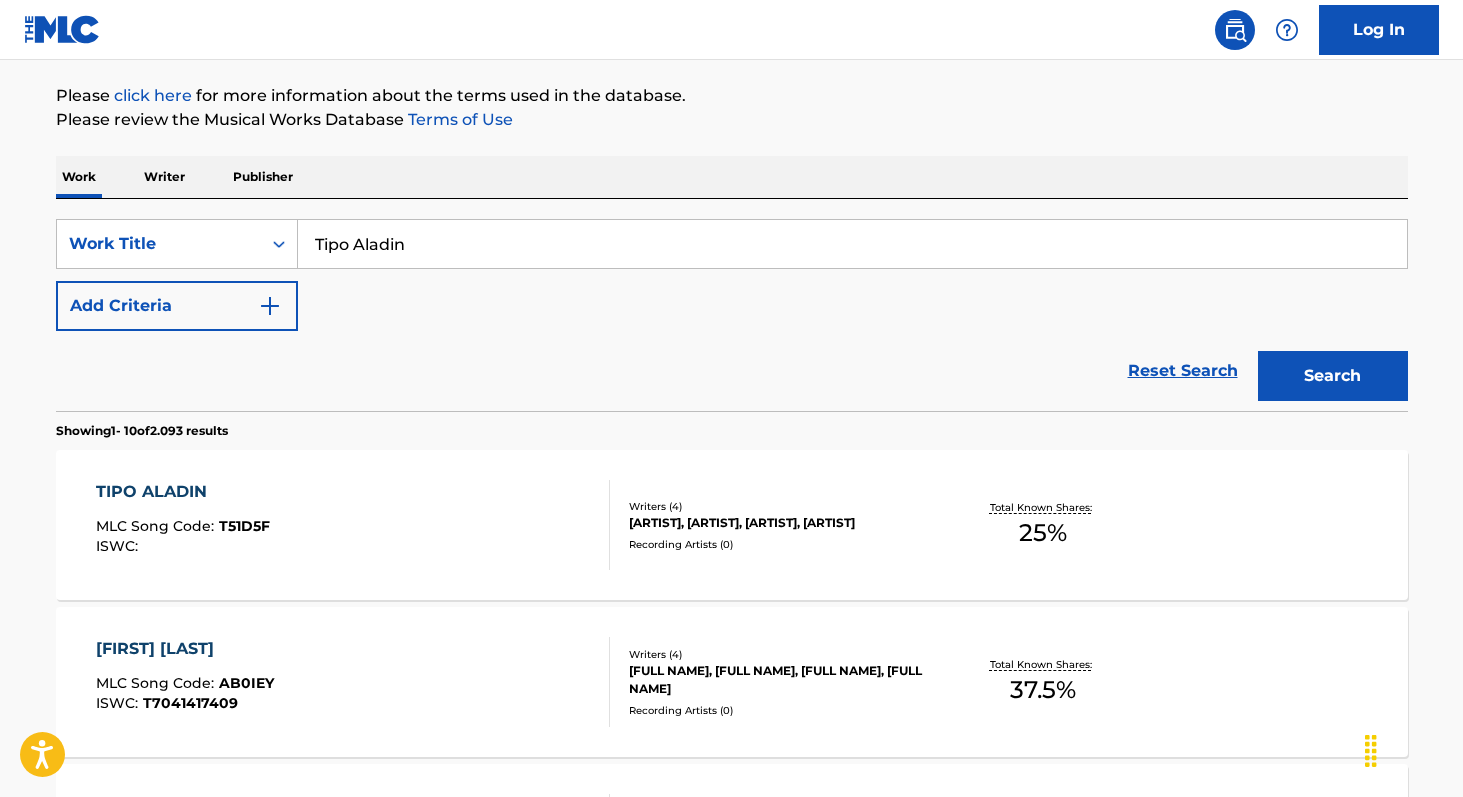 click on "Tipo Aladin" at bounding box center [852, 244] 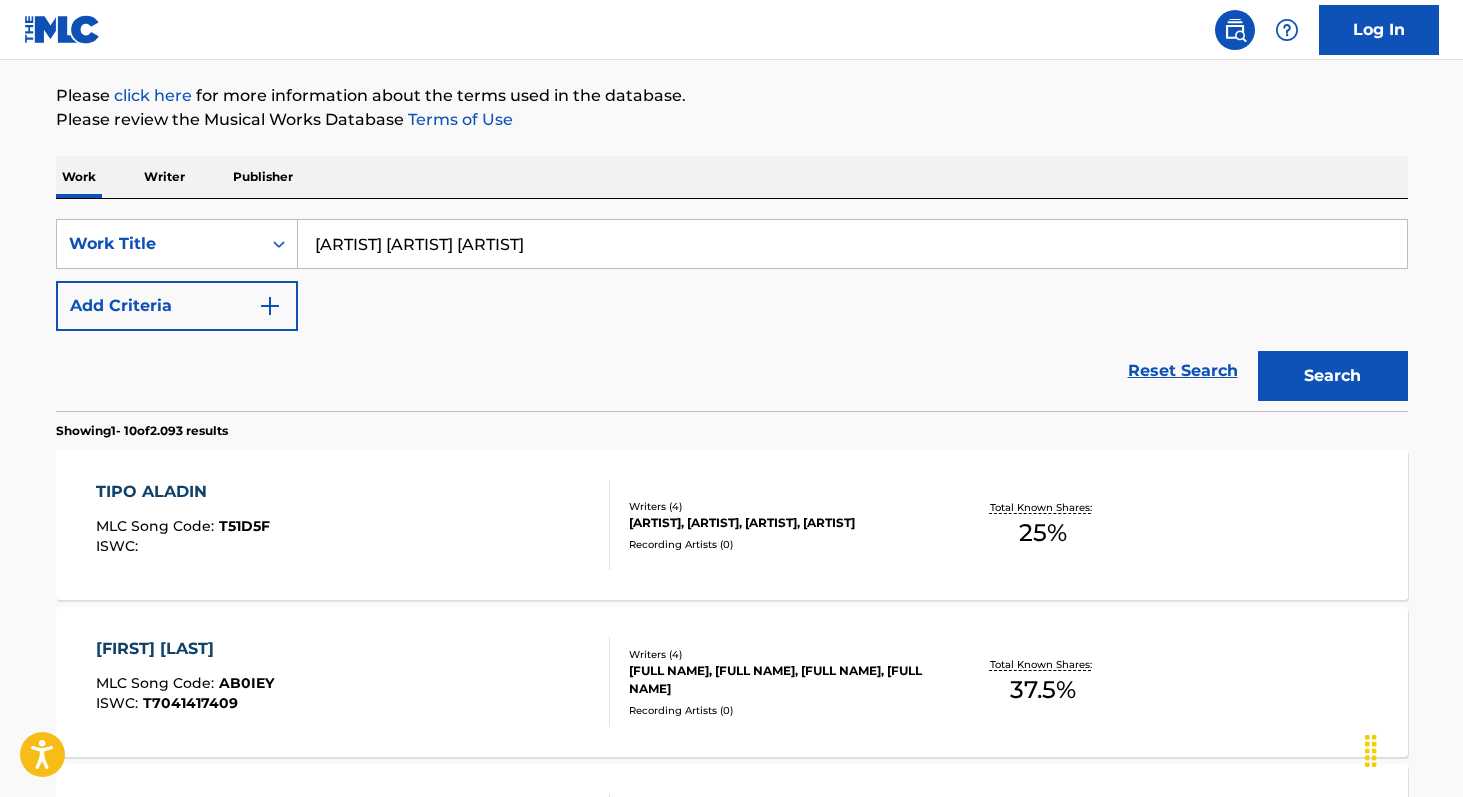 type on "[ARTIST] [ARTIST] [ARTIST]" 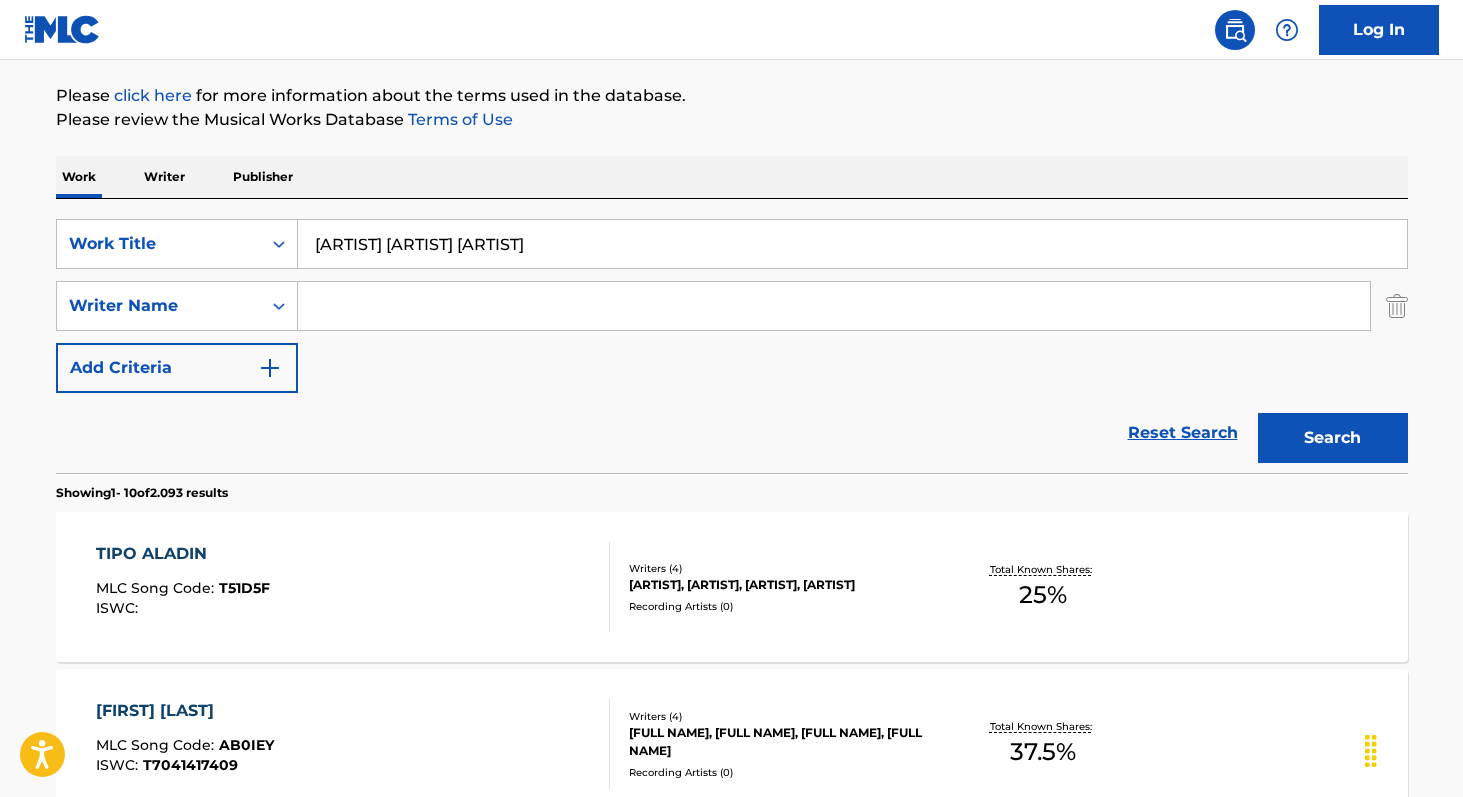 click at bounding box center (834, 306) 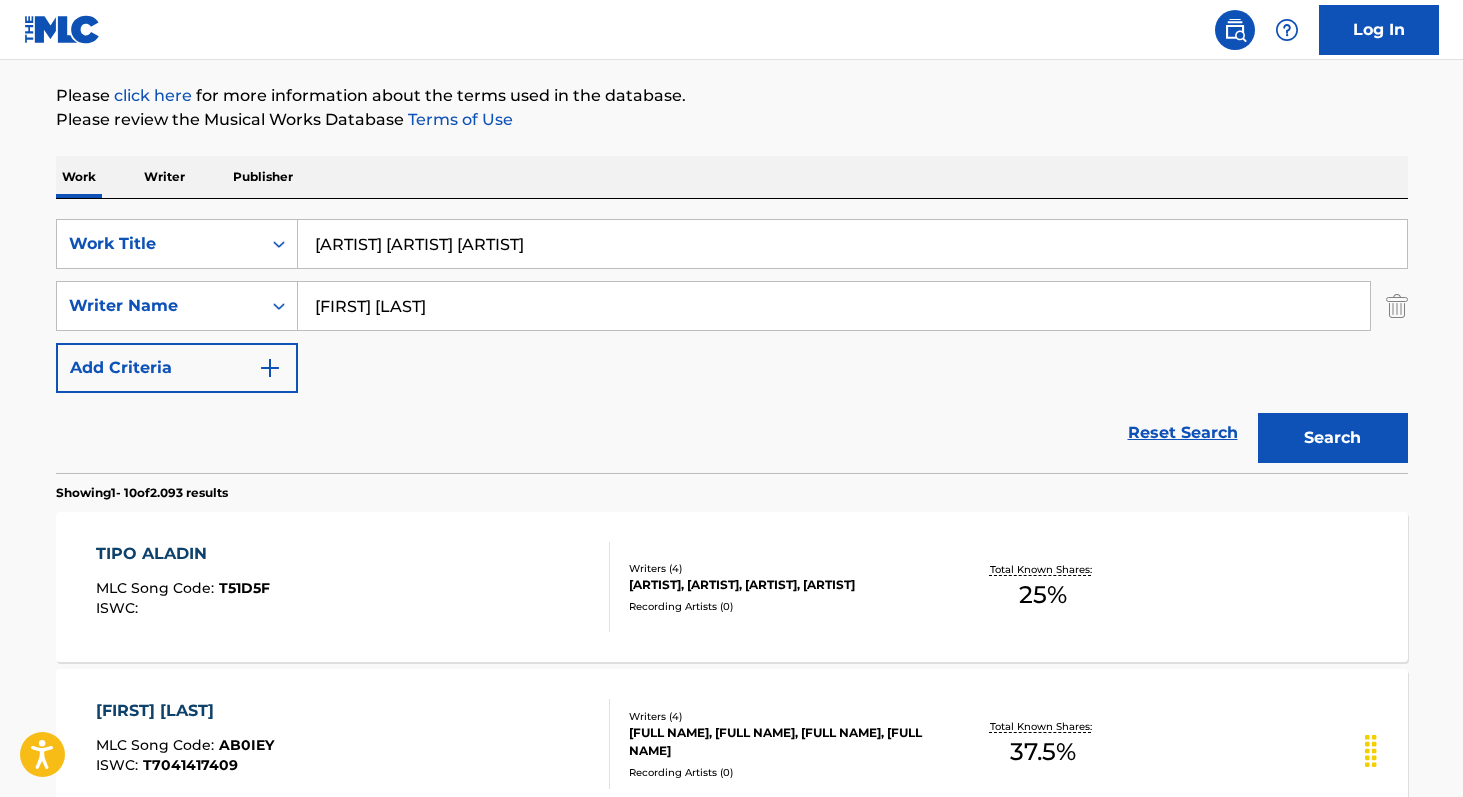 type on "[FIRST] [LAST]" 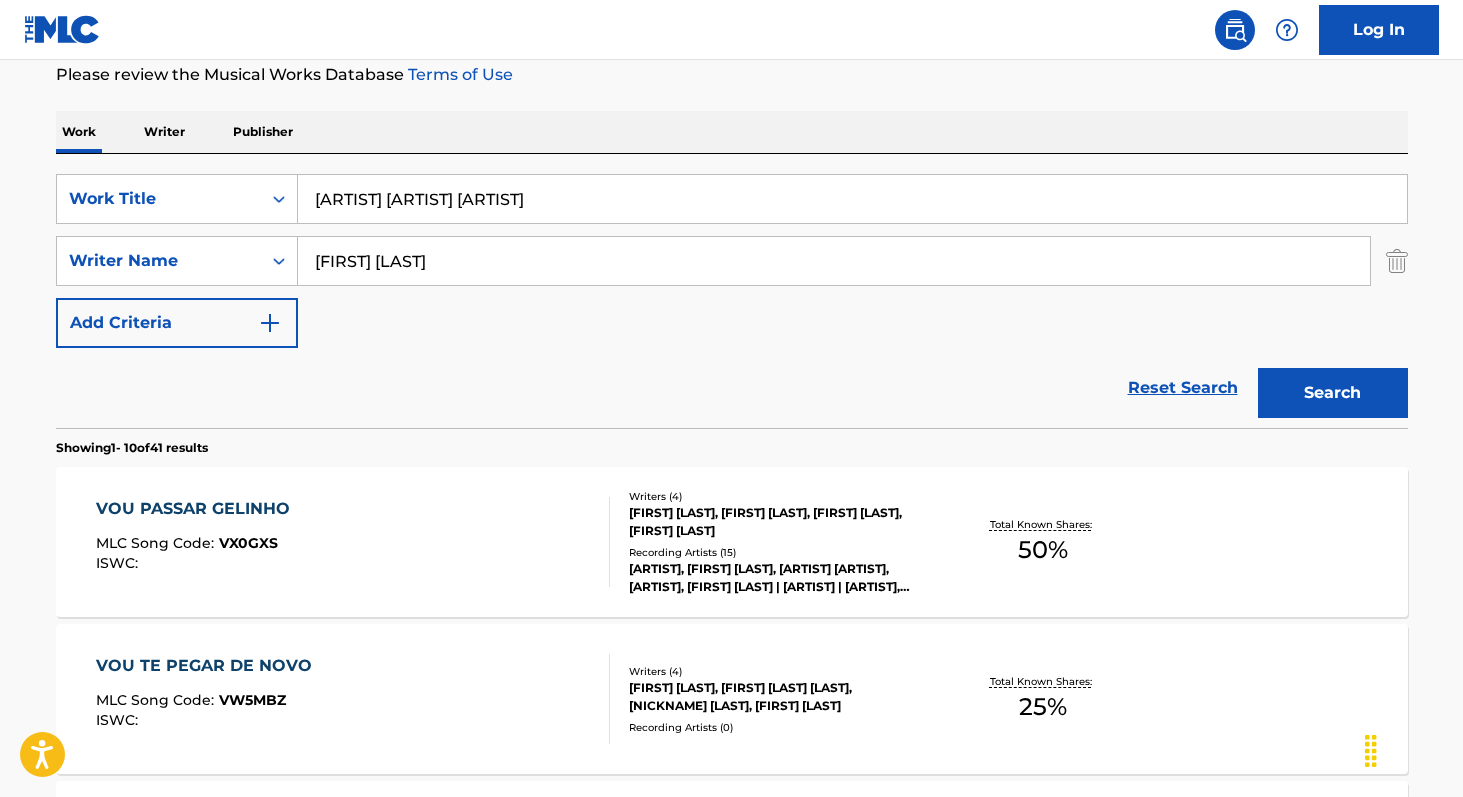 scroll, scrollTop: 261, scrollLeft: 0, axis: vertical 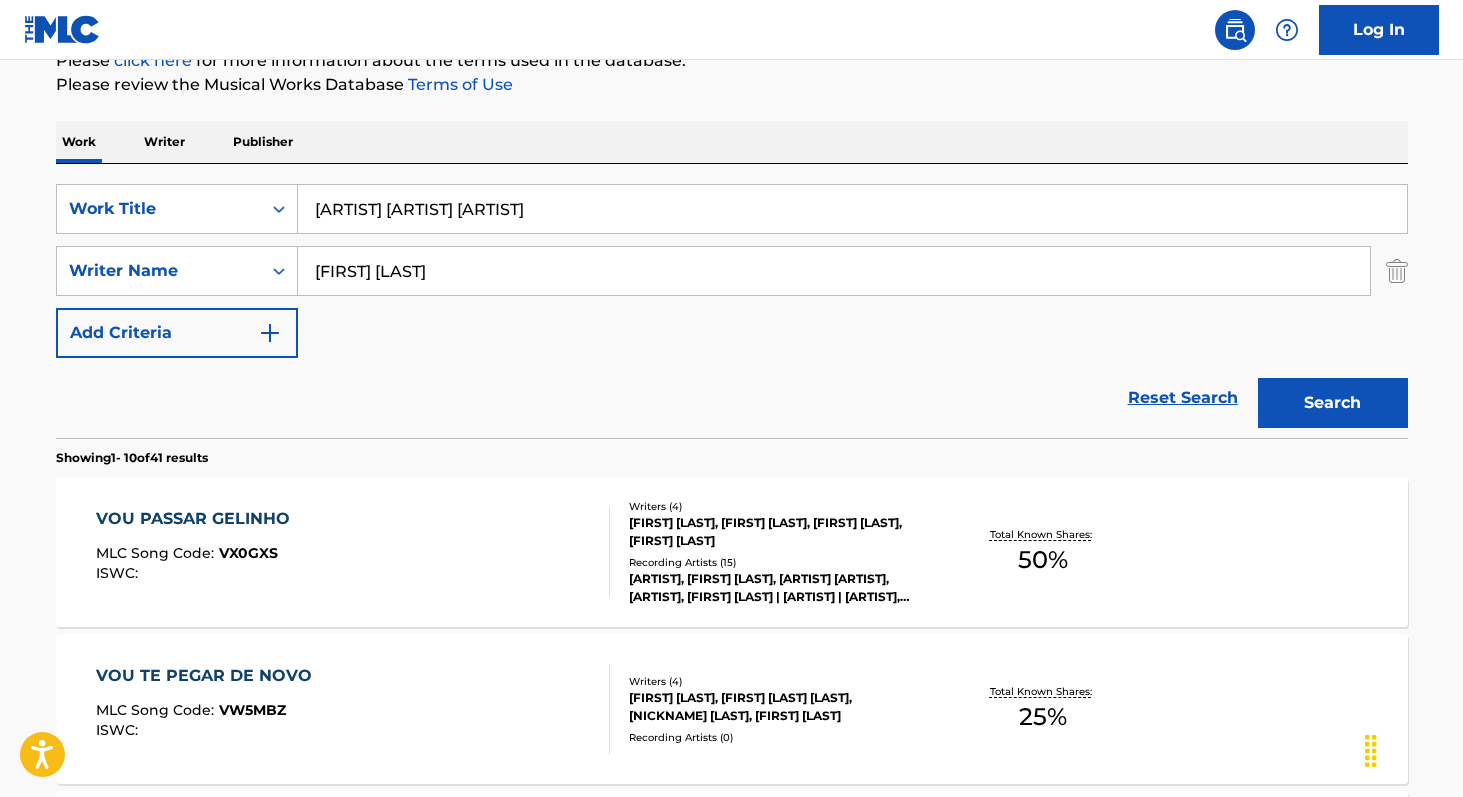 click on "[ARTIST] [ARTIST] [ARTIST]" at bounding box center [852, 209] 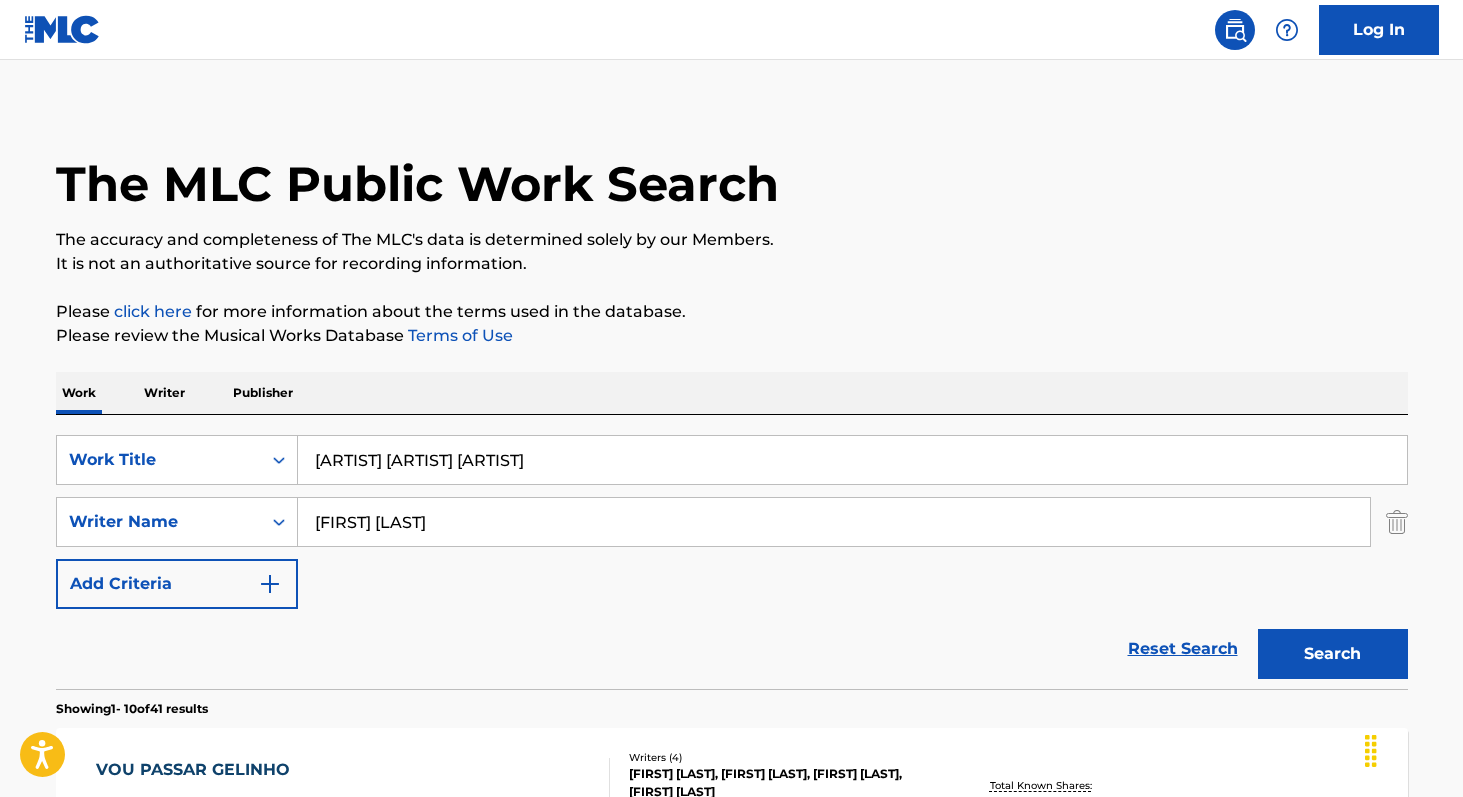 scroll, scrollTop: 0, scrollLeft: 0, axis: both 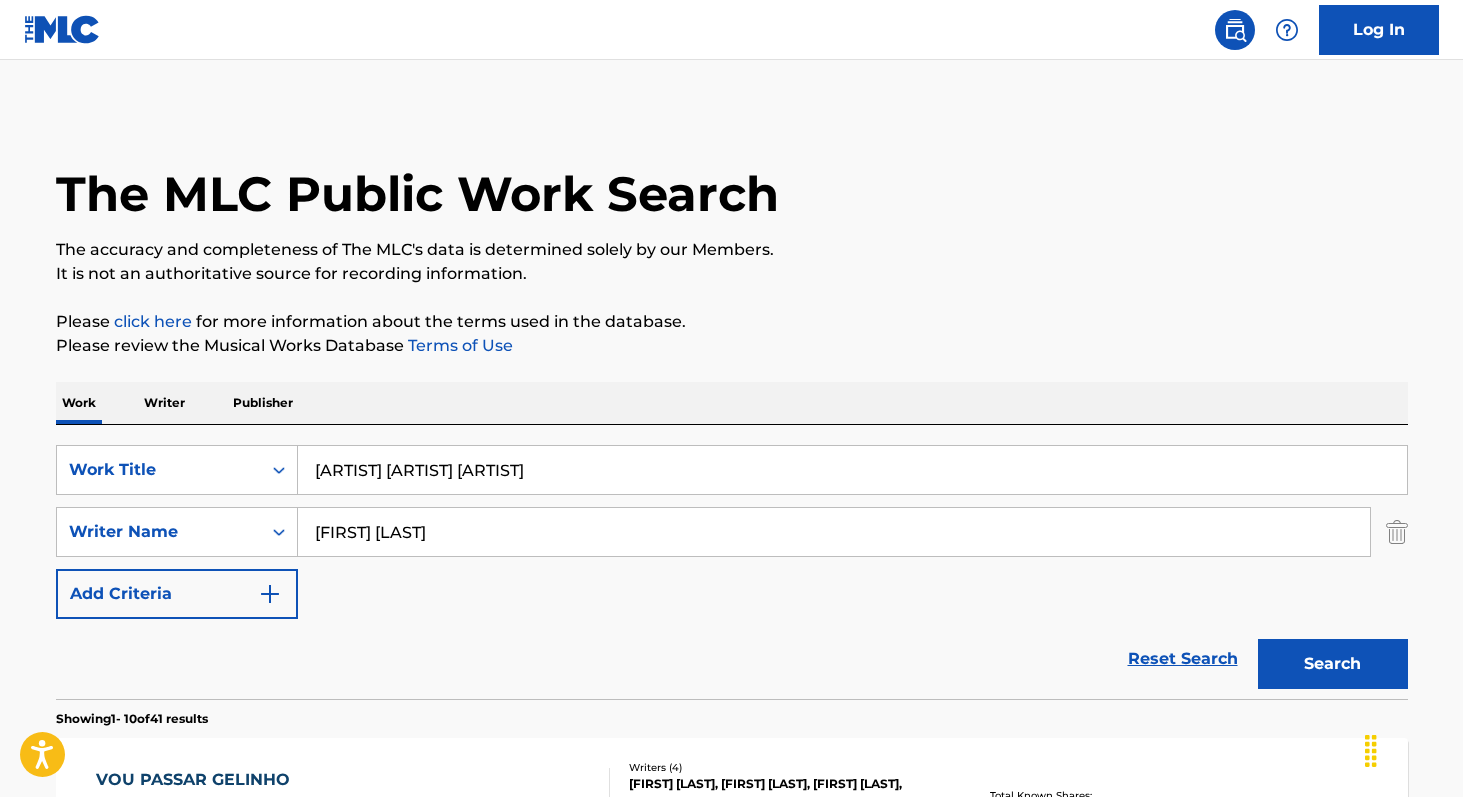click on "Writer" at bounding box center [164, 403] 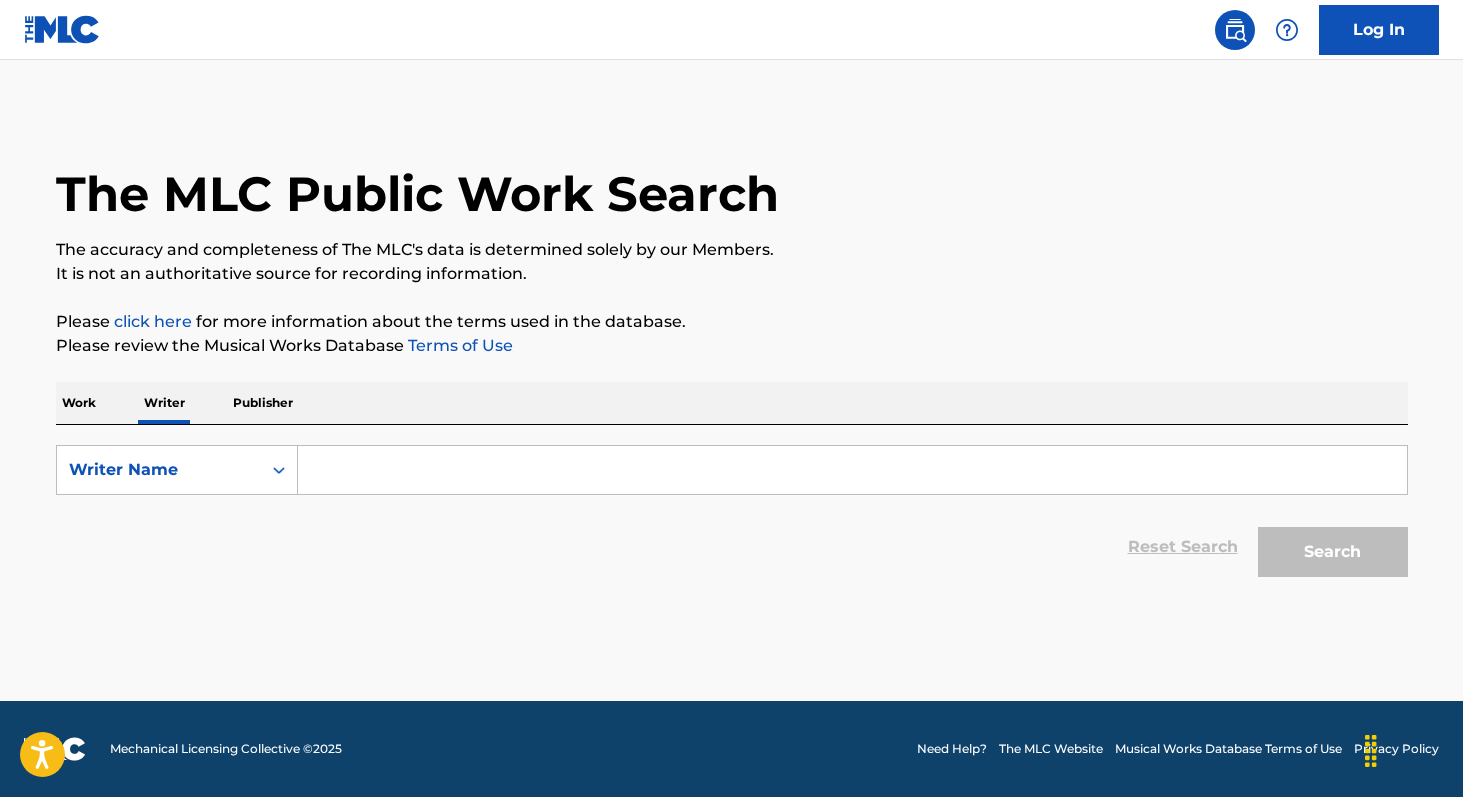 click at bounding box center [852, 470] 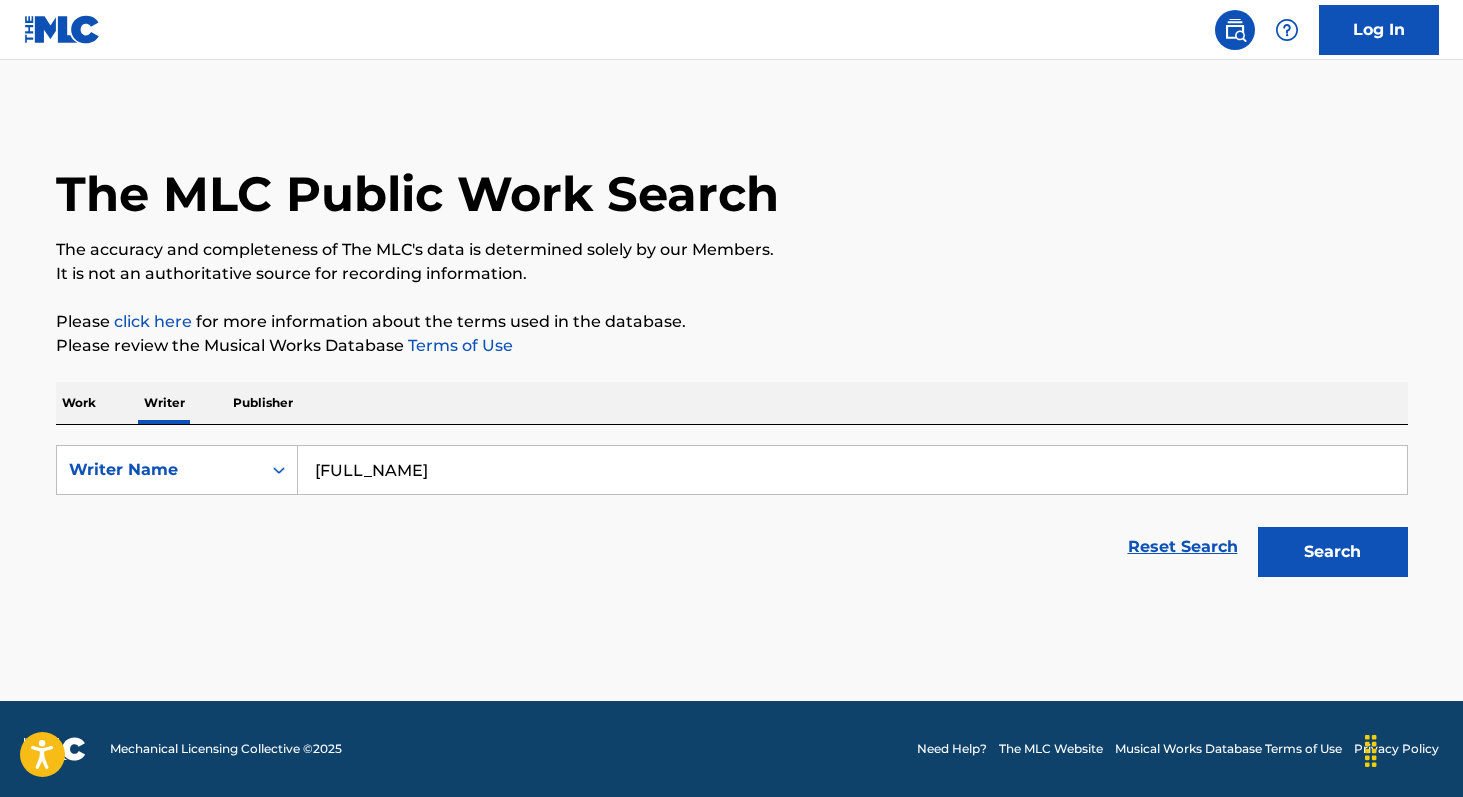 type on "[FULL_NAME]" 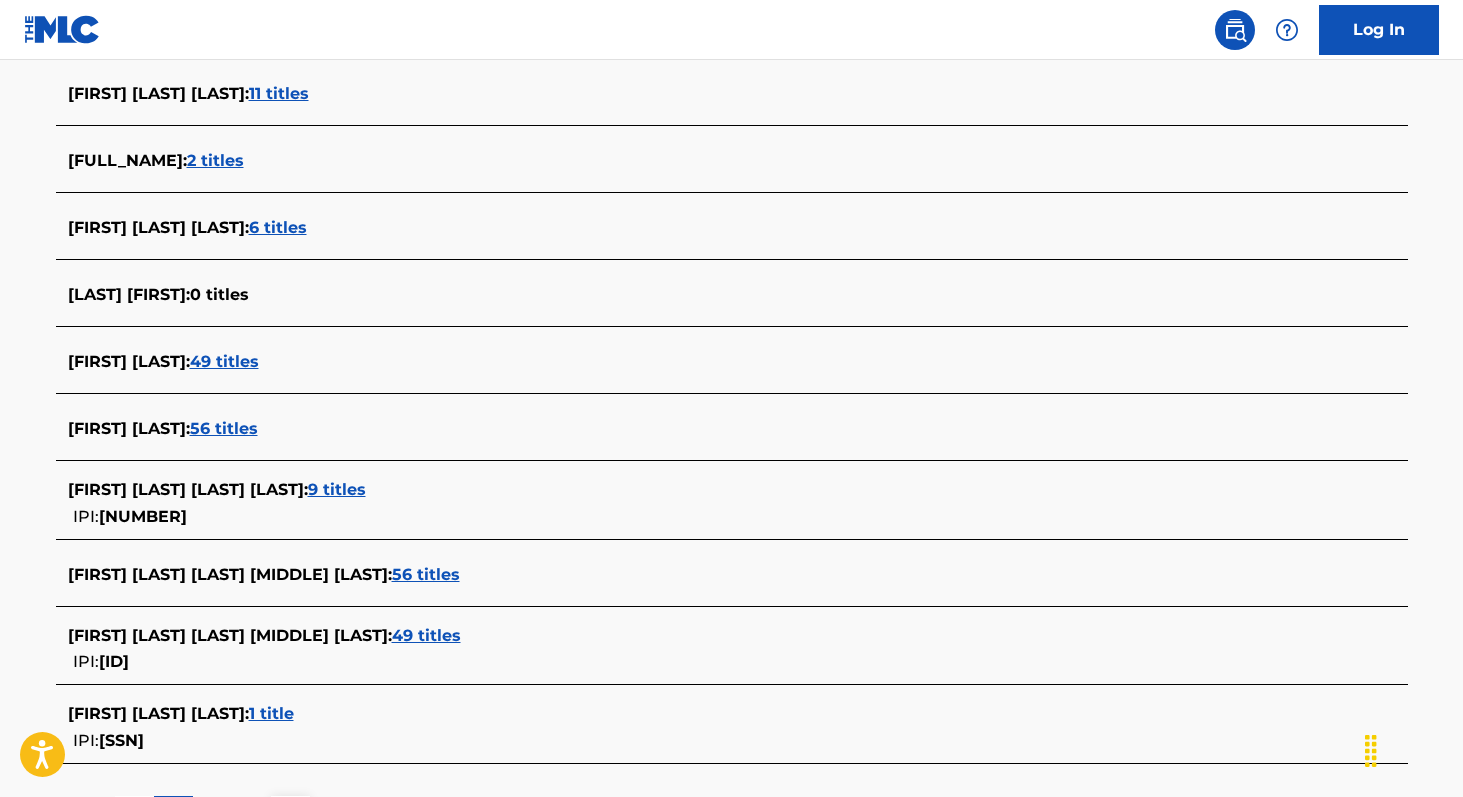 scroll, scrollTop: 597, scrollLeft: 0, axis: vertical 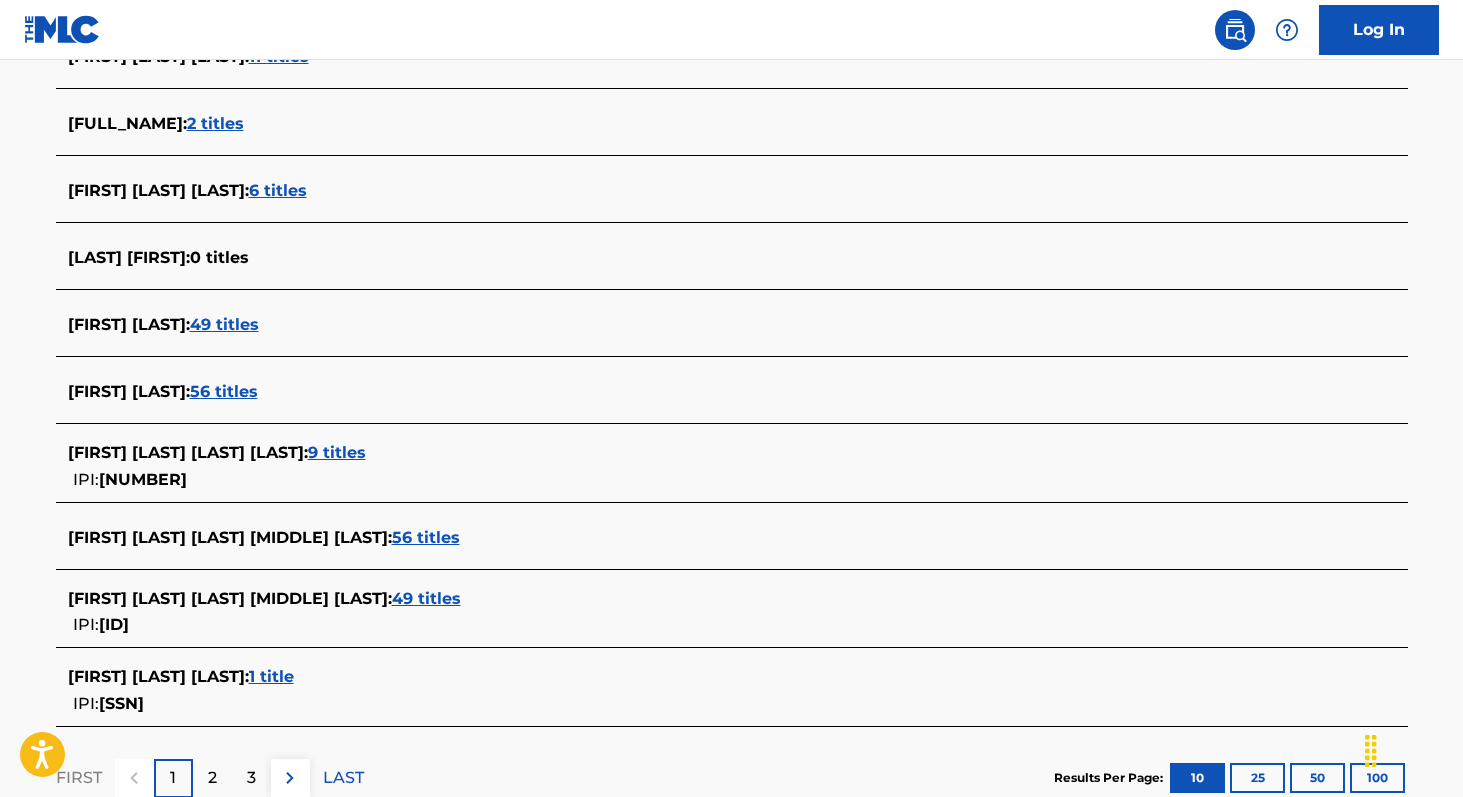 copy on "[ID]" 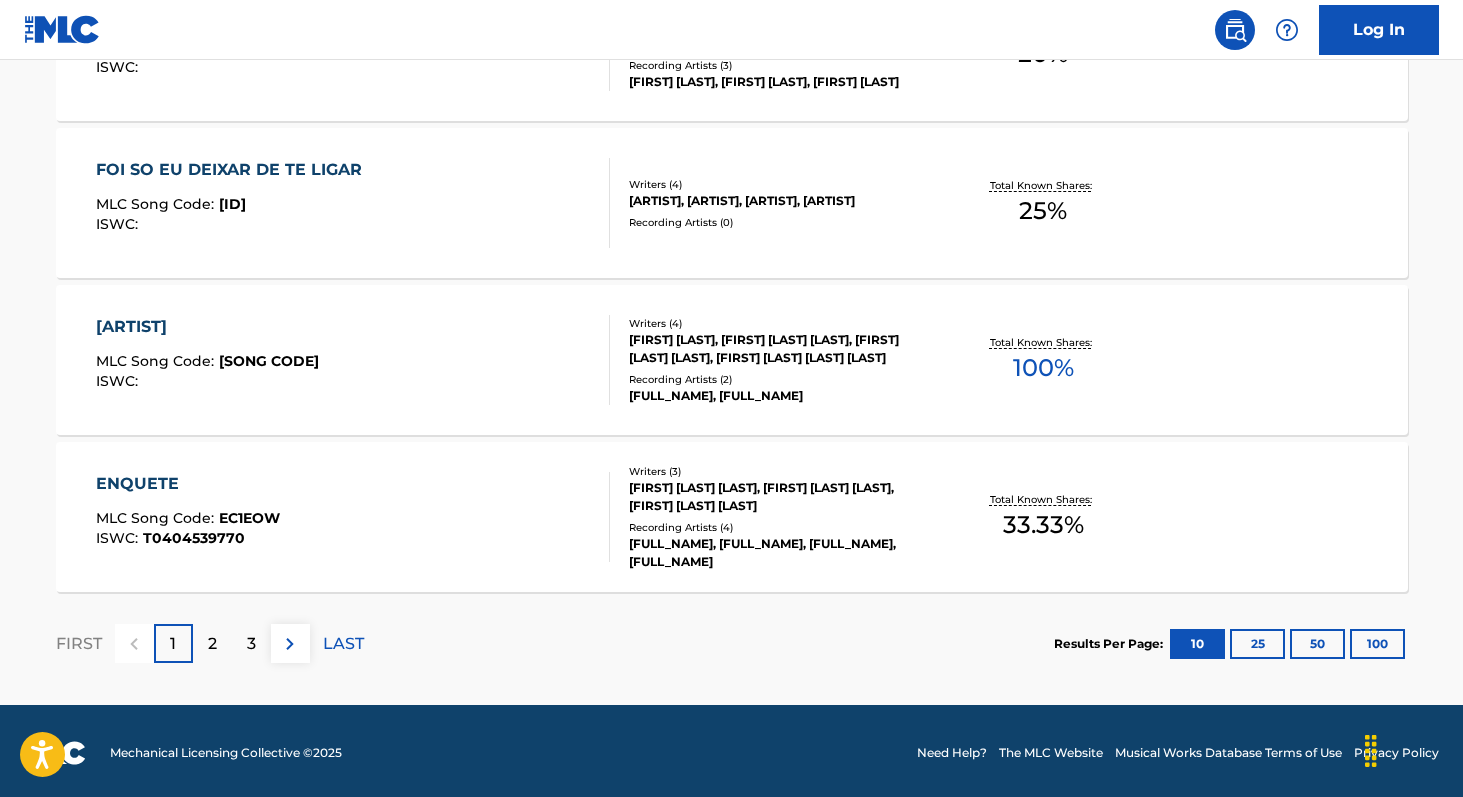scroll, scrollTop: 1651, scrollLeft: 0, axis: vertical 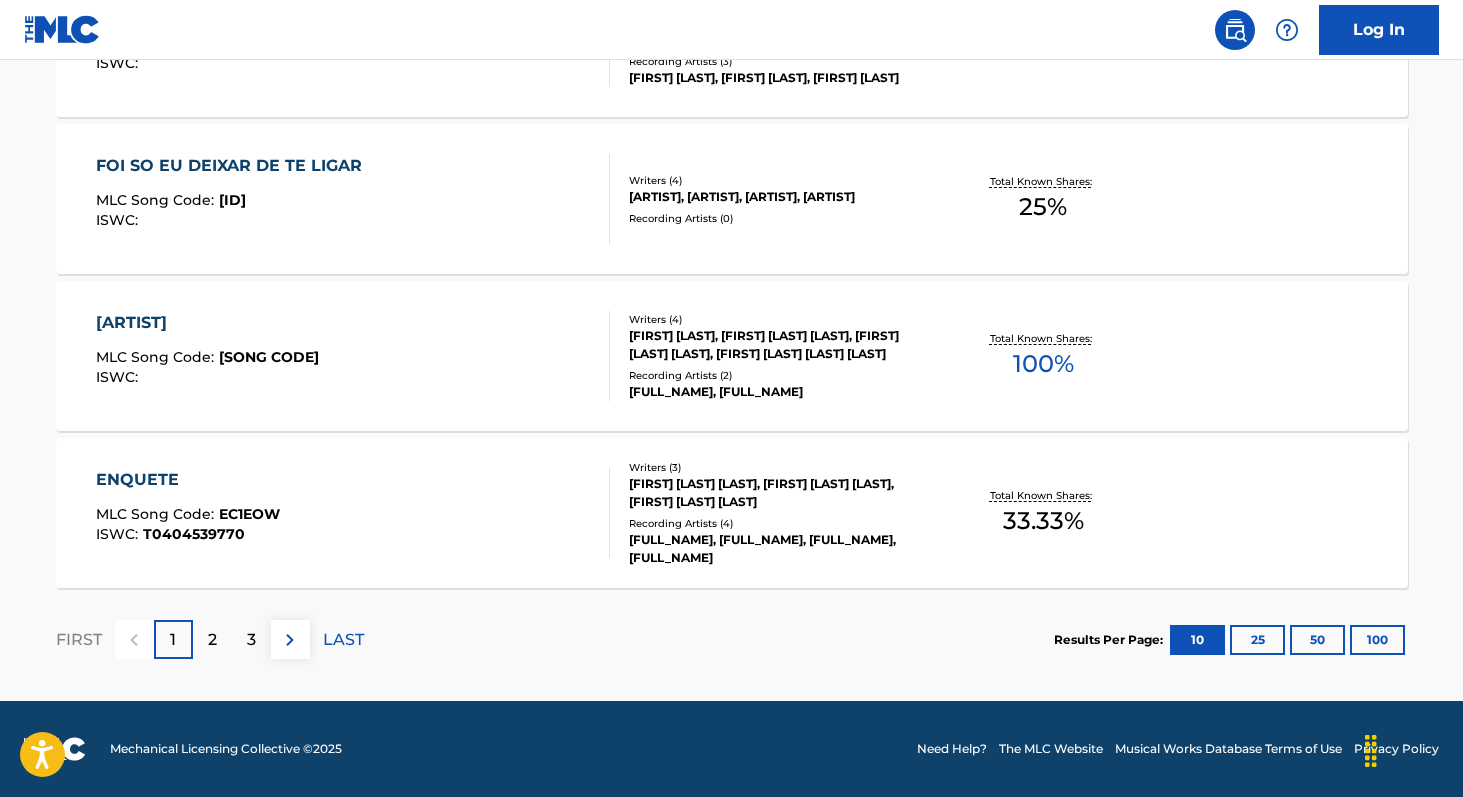 click on "100" at bounding box center (1377, 640) 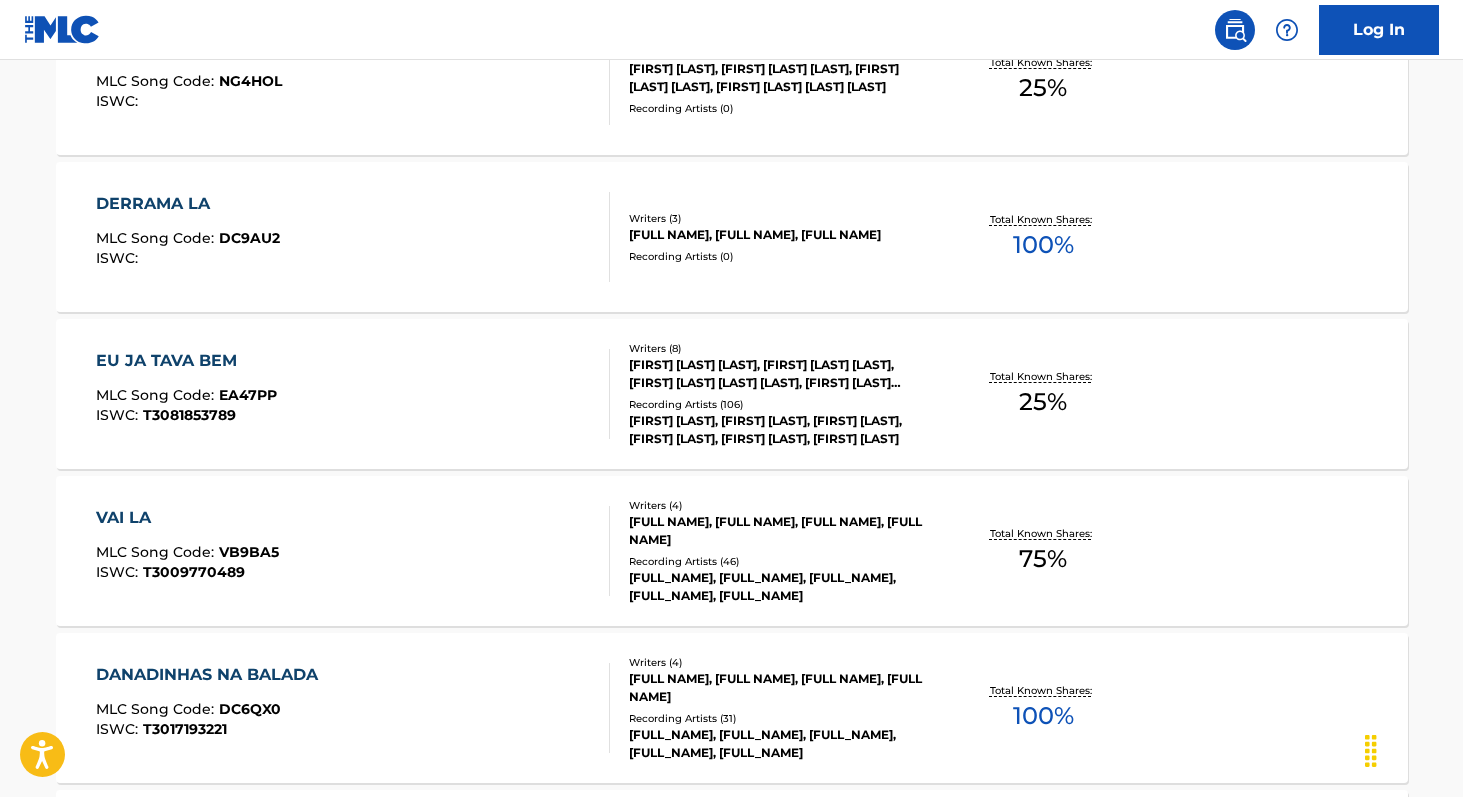 scroll, scrollTop: 5378, scrollLeft: 0, axis: vertical 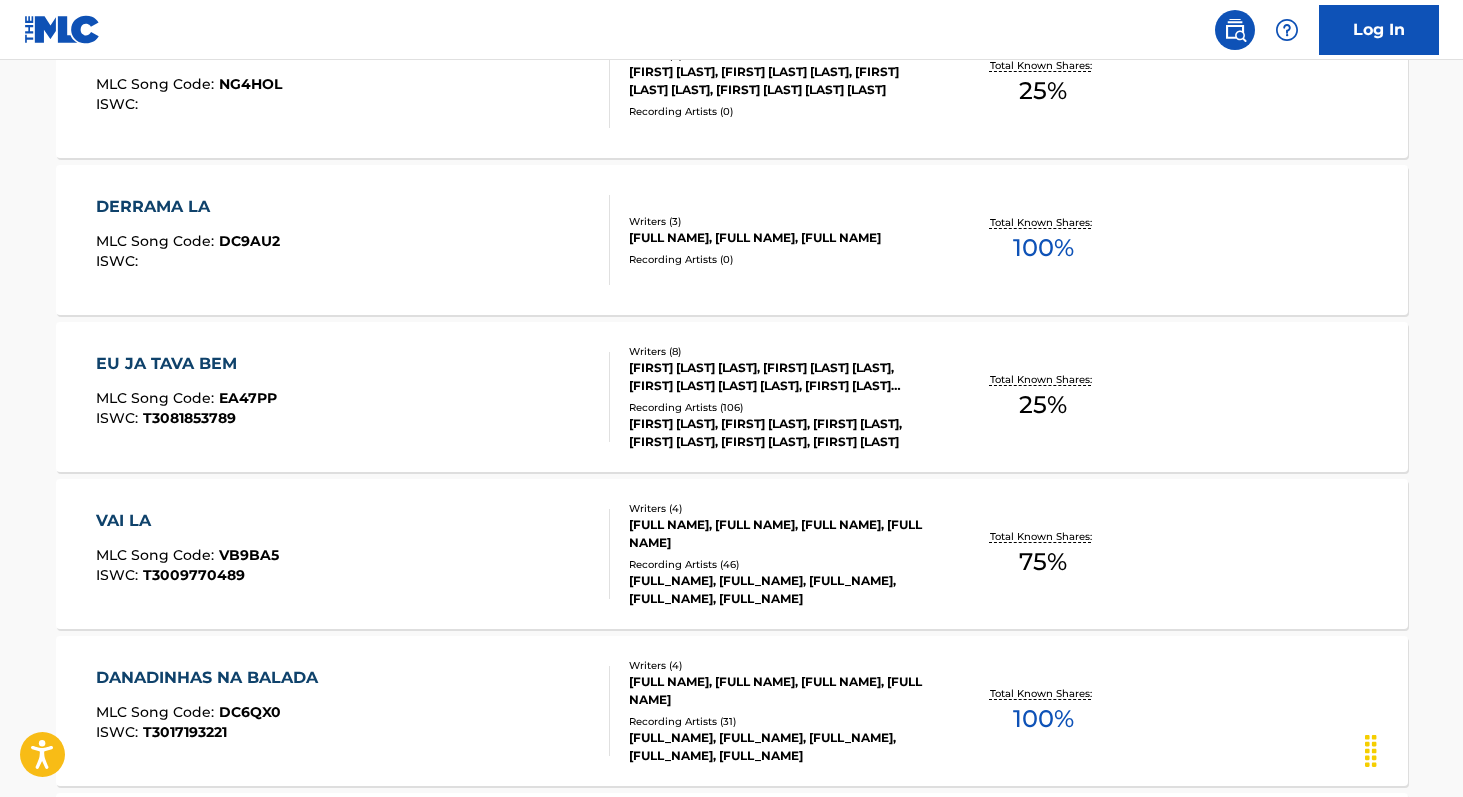 click on "100 %" at bounding box center [1043, 248] 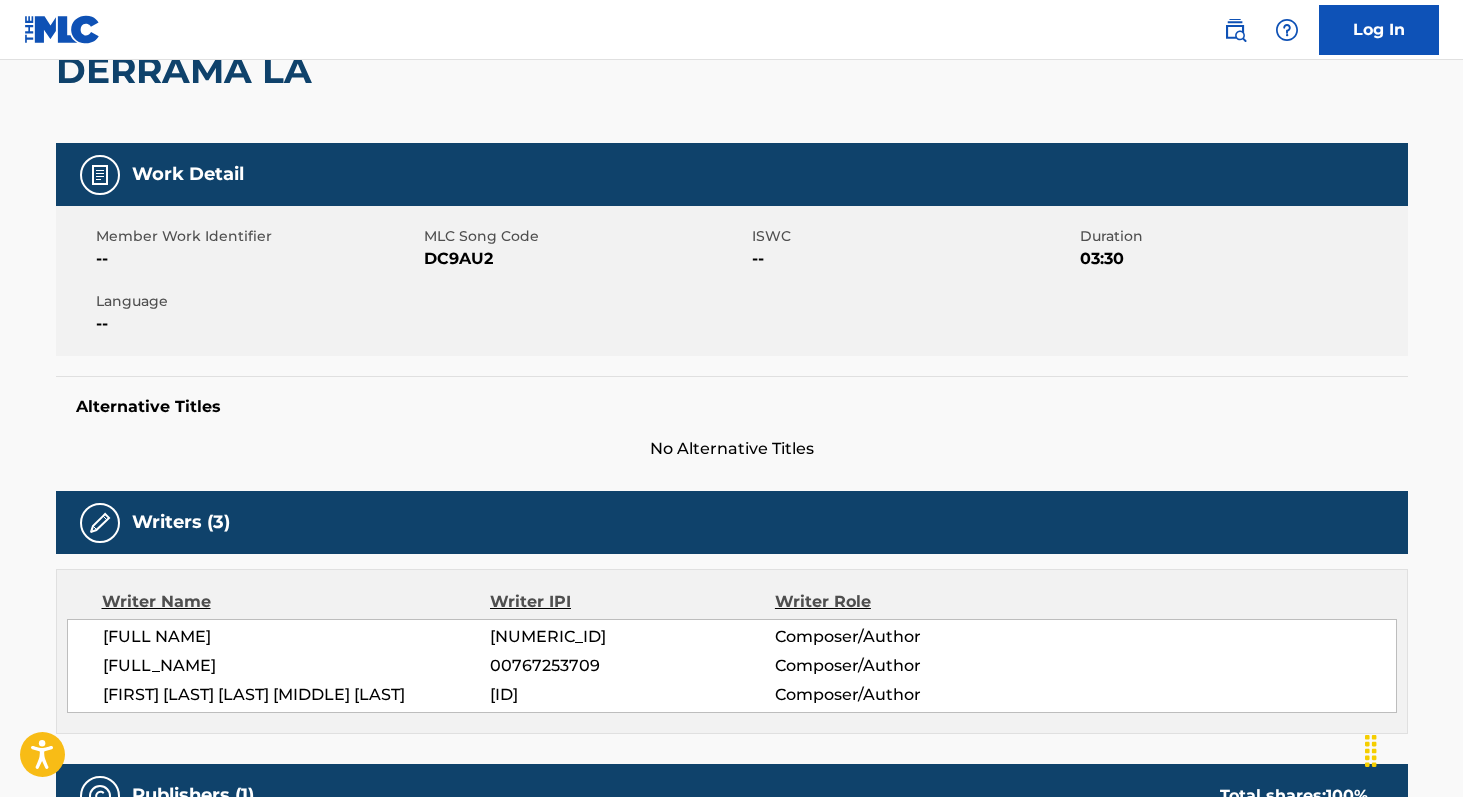scroll, scrollTop: 212, scrollLeft: 0, axis: vertical 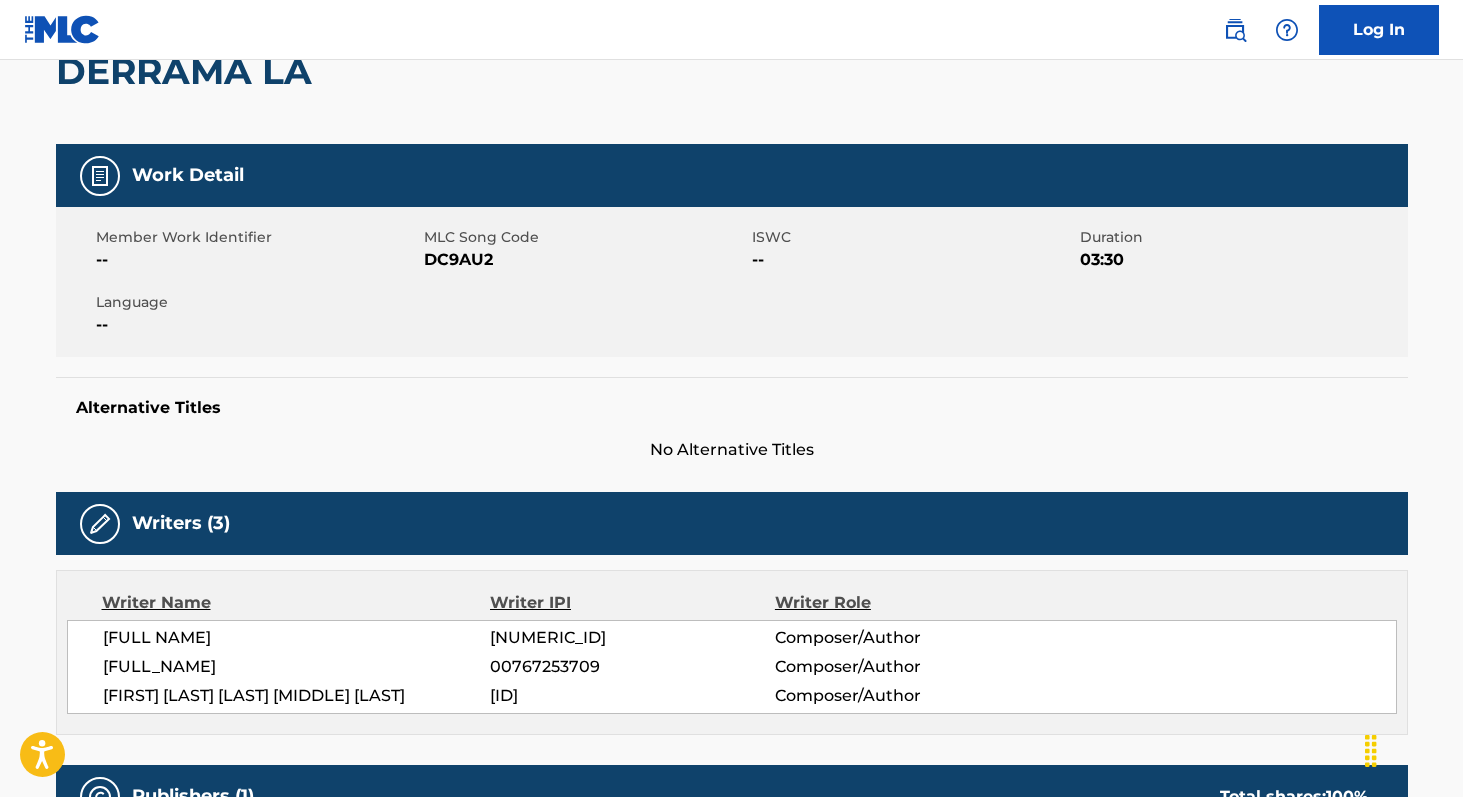 click on "DC9AU2" at bounding box center [585, 260] 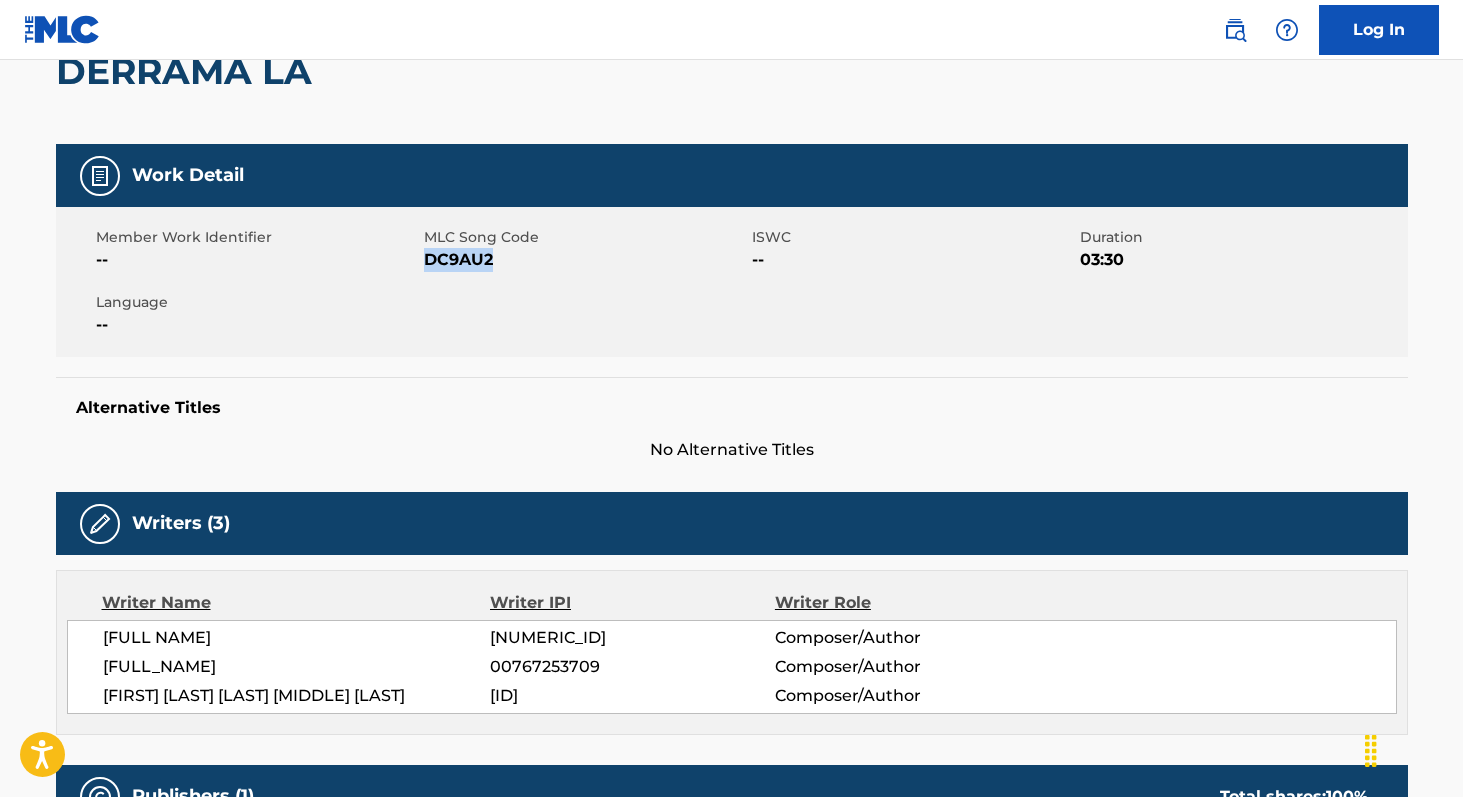 click on "DC9AU2" at bounding box center (585, 260) 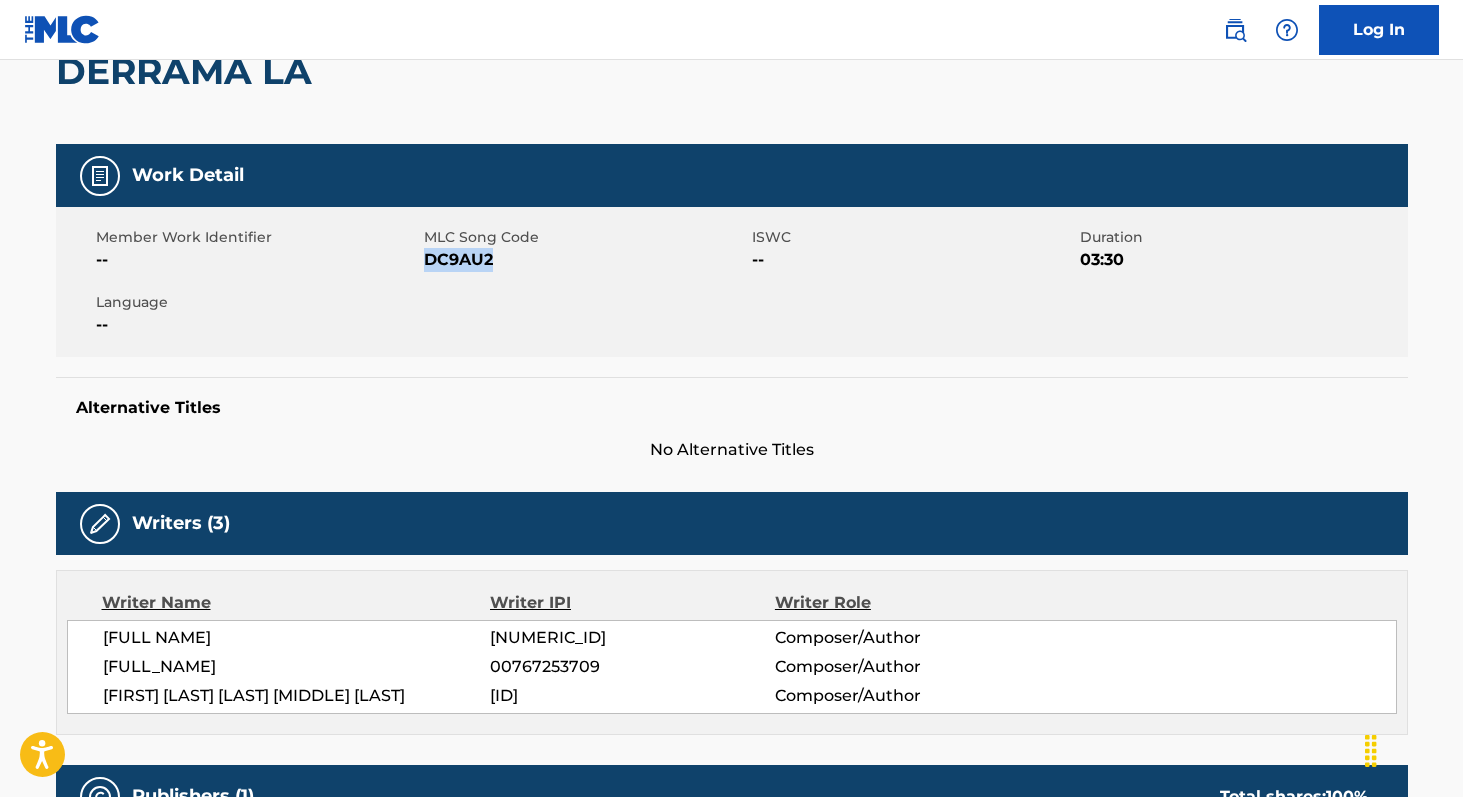 copy on "DC9AU2" 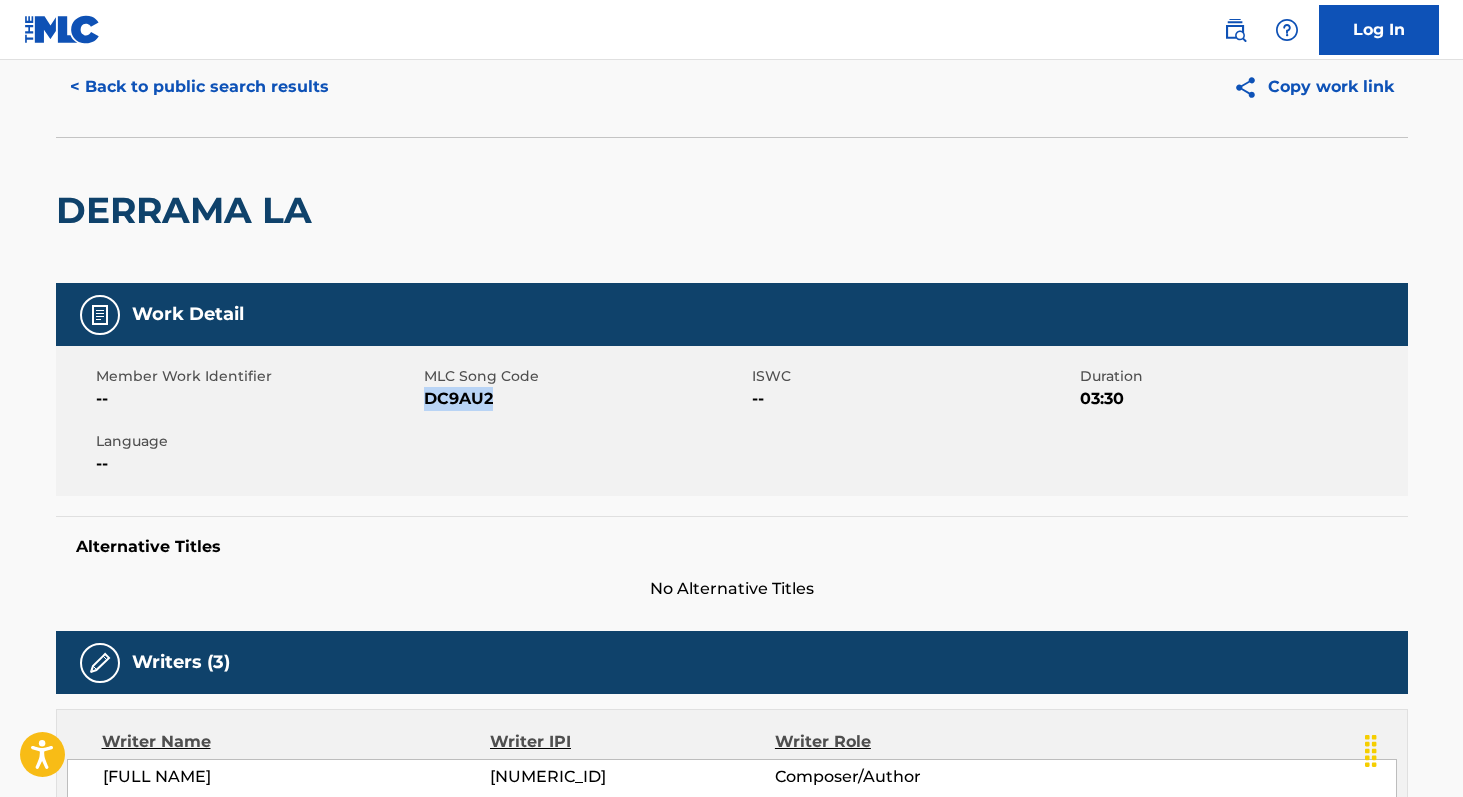 scroll, scrollTop: 0, scrollLeft: 0, axis: both 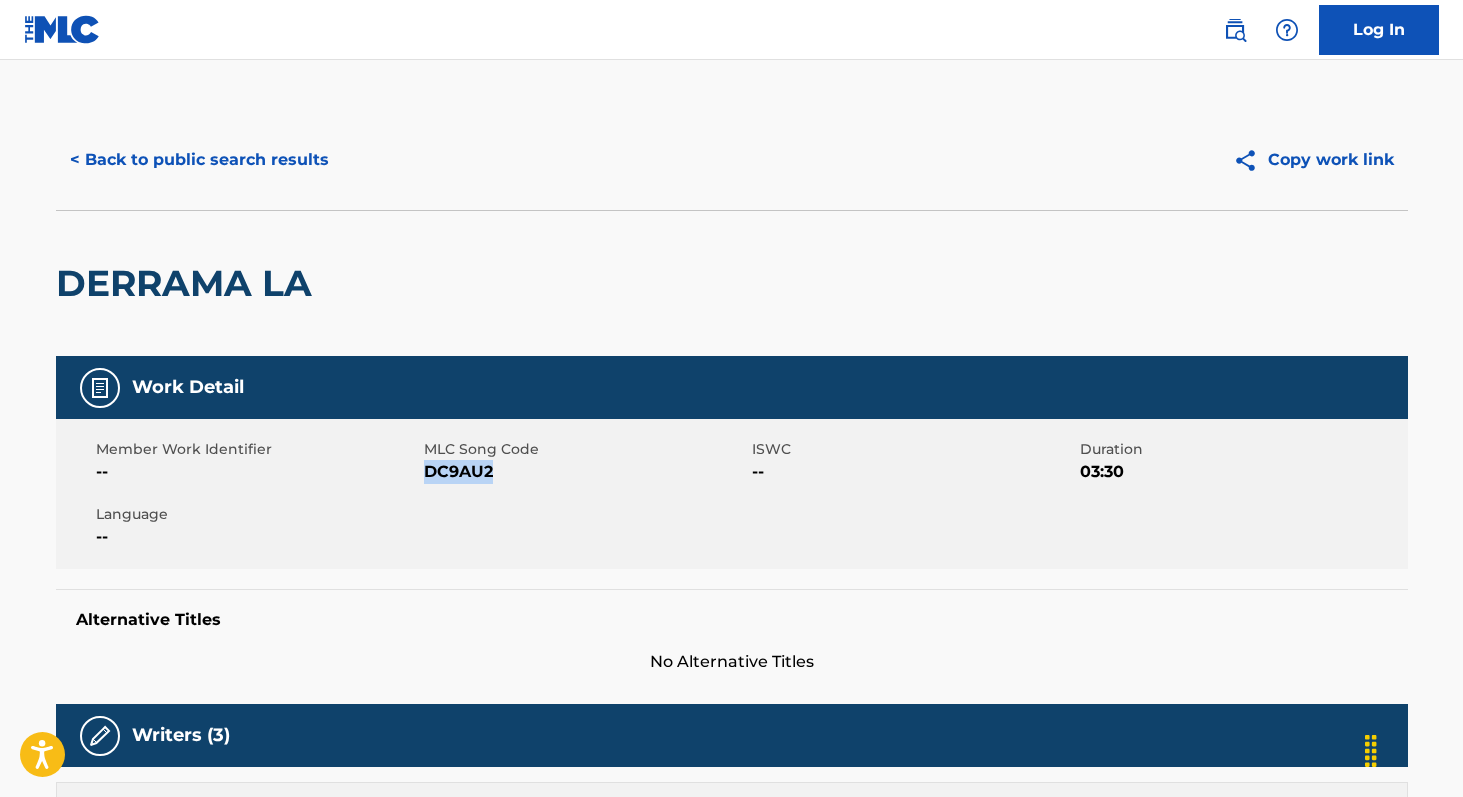 click on "< Back to public search results" at bounding box center (199, 160) 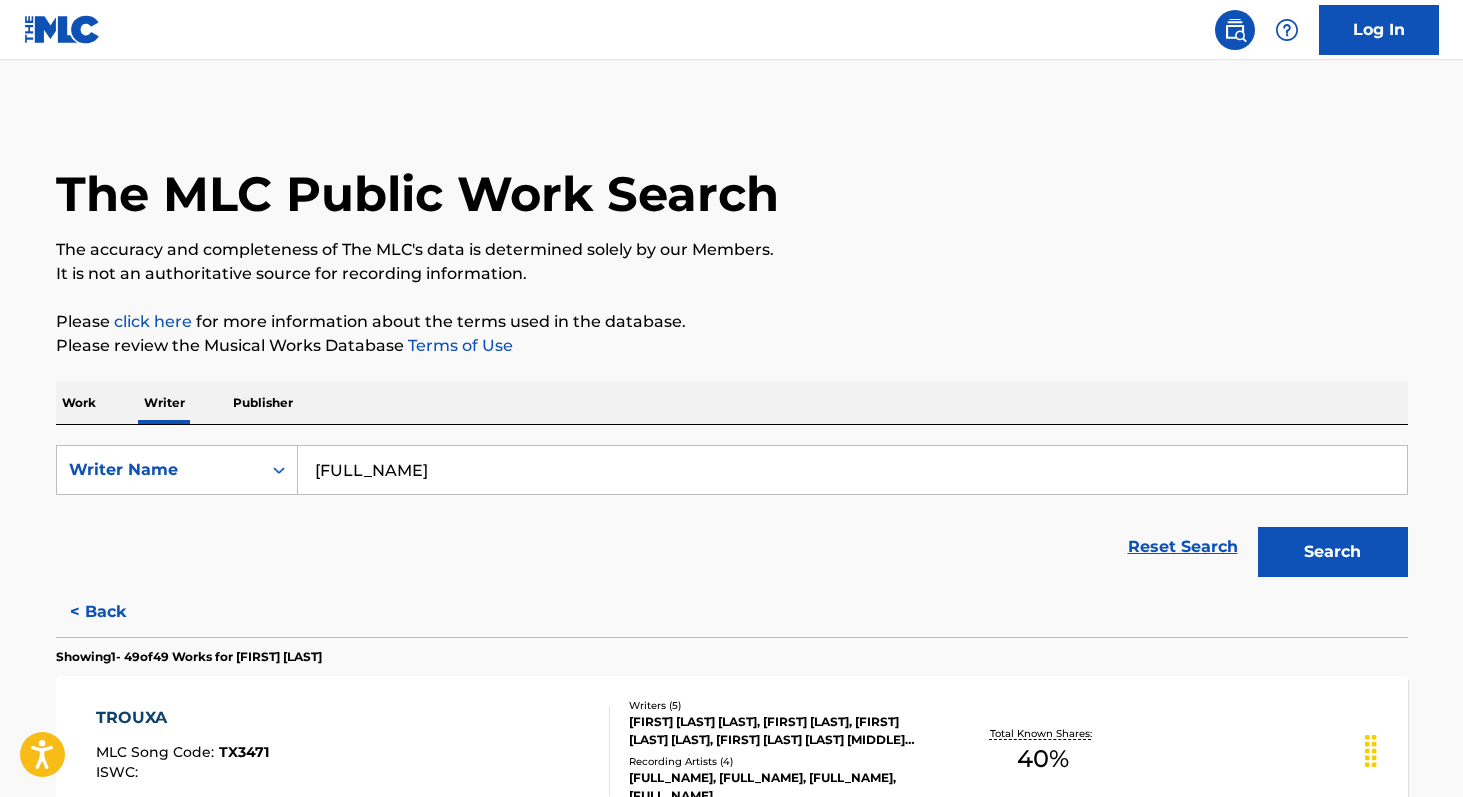 click on "Work" at bounding box center [79, 403] 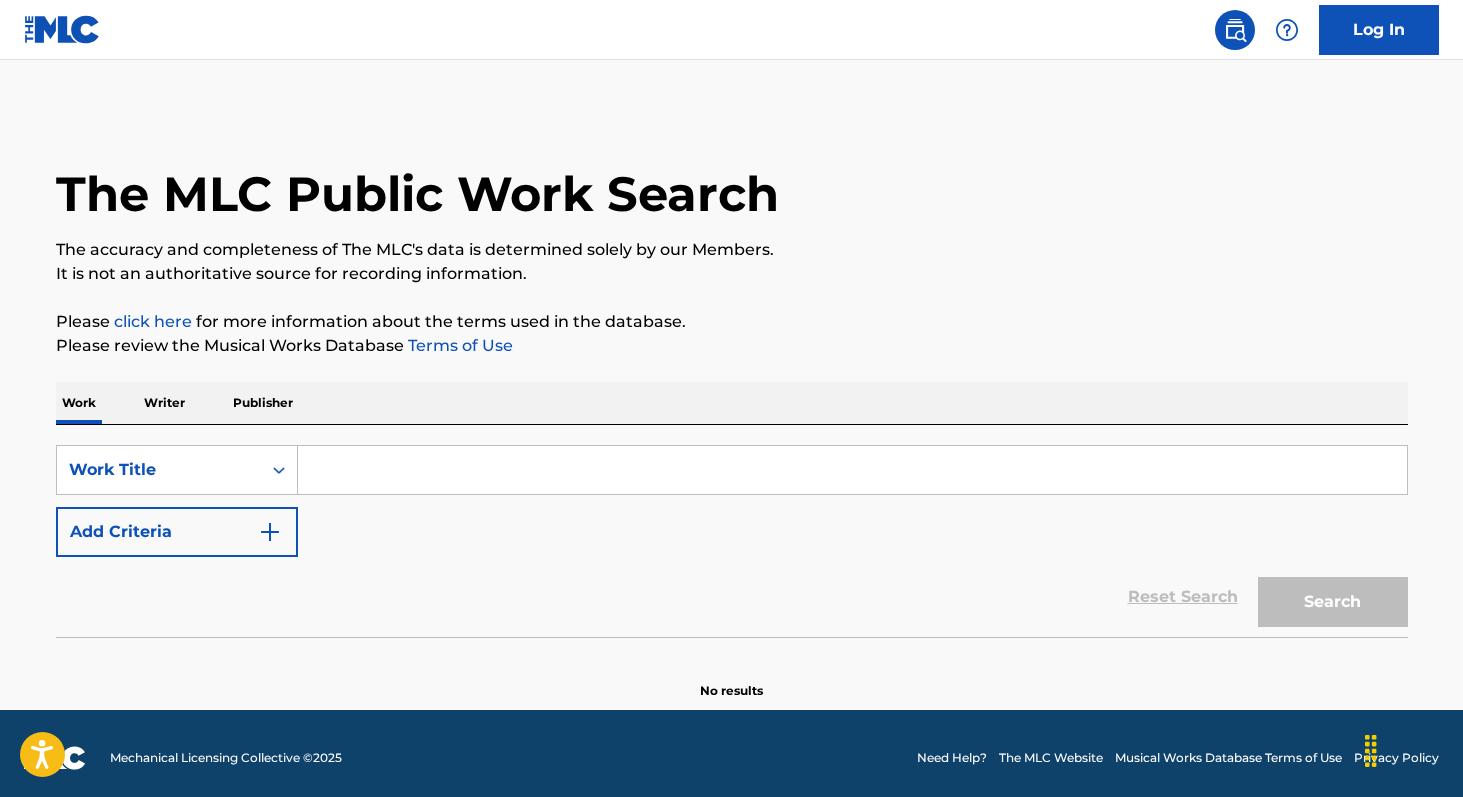 click at bounding box center [852, 470] 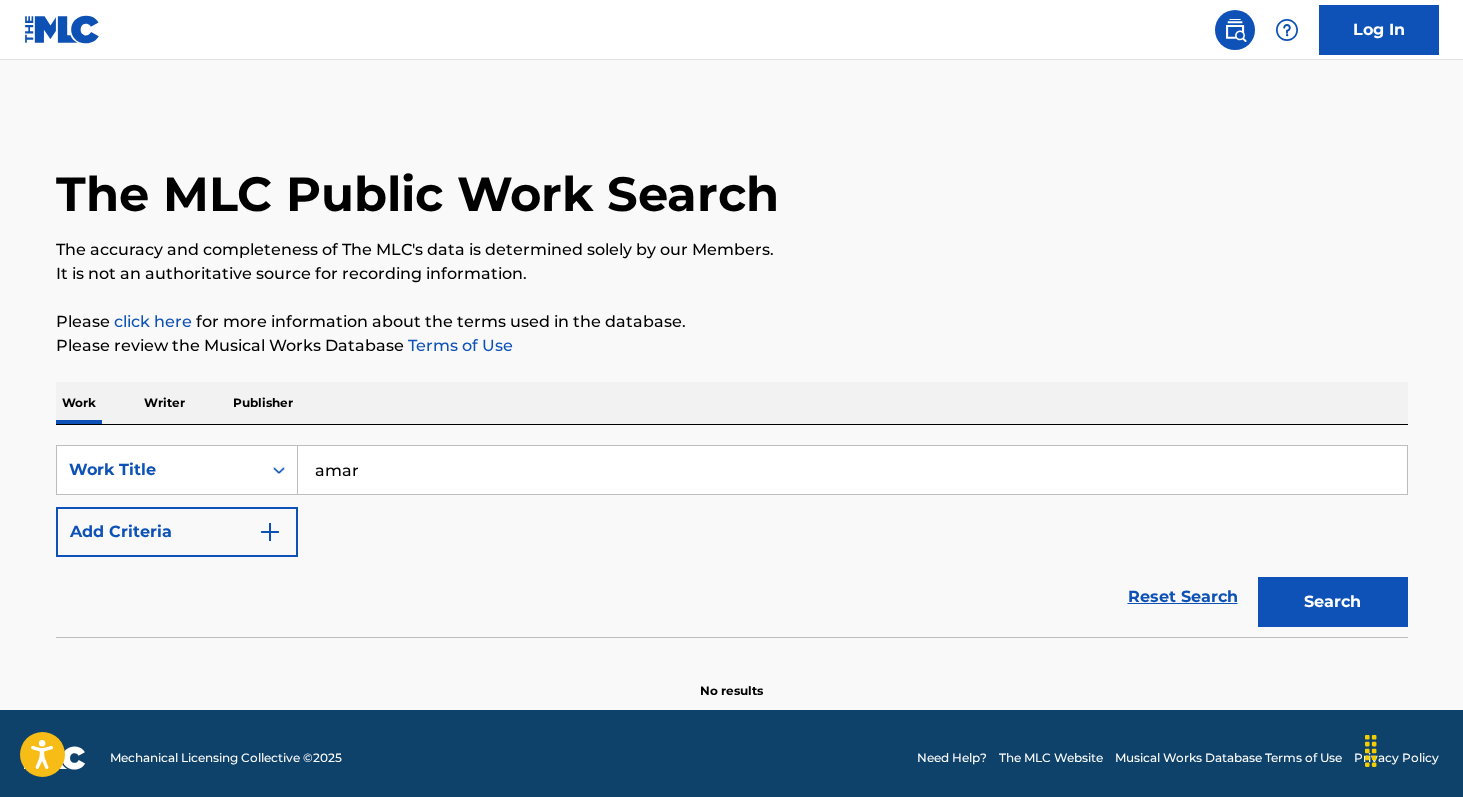type on "amar" 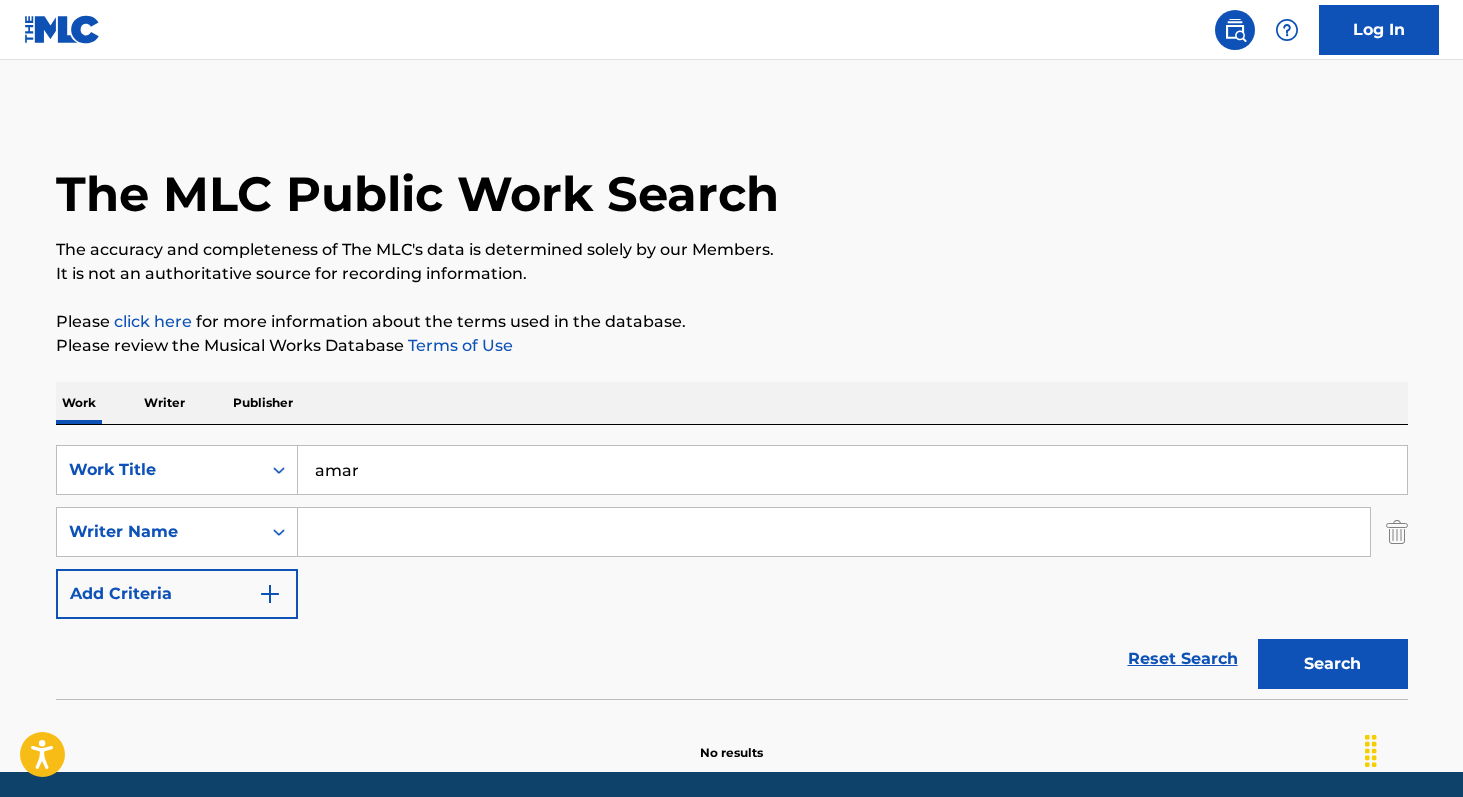 click at bounding box center (834, 532) 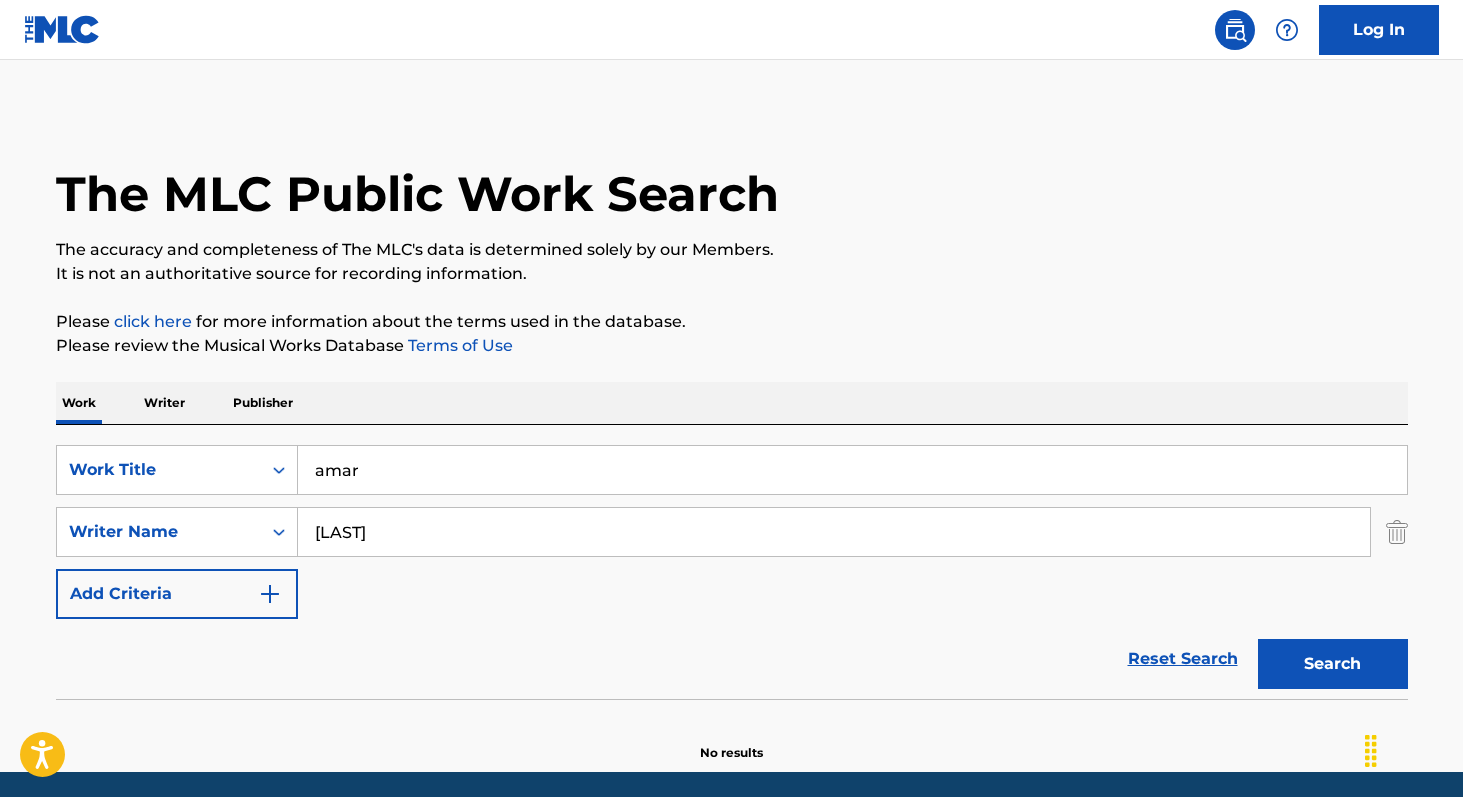 type on "[LAST]" 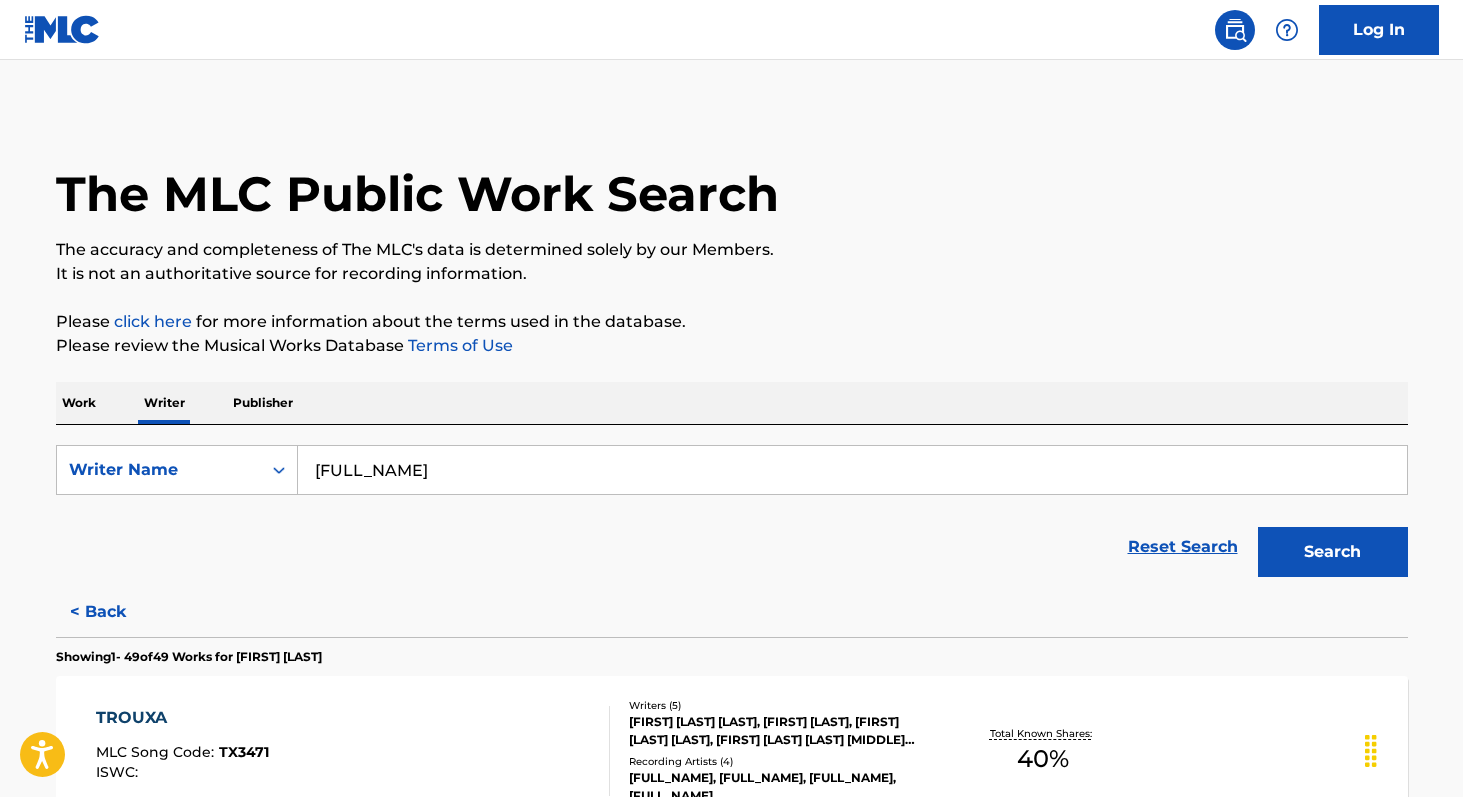 click on "[FULL_NAME]" at bounding box center [852, 470] 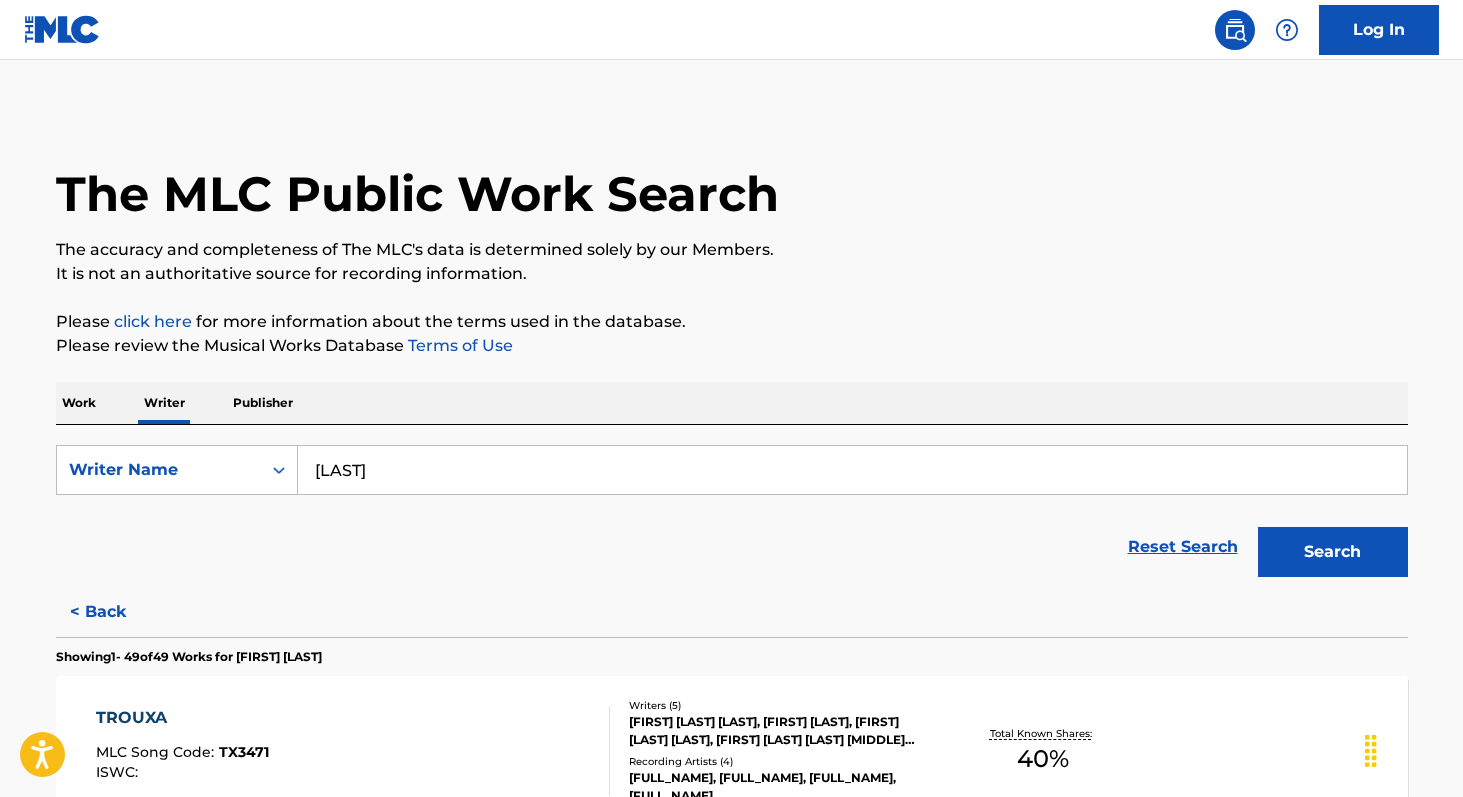 type on "[LAST]" 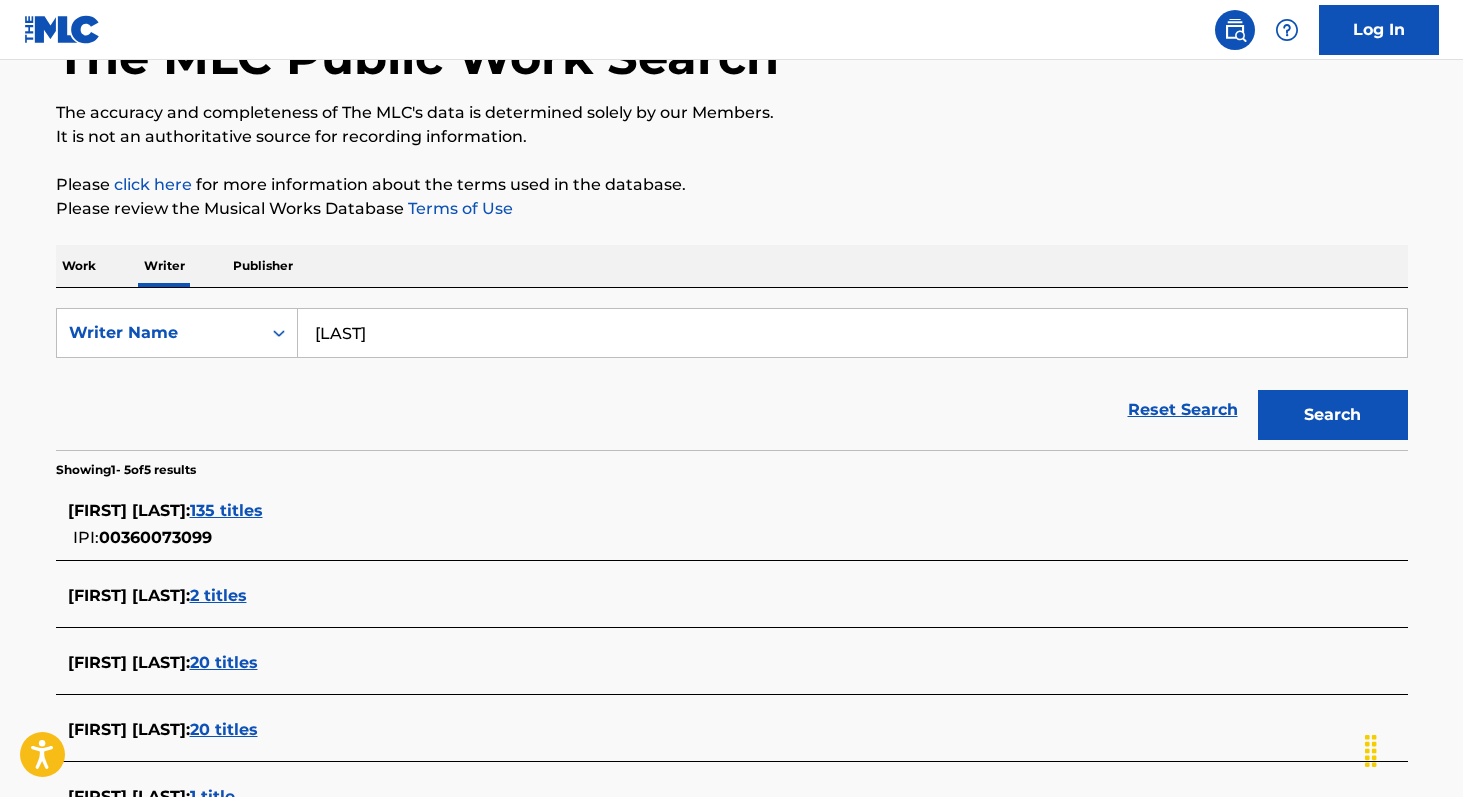 scroll, scrollTop: 139, scrollLeft: 0, axis: vertical 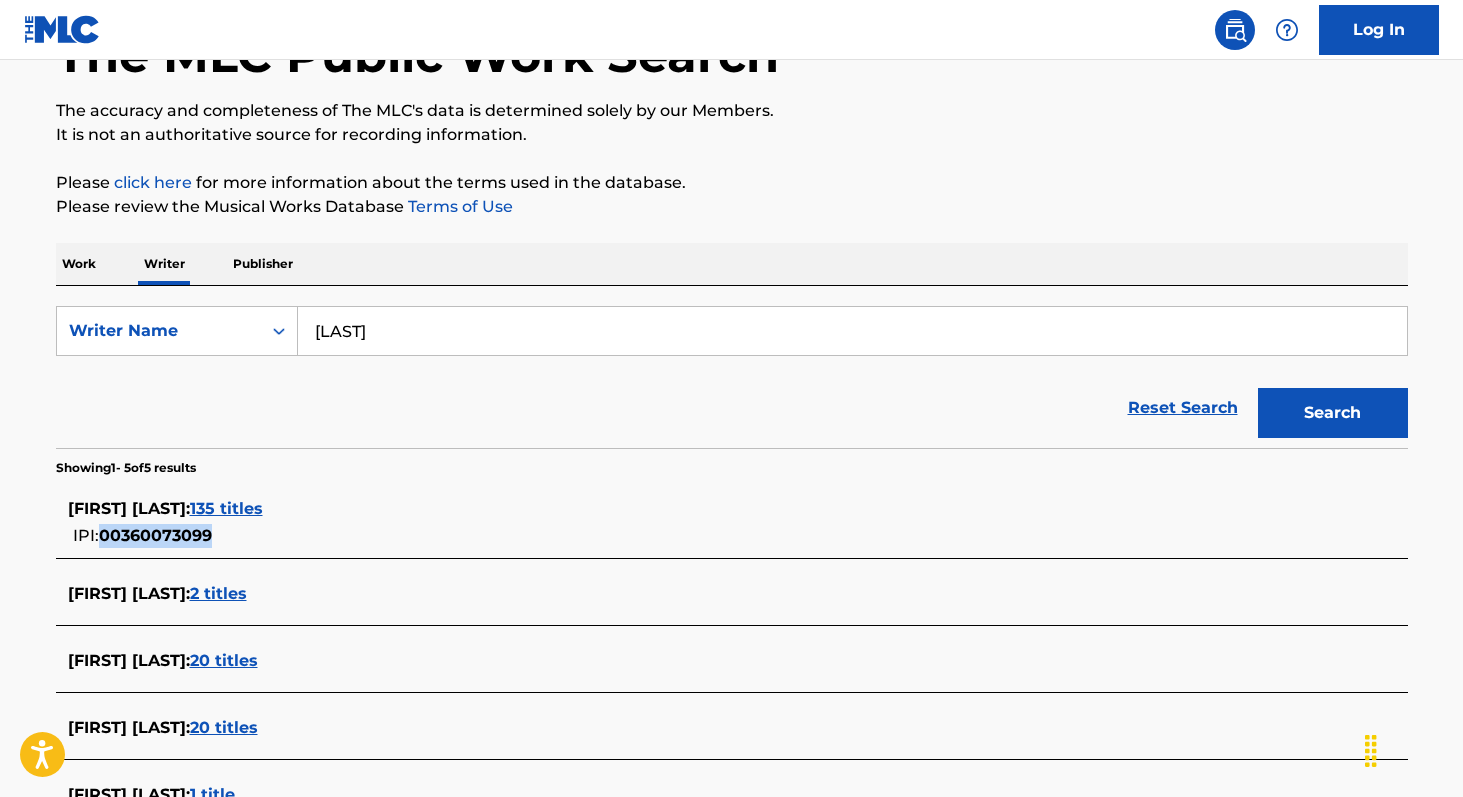 copy on "00360073099" 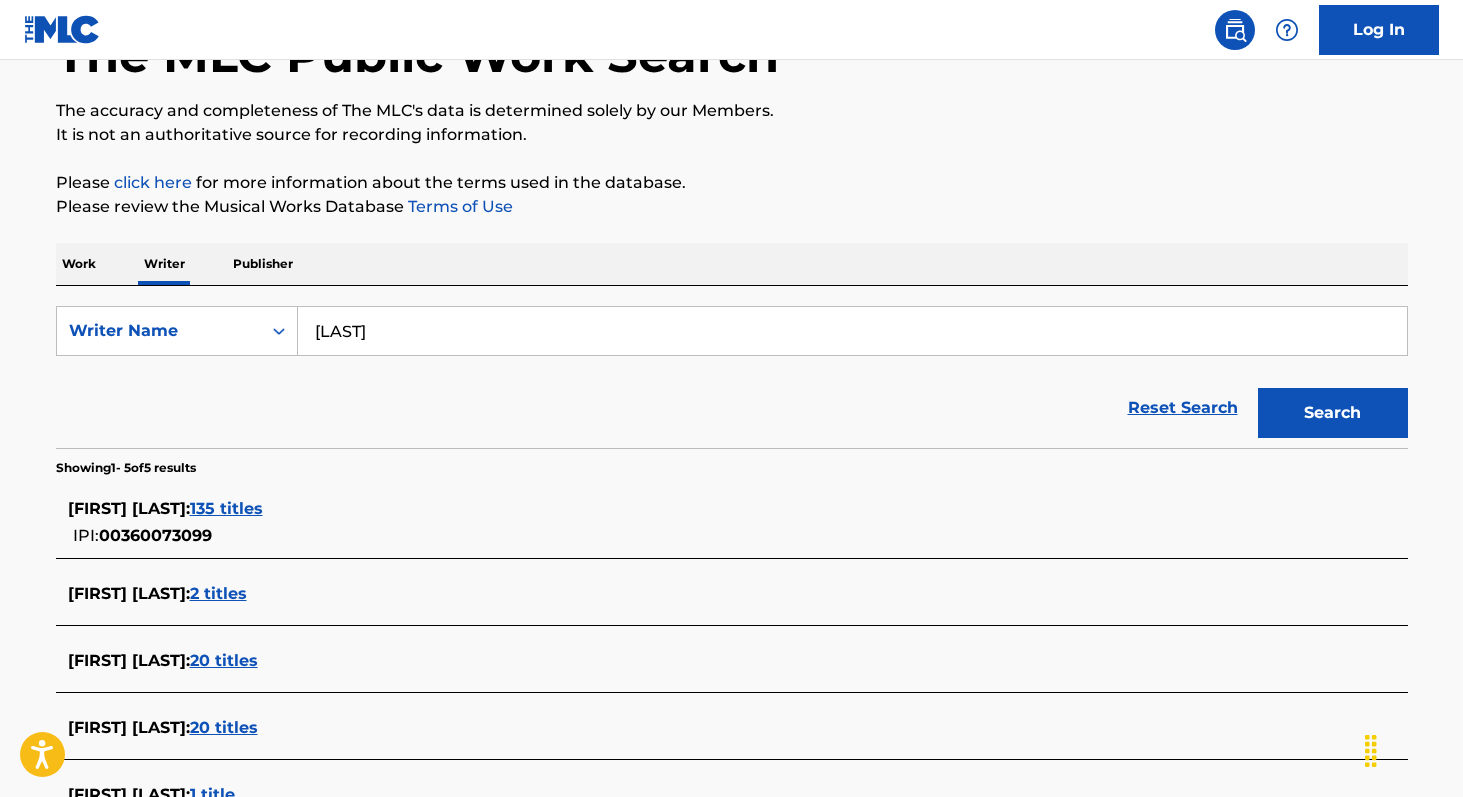 click on "135 titles" at bounding box center (226, 508) 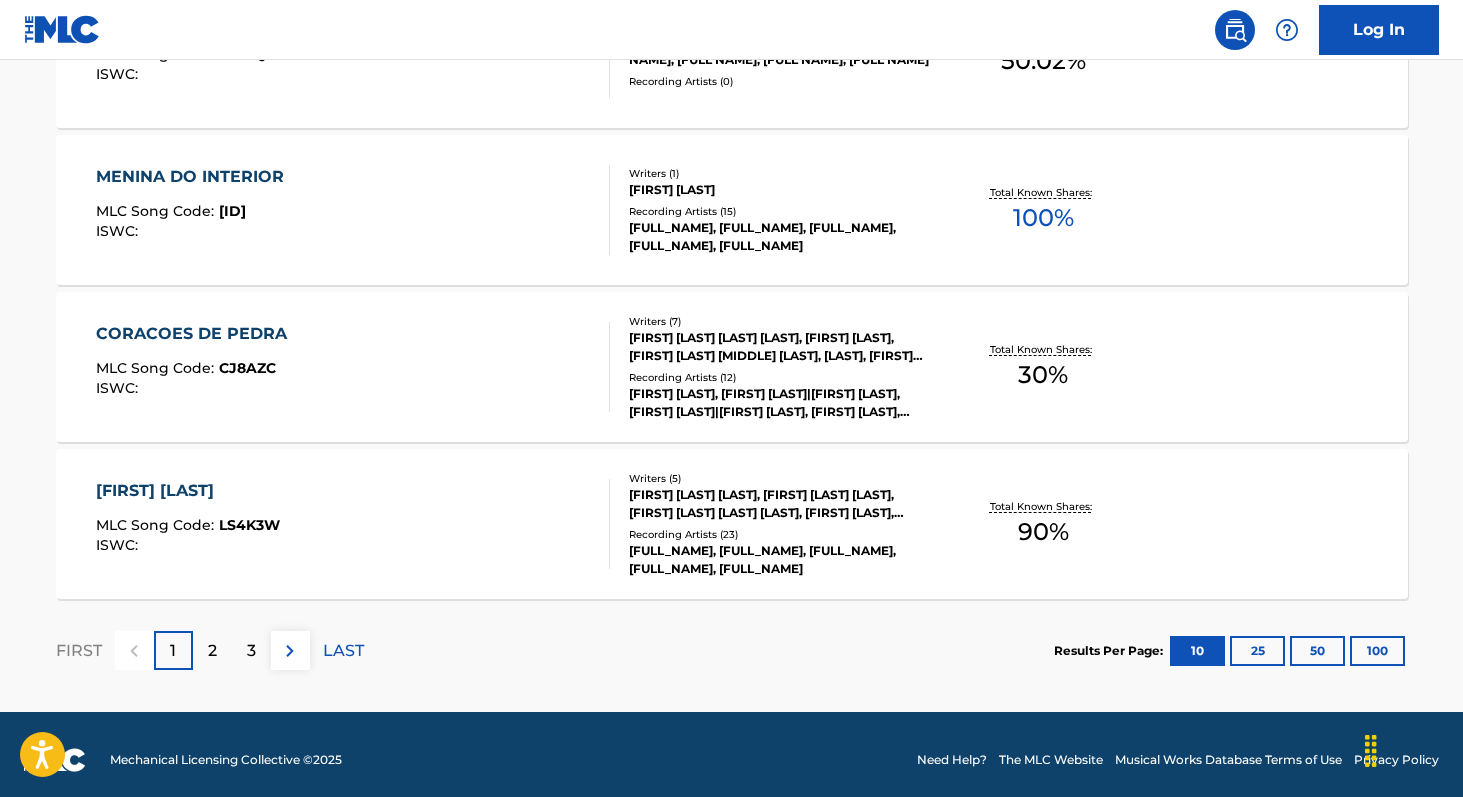 scroll, scrollTop: 1651, scrollLeft: 0, axis: vertical 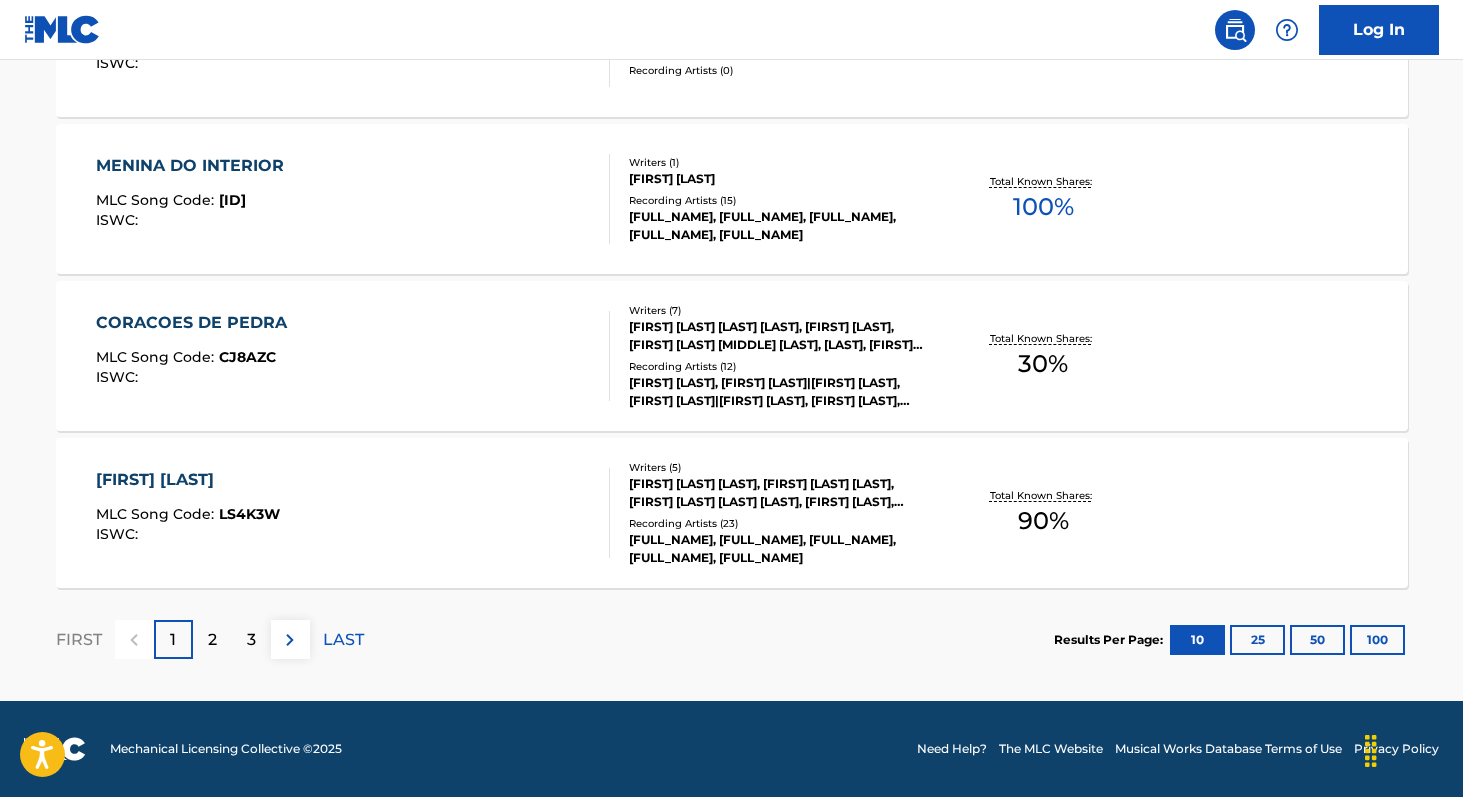 click on "100" at bounding box center (1377, 640) 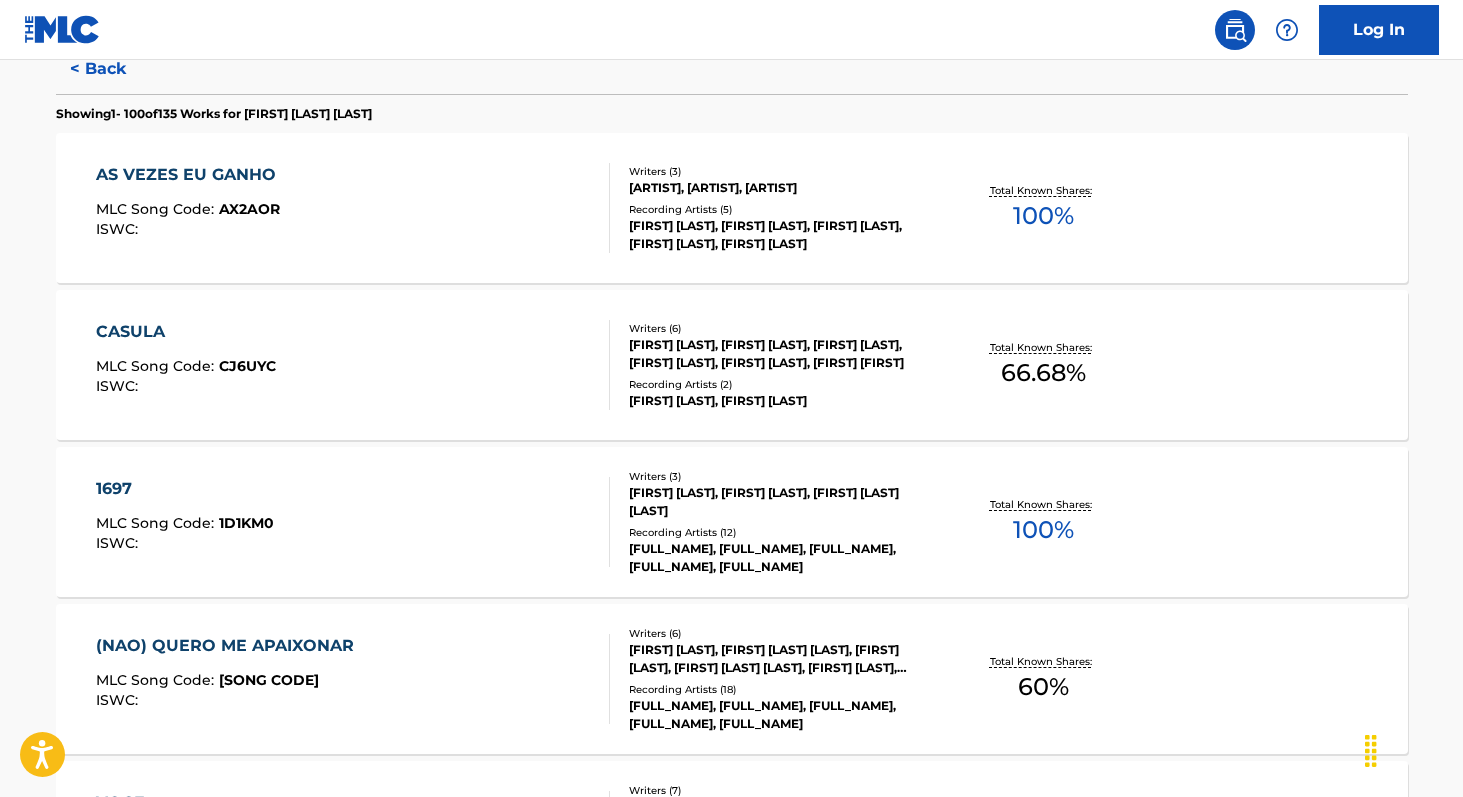 scroll, scrollTop: 1005, scrollLeft: 0, axis: vertical 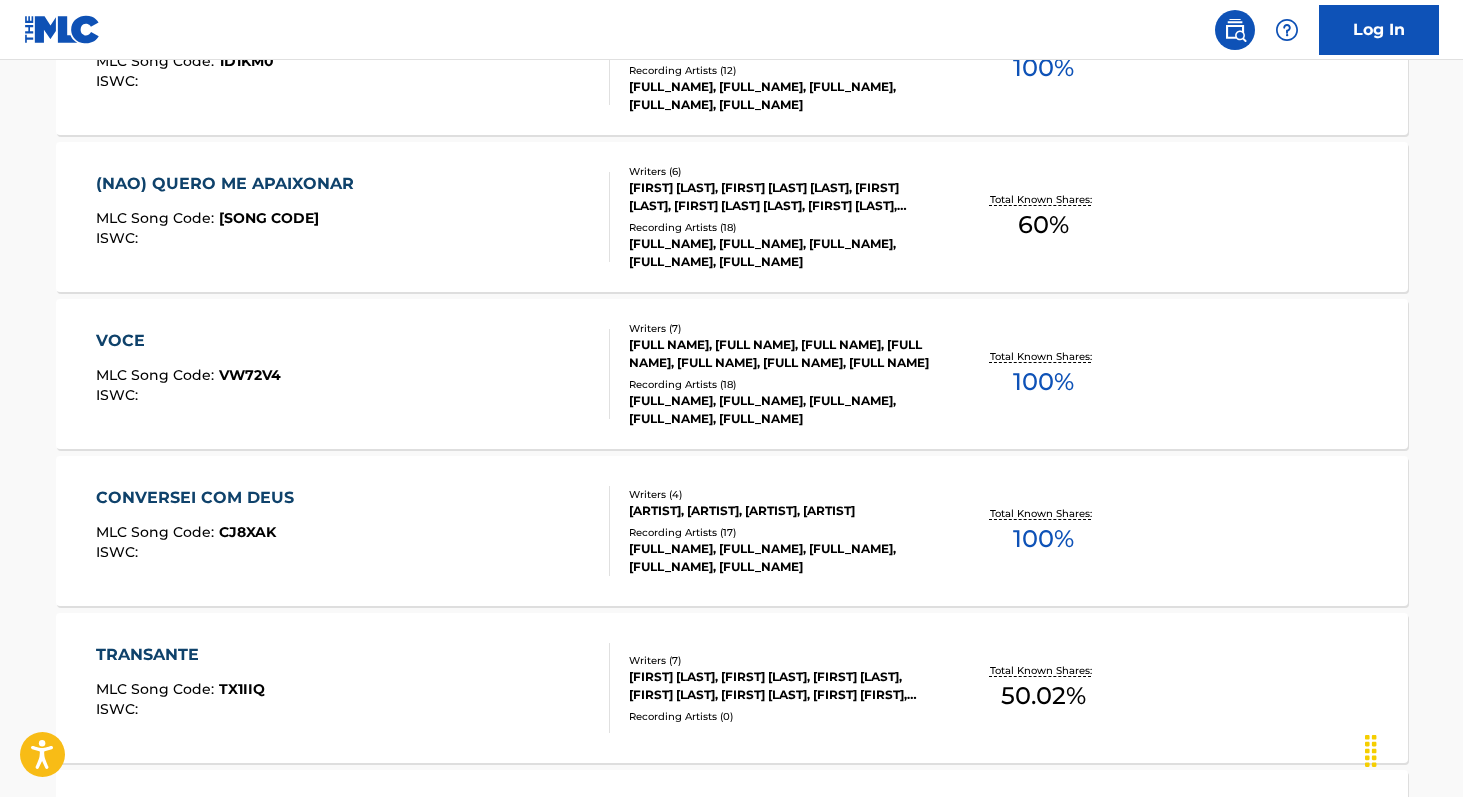 click on "100 %" at bounding box center [1043, 382] 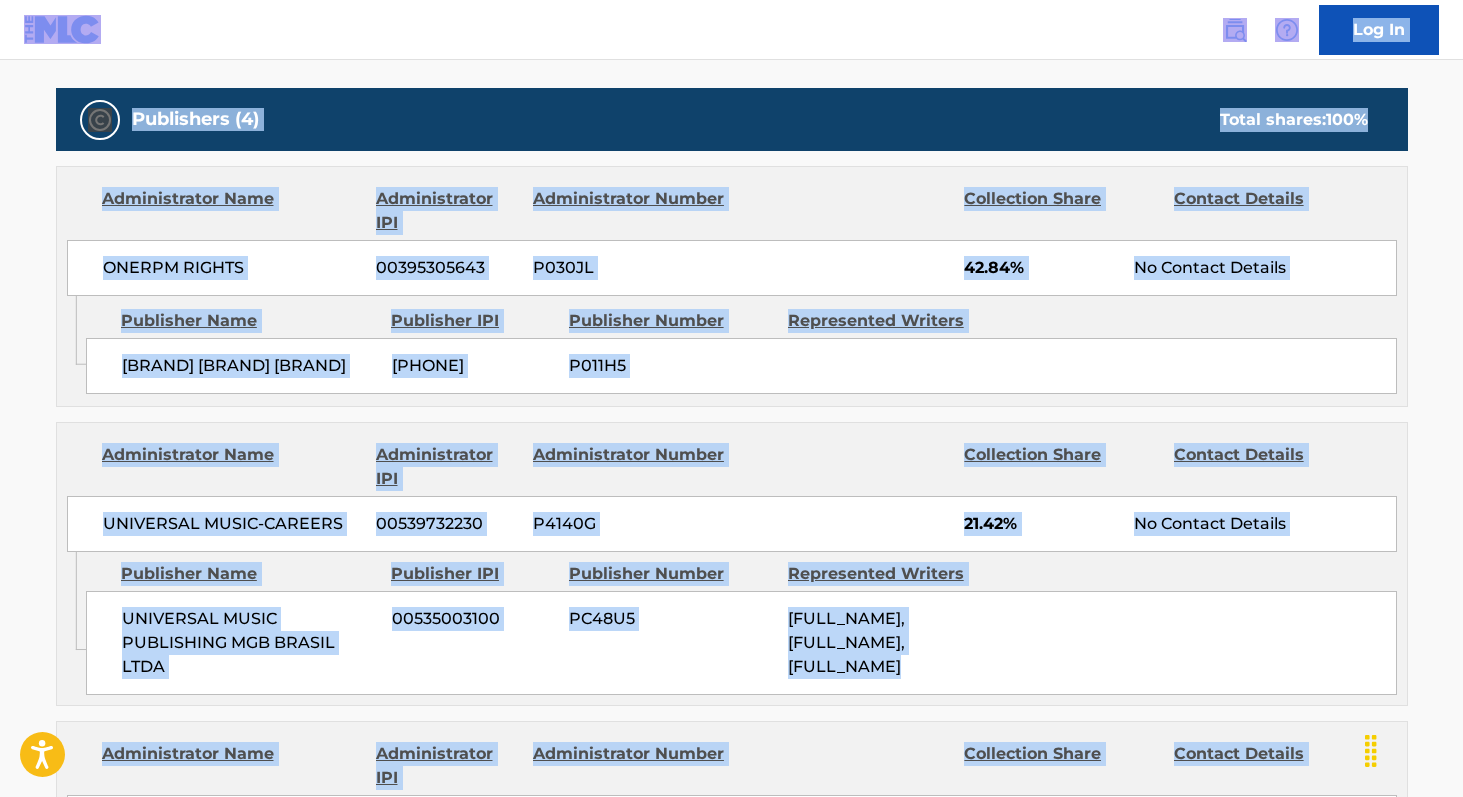 scroll, scrollTop: 0, scrollLeft: 0, axis: both 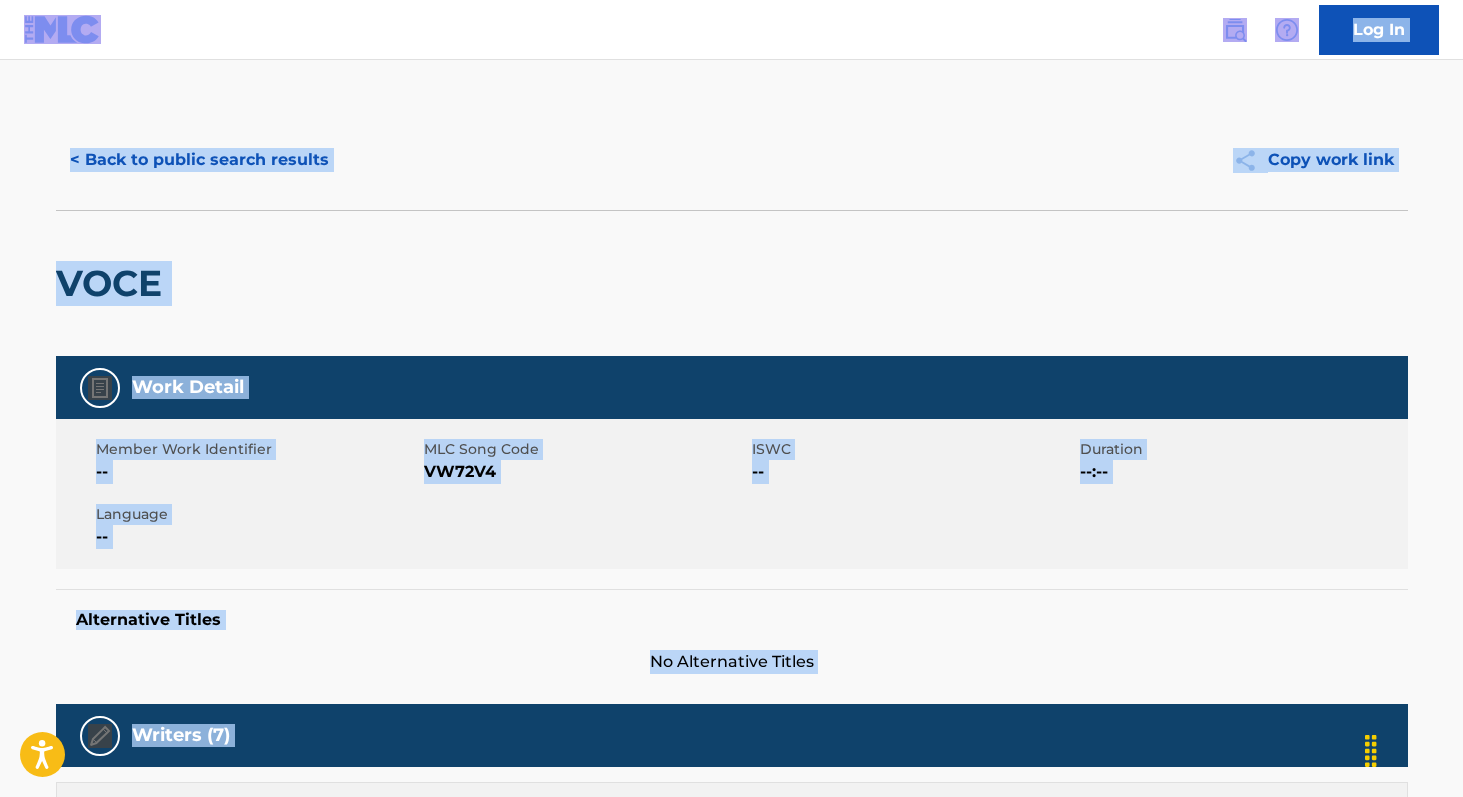click on "Work Detail" at bounding box center [732, 387] 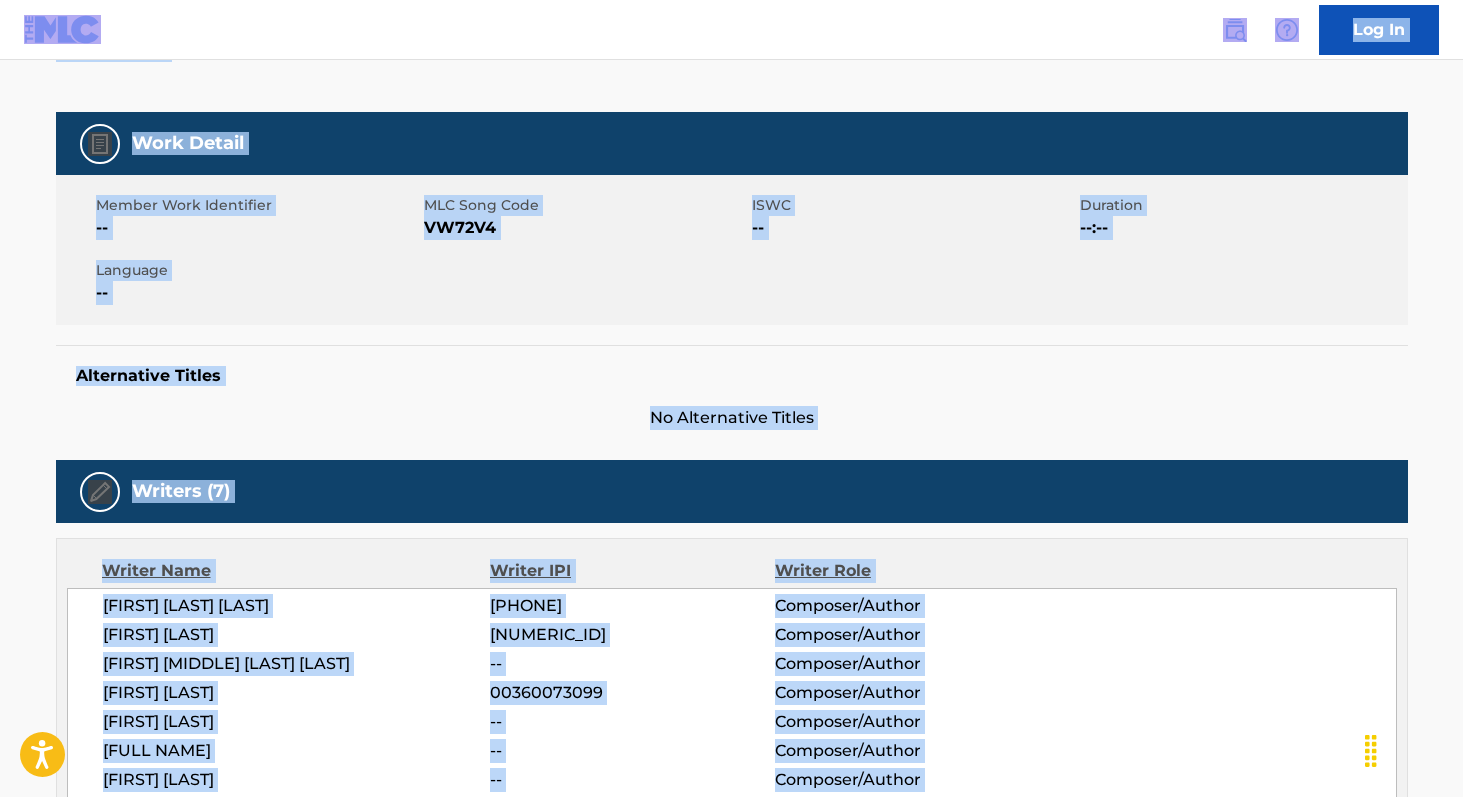 scroll, scrollTop: 0, scrollLeft: 0, axis: both 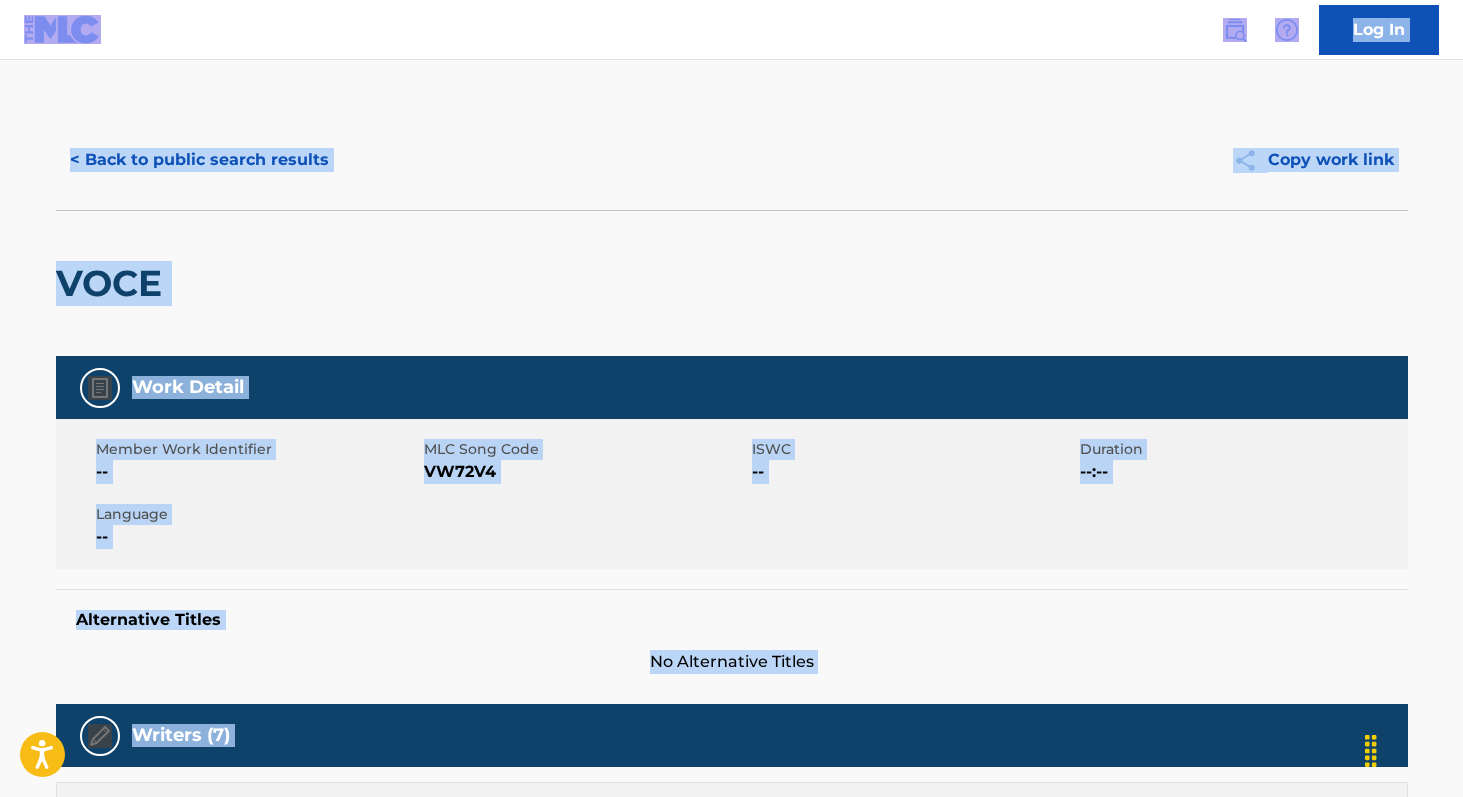click on "< Back to public search results" at bounding box center (199, 160) 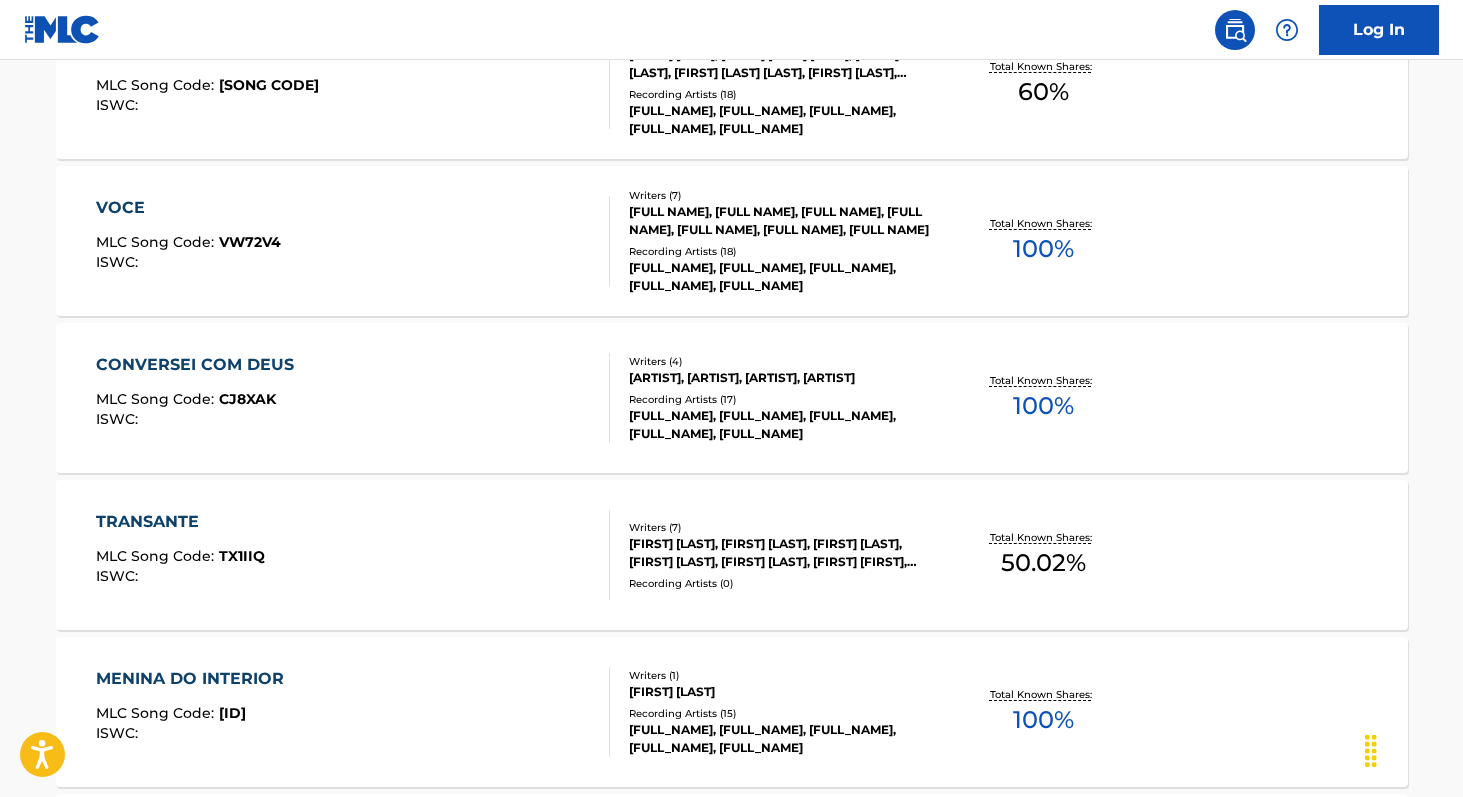 scroll, scrollTop: 1141, scrollLeft: 0, axis: vertical 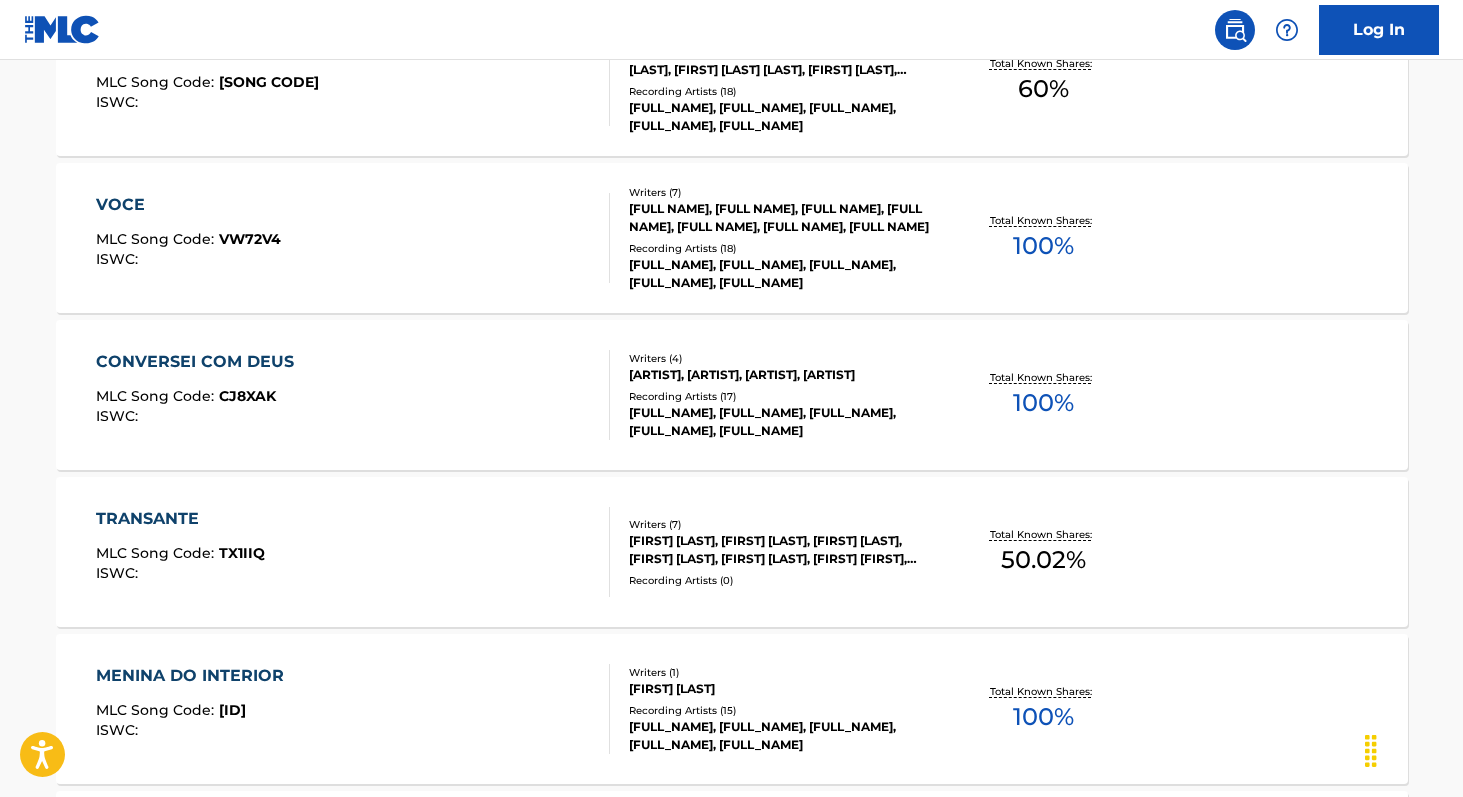 click on "100 %" at bounding box center (1043, 717) 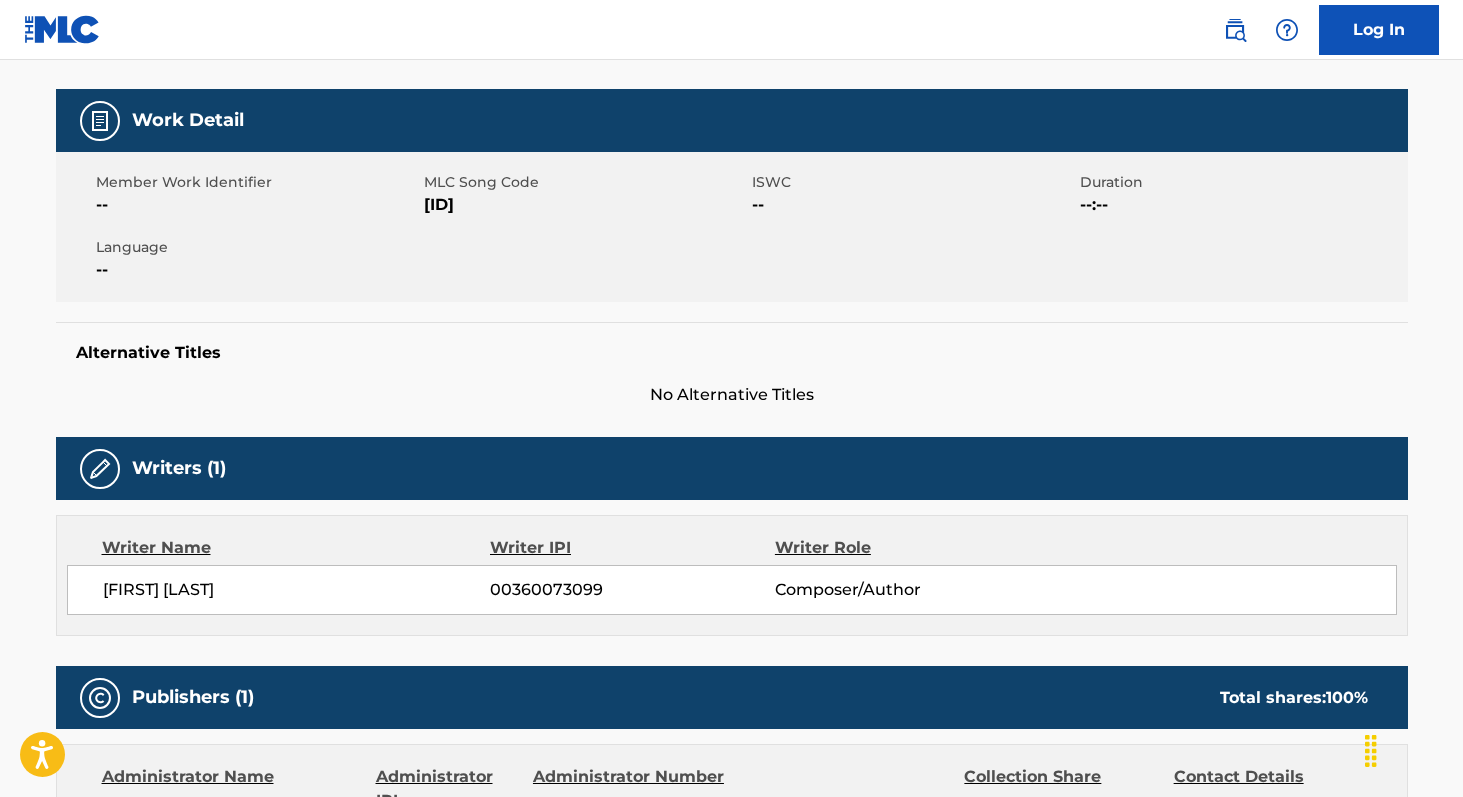 scroll, scrollTop: 261, scrollLeft: 0, axis: vertical 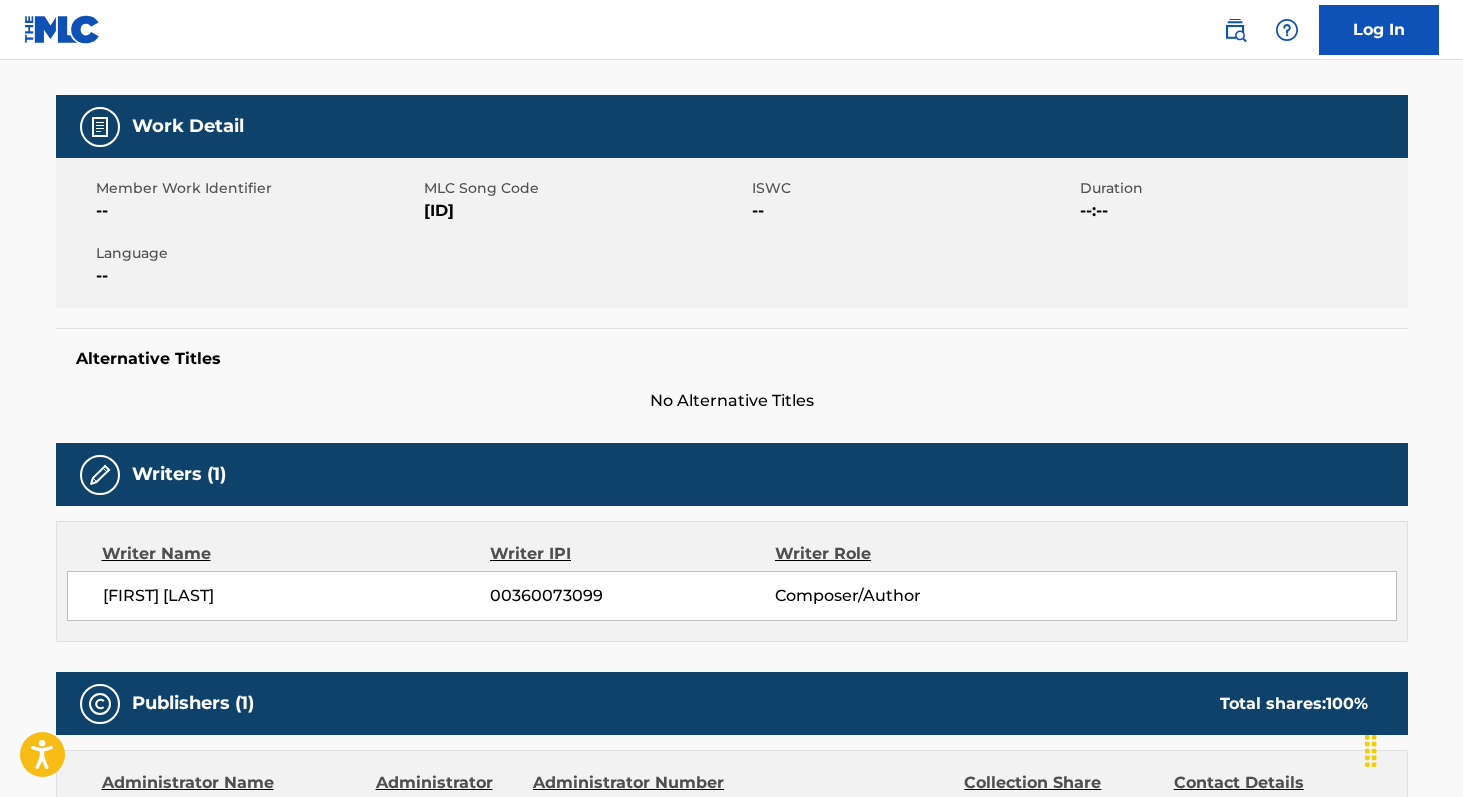click on "[ID]" at bounding box center (585, 211) 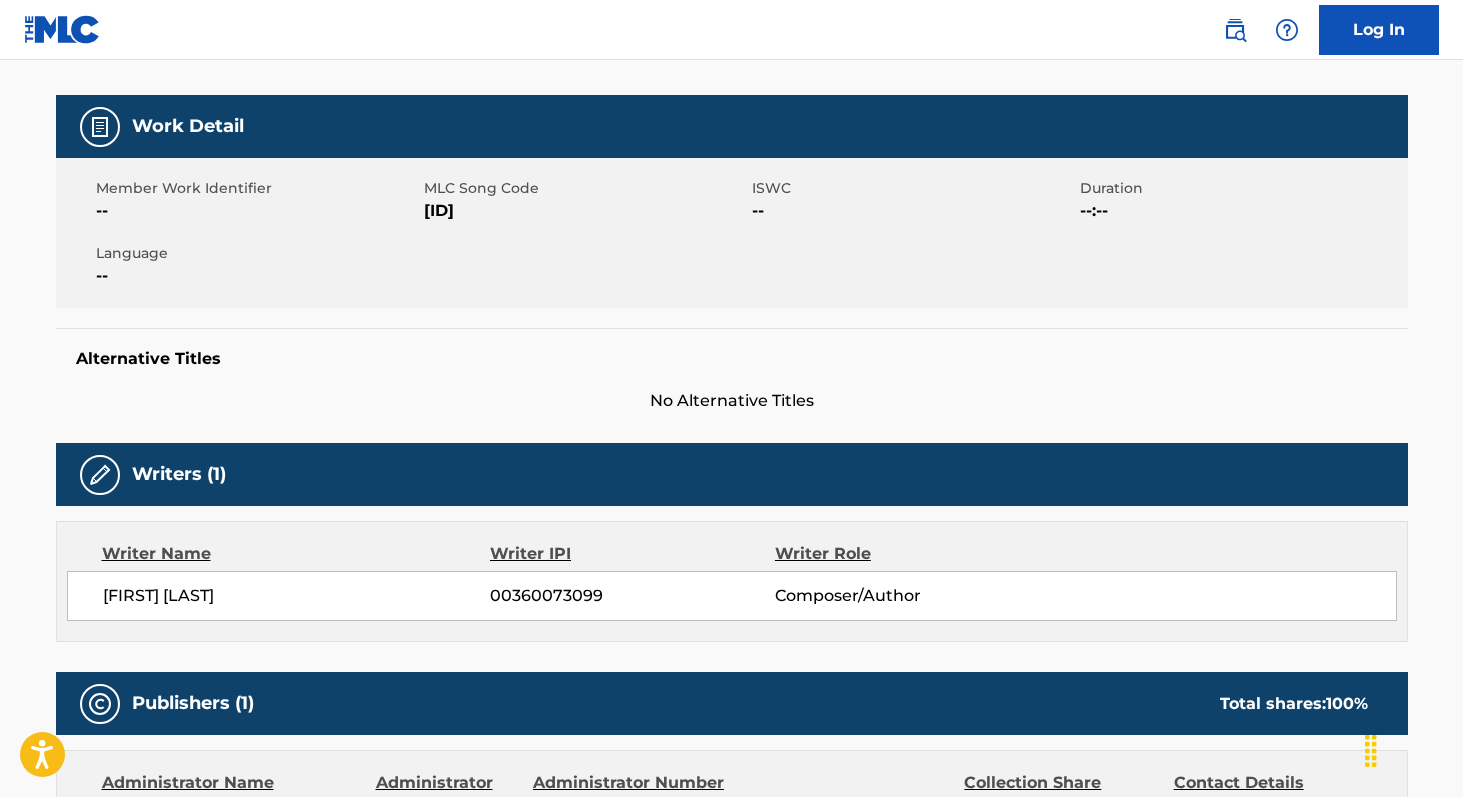 copy on "[ID]" 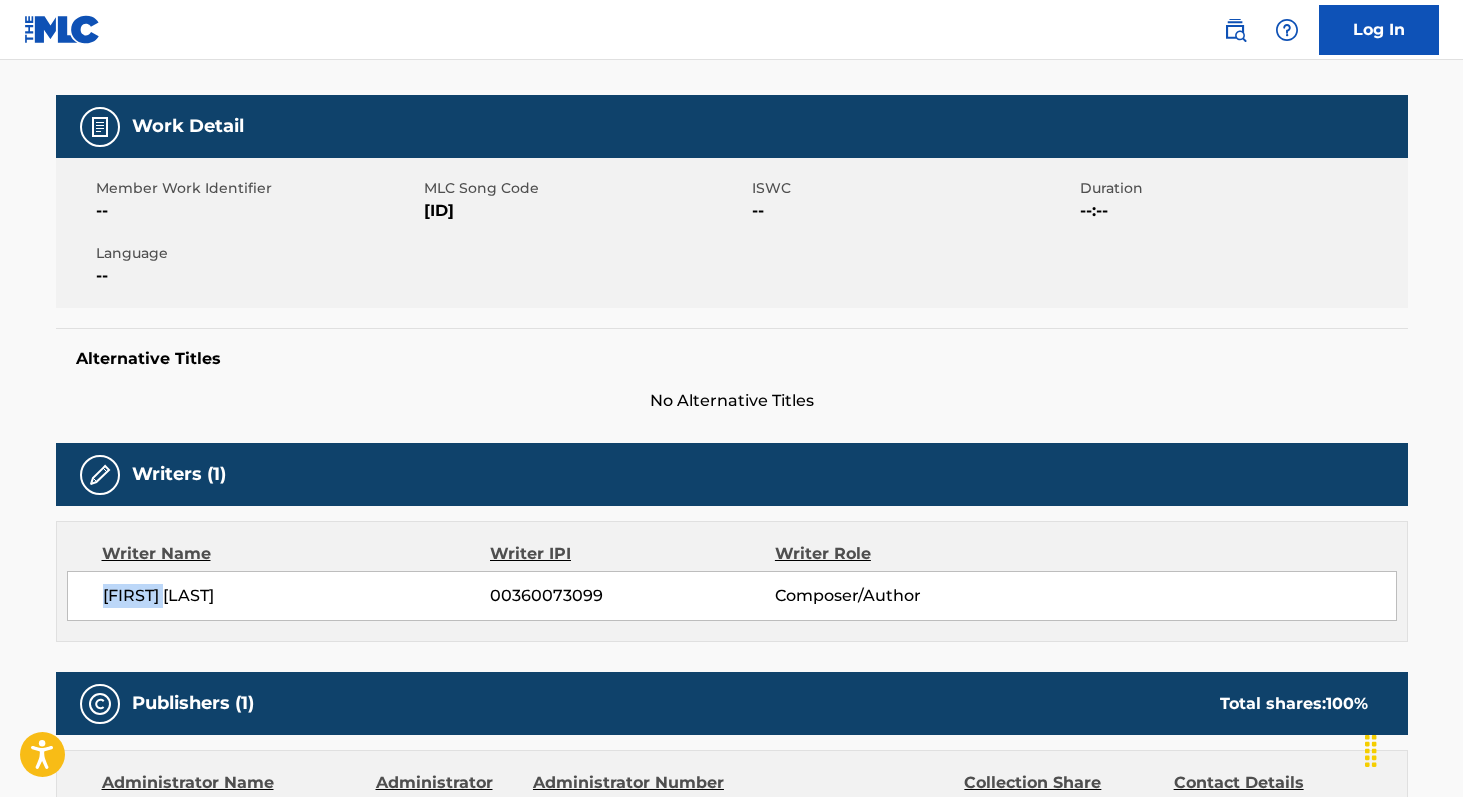click on "[FIRST] [LAST]" at bounding box center [297, 596] 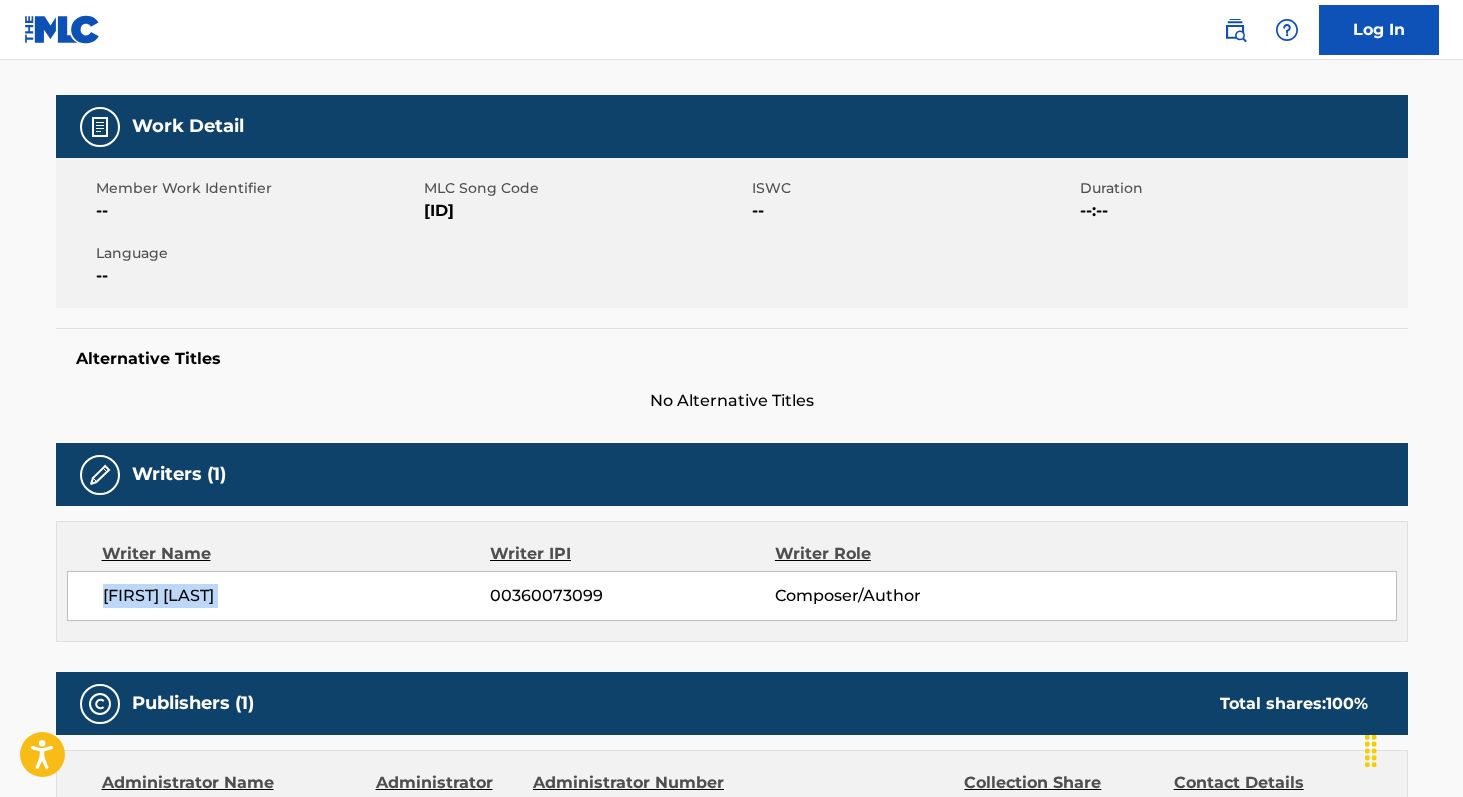 click on "[FIRST] [LAST]" at bounding box center [297, 596] 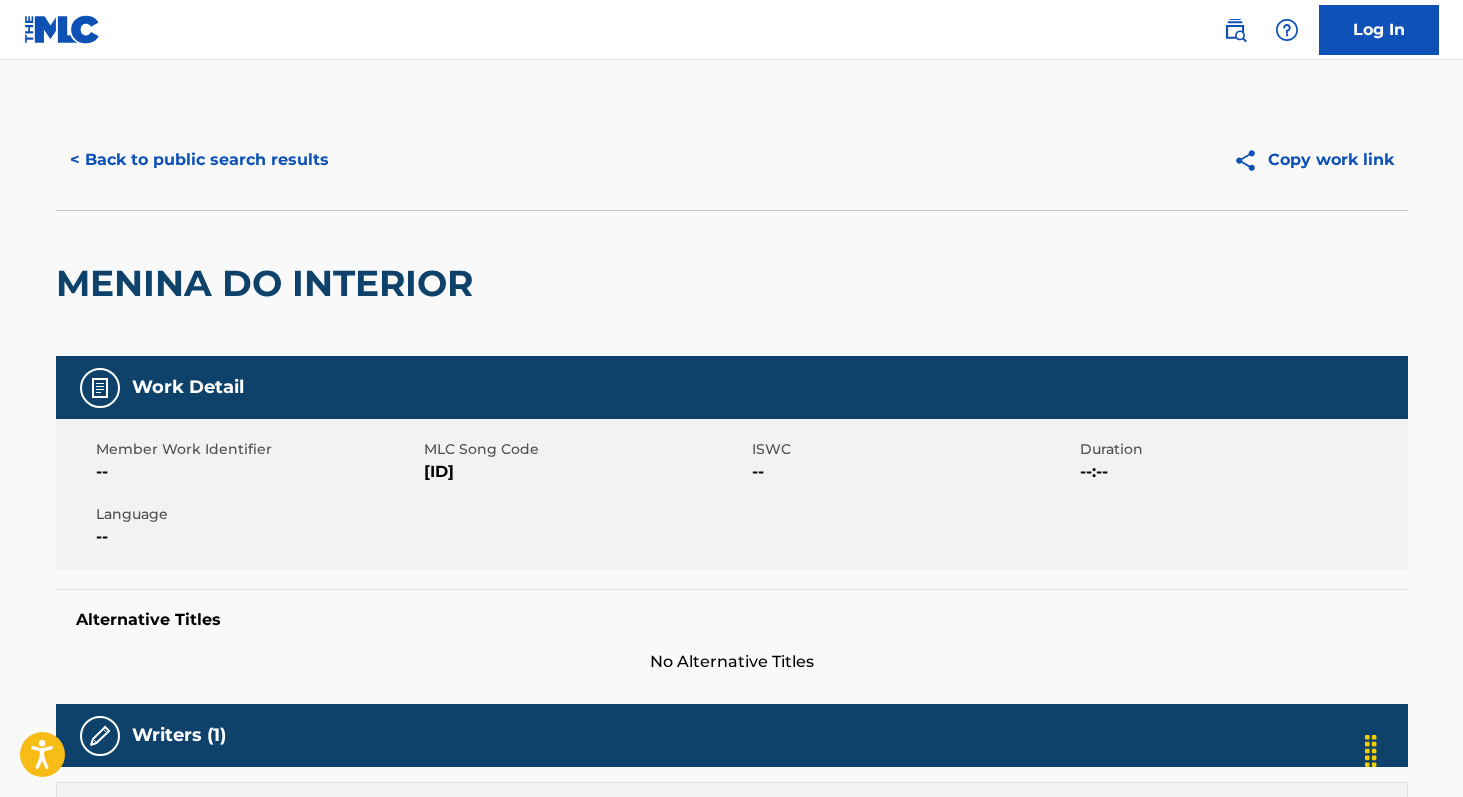 click on "< Back to public search results" at bounding box center [199, 160] 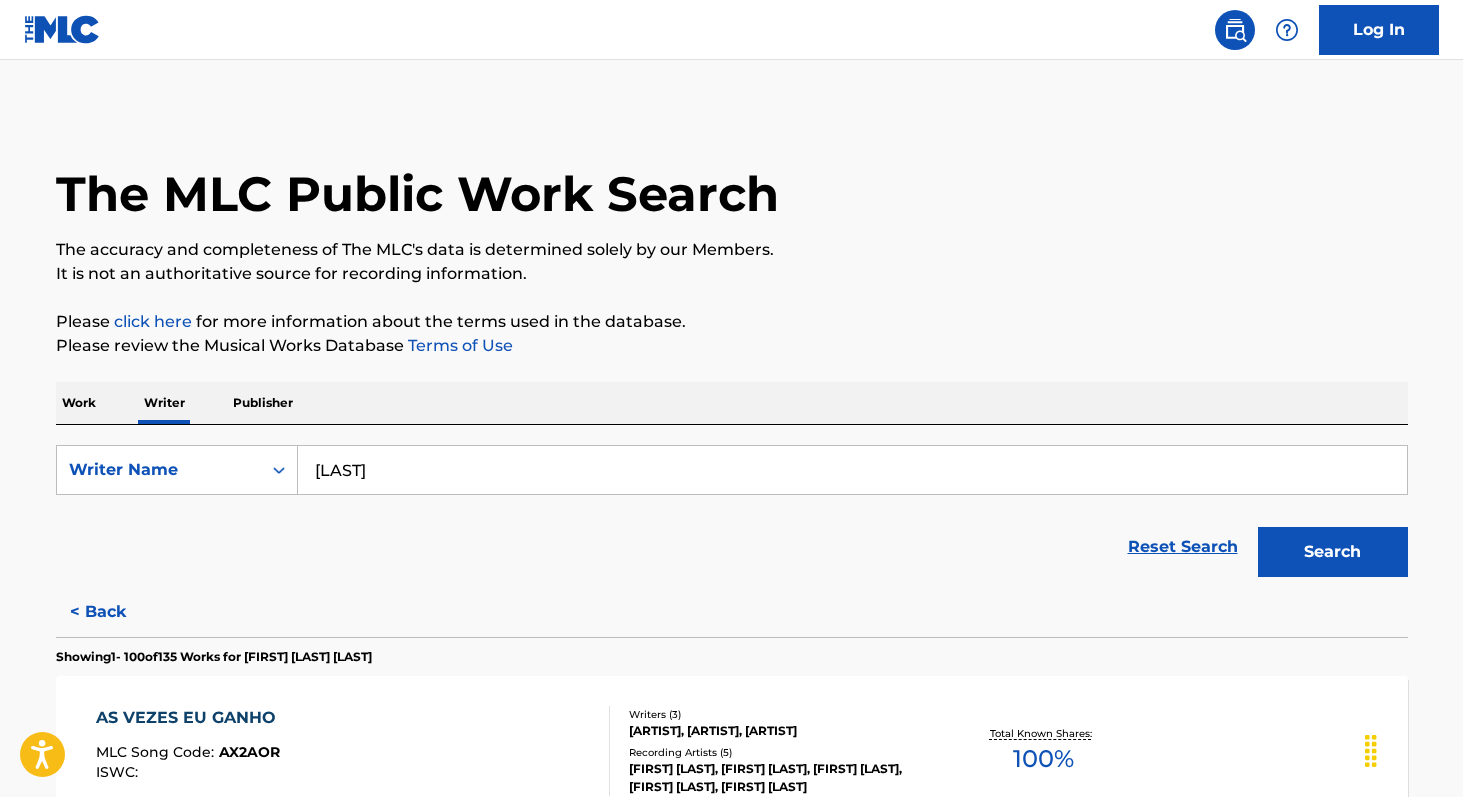 click on "[LAST]" at bounding box center [852, 470] 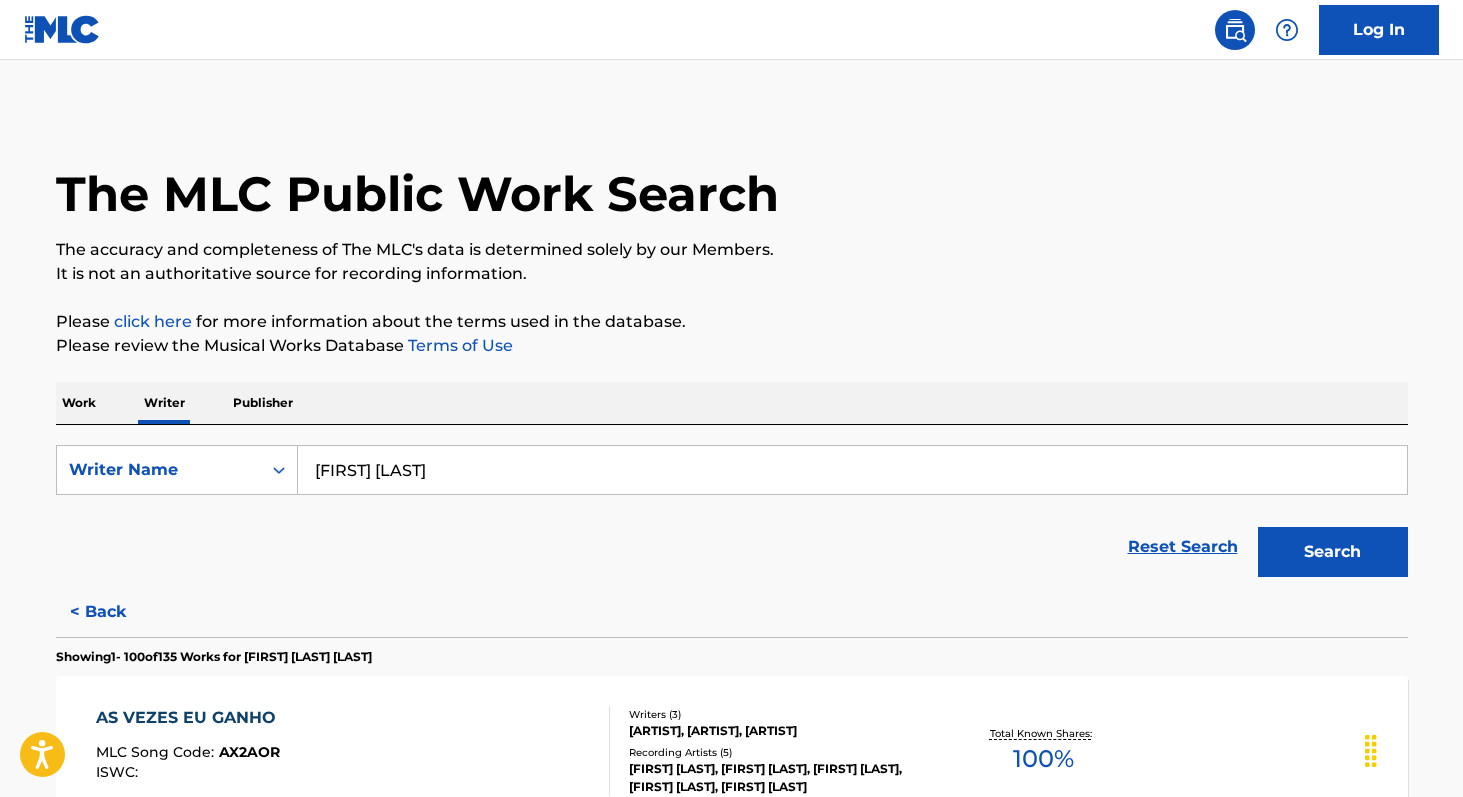 type on "[FIRST] [LAST]" 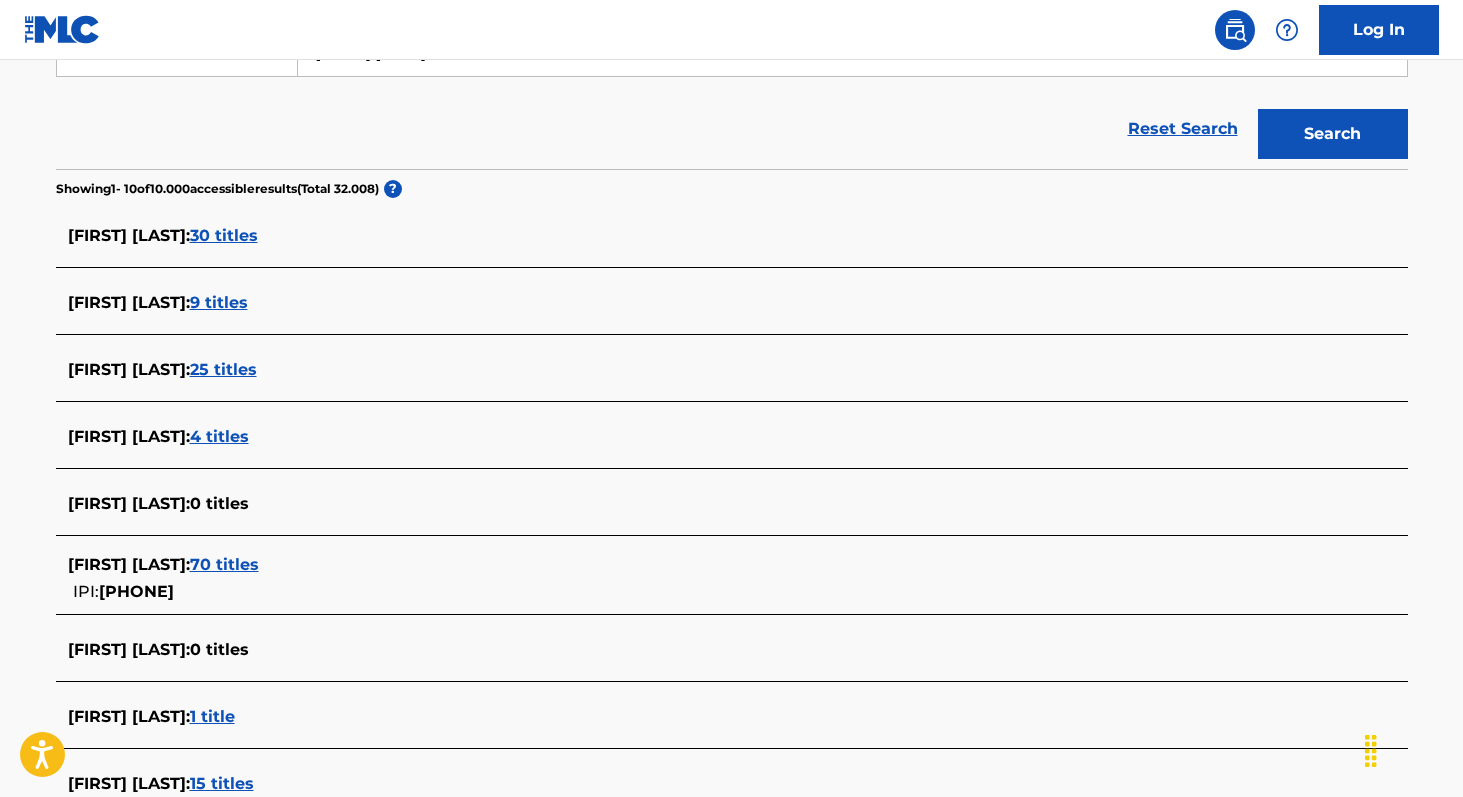 scroll, scrollTop: 450, scrollLeft: 0, axis: vertical 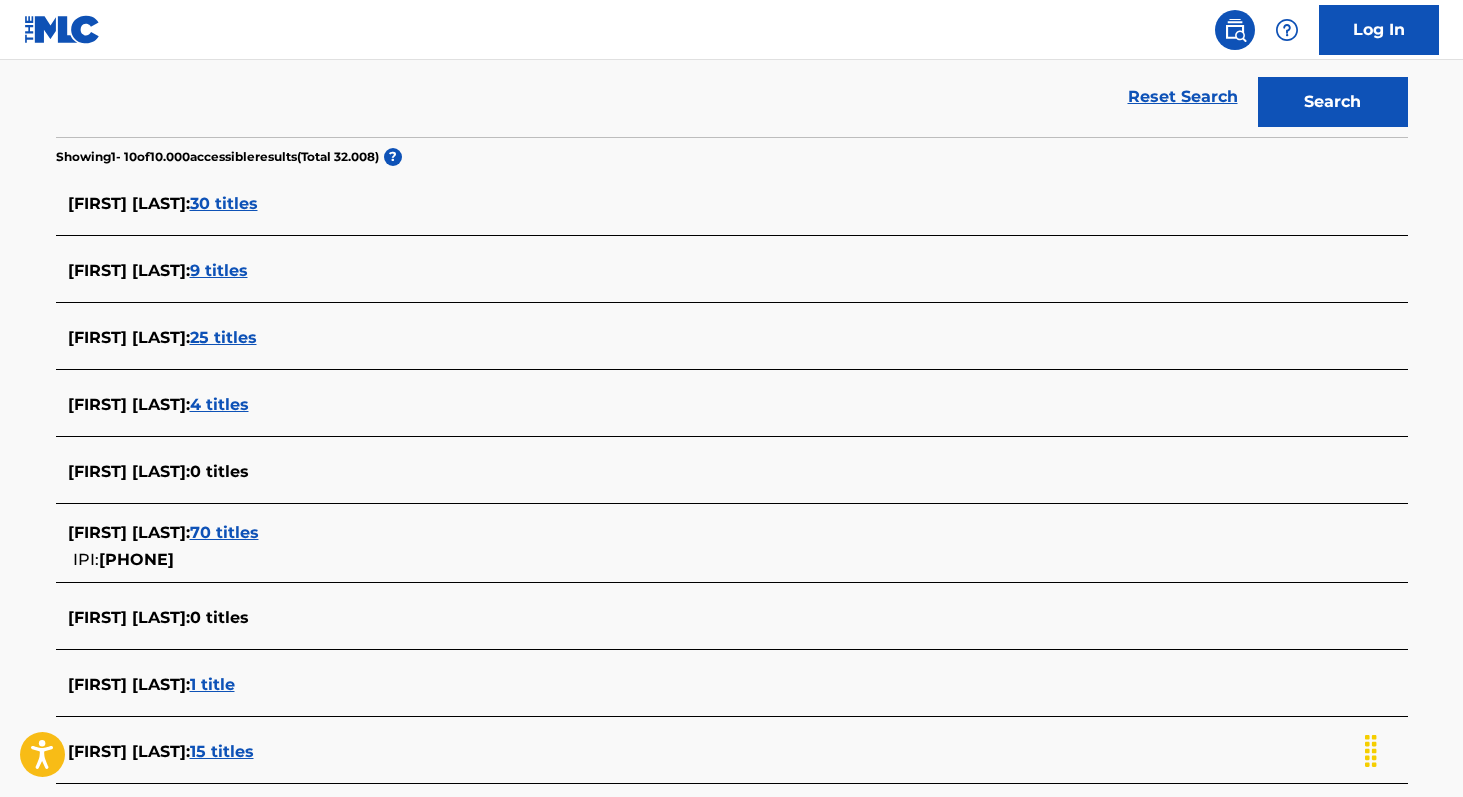 copy on "[PHONE]" 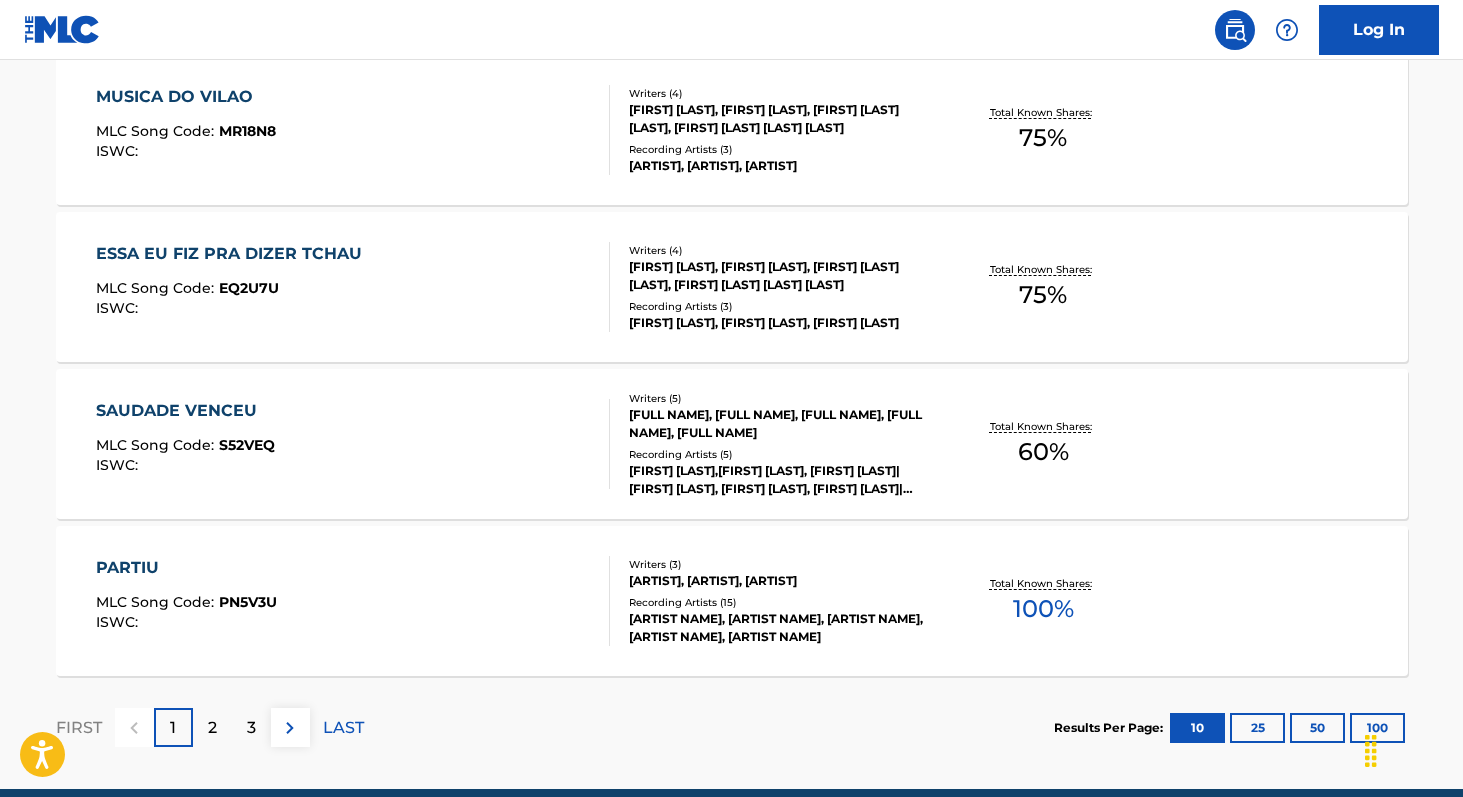 scroll, scrollTop: 1651, scrollLeft: 0, axis: vertical 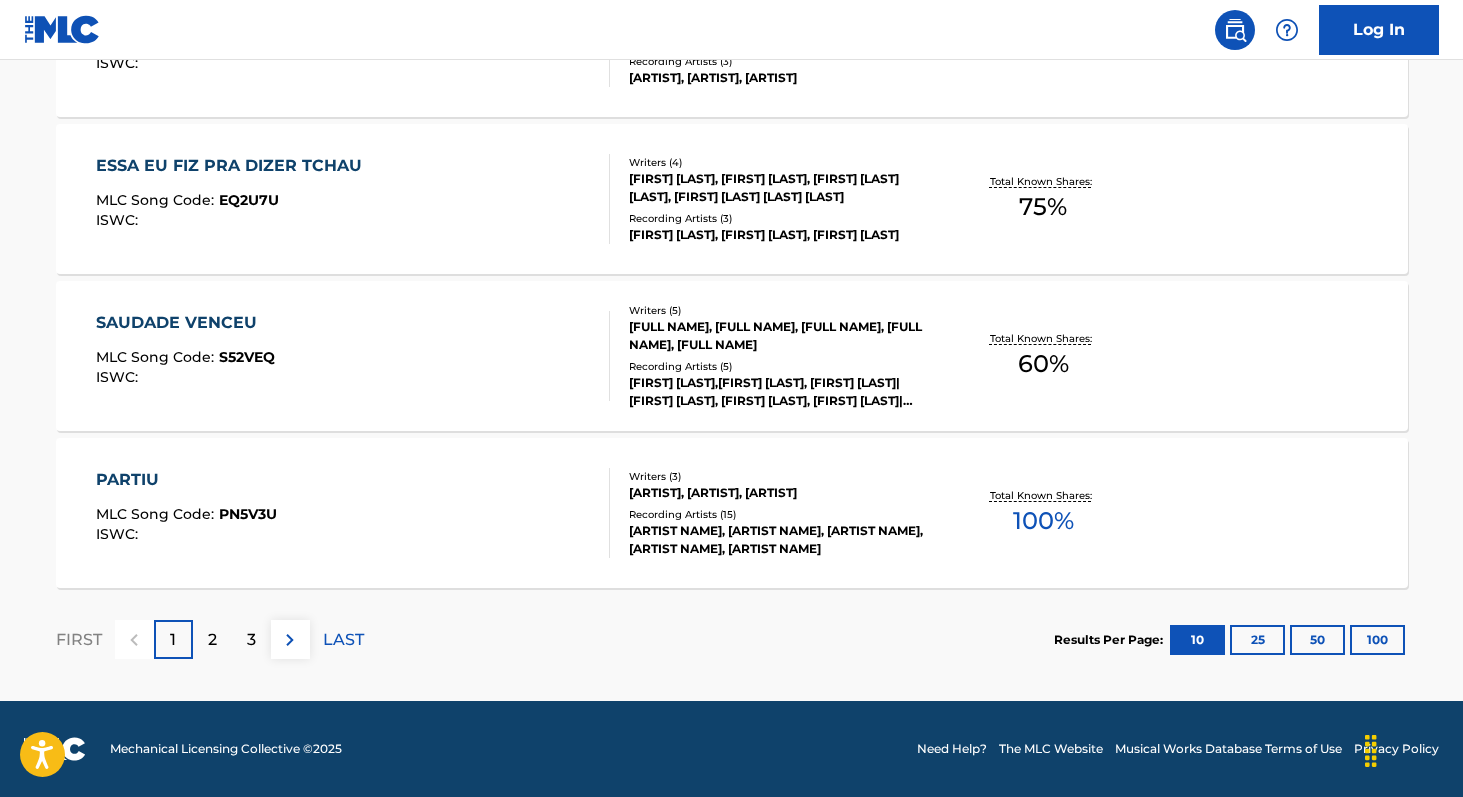 click on "100 %" at bounding box center [1043, 521] 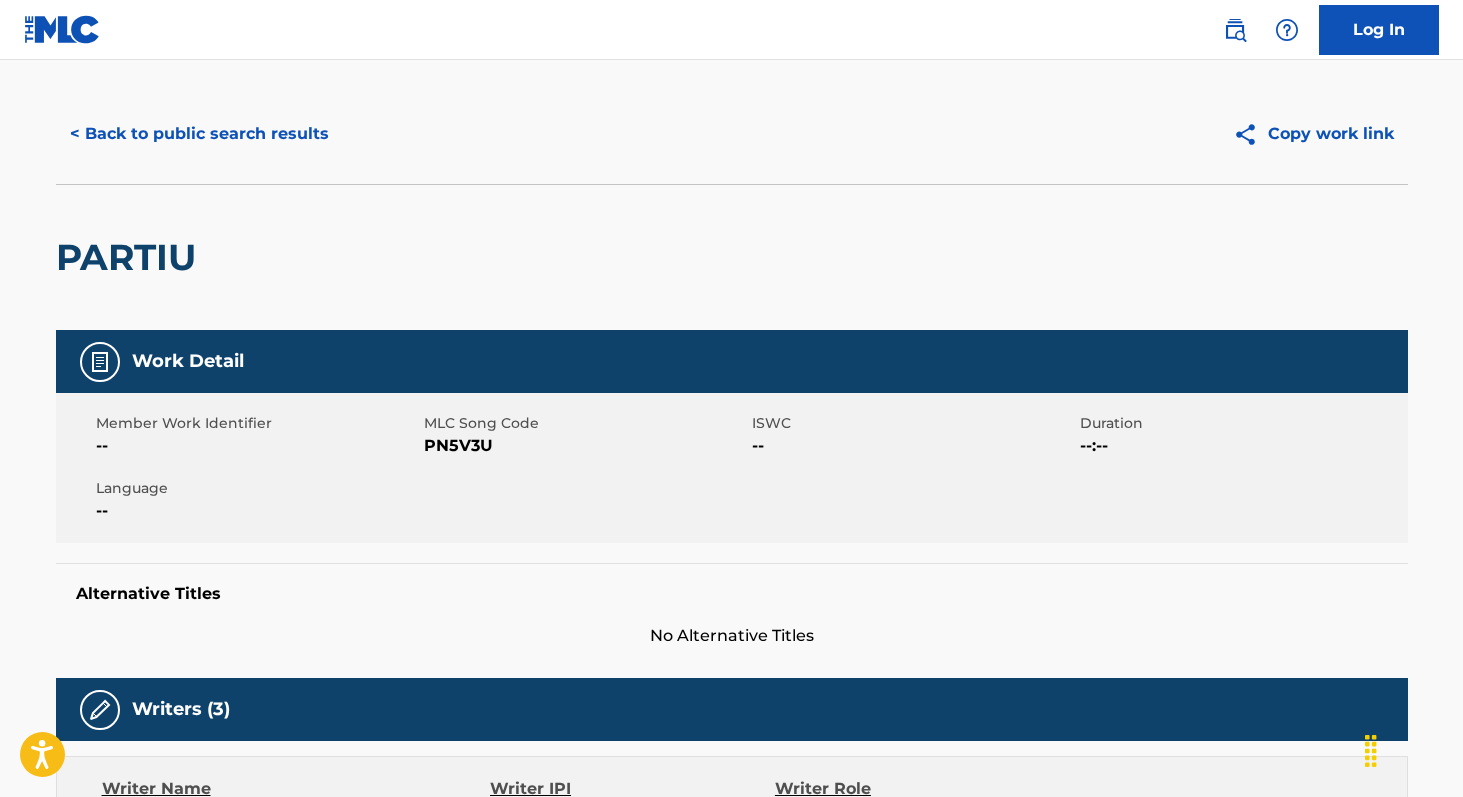 scroll, scrollTop: 0, scrollLeft: 0, axis: both 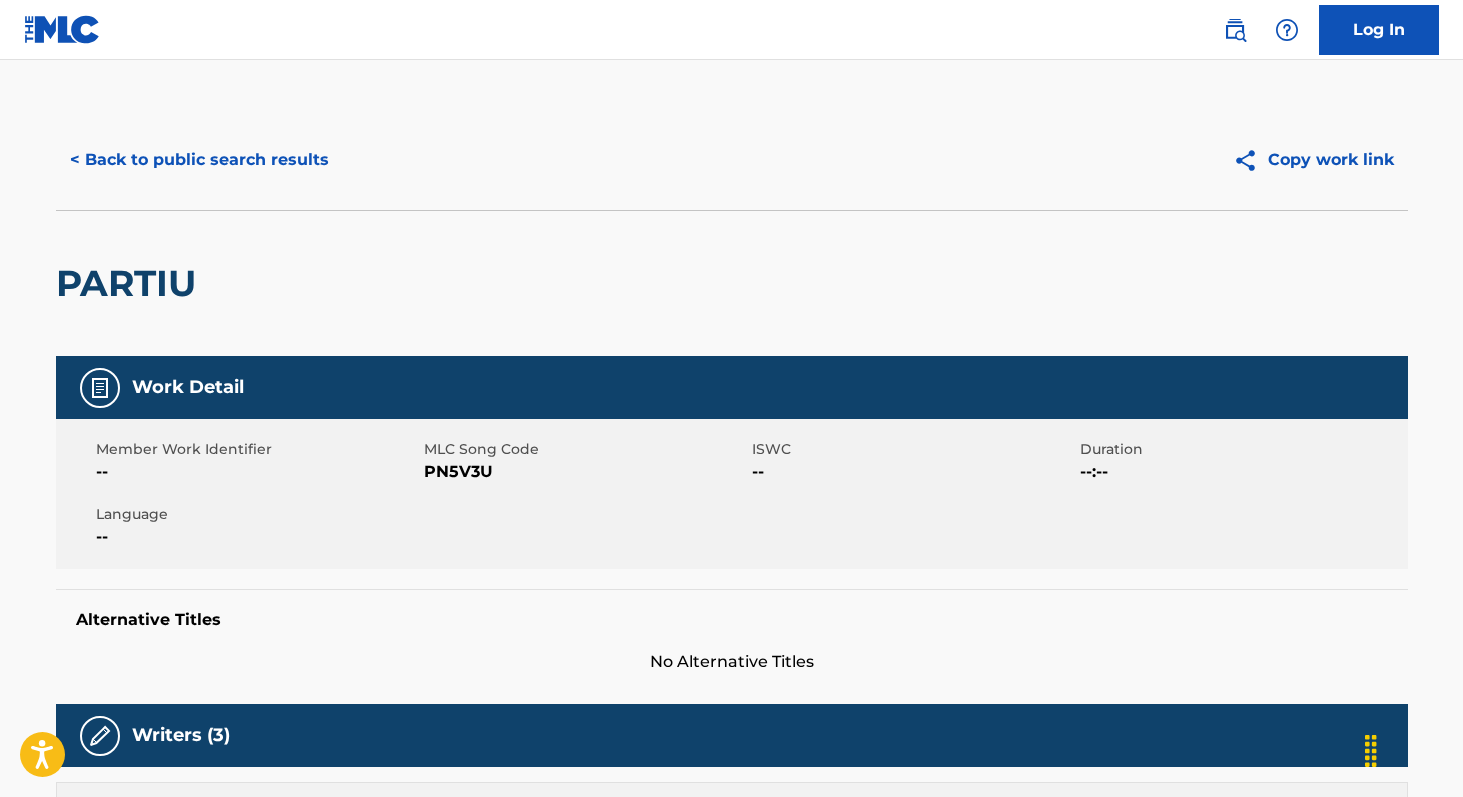 click on "< Back to public search results" at bounding box center [199, 160] 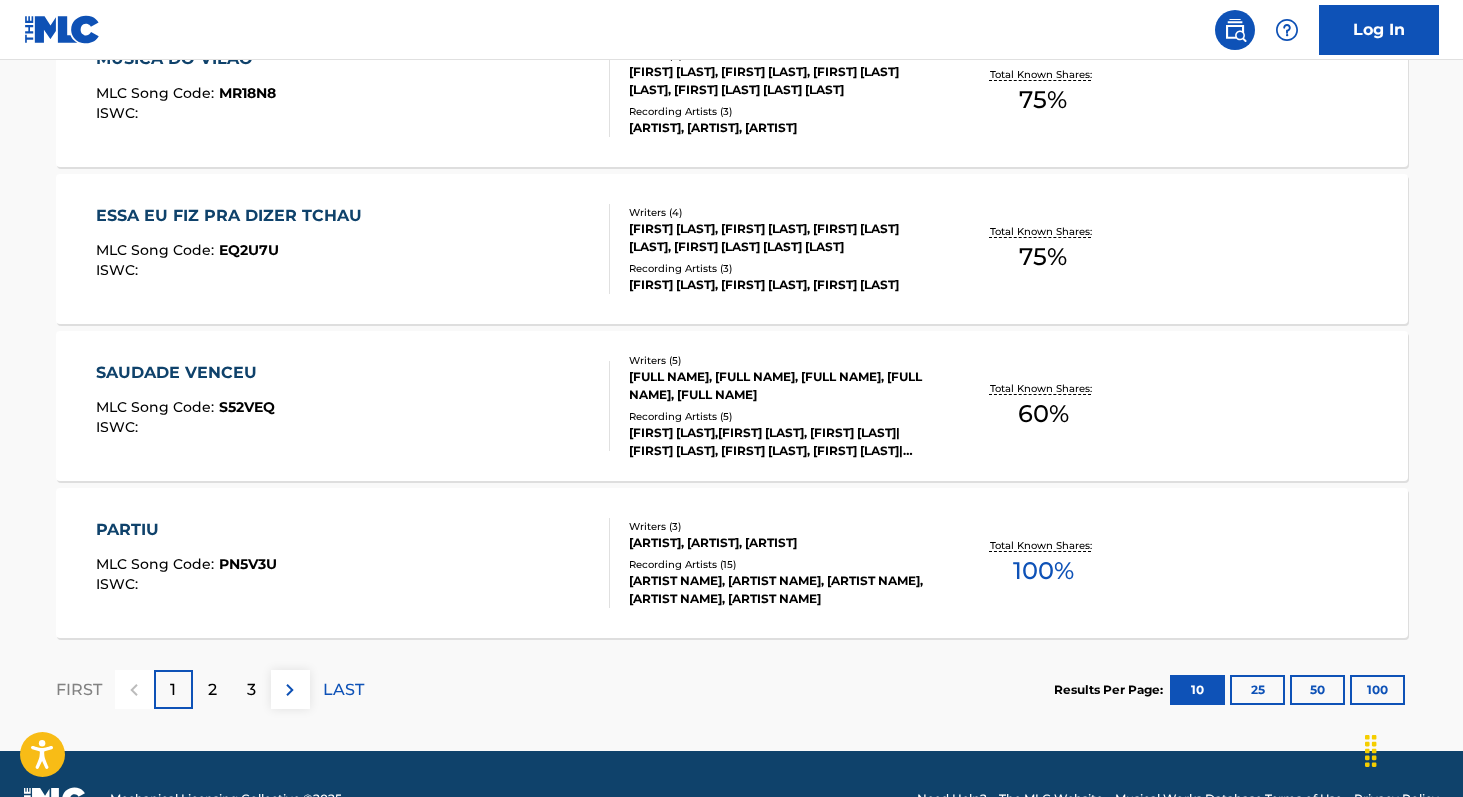scroll, scrollTop: 1651, scrollLeft: 0, axis: vertical 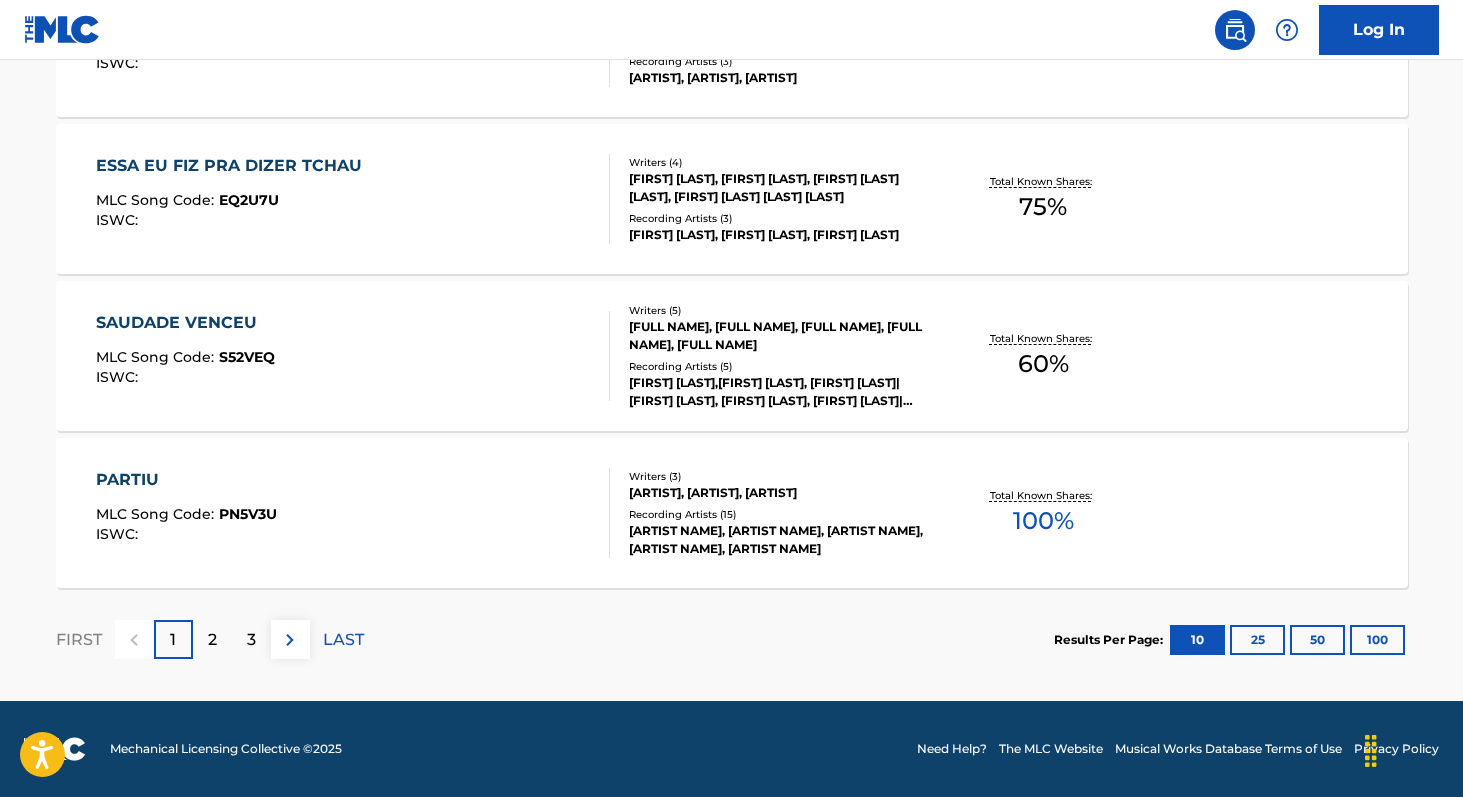 click on "100" at bounding box center (1377, 640) 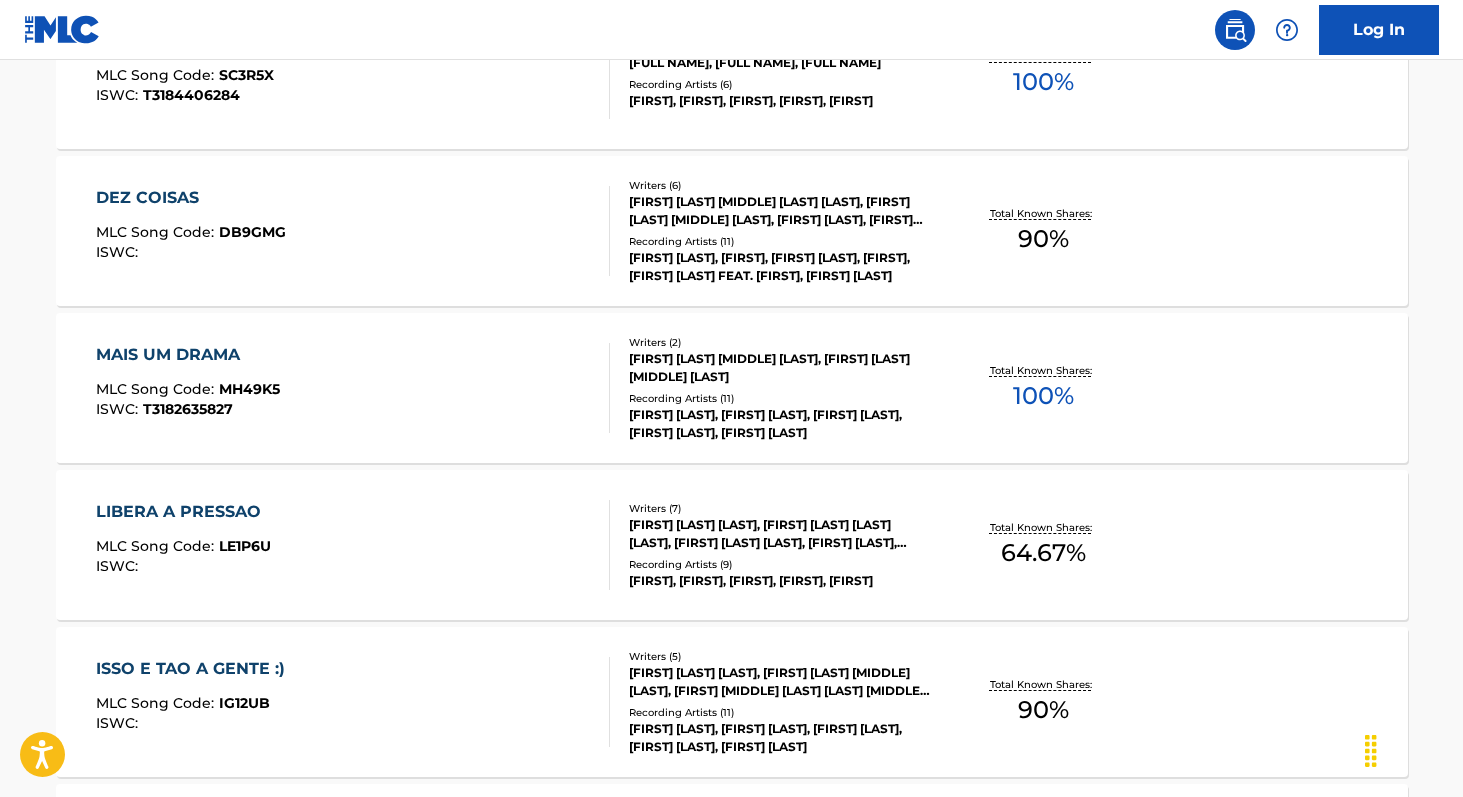 scroll, scrollTop: 6182, scrollLeft: 0, axis: vertical 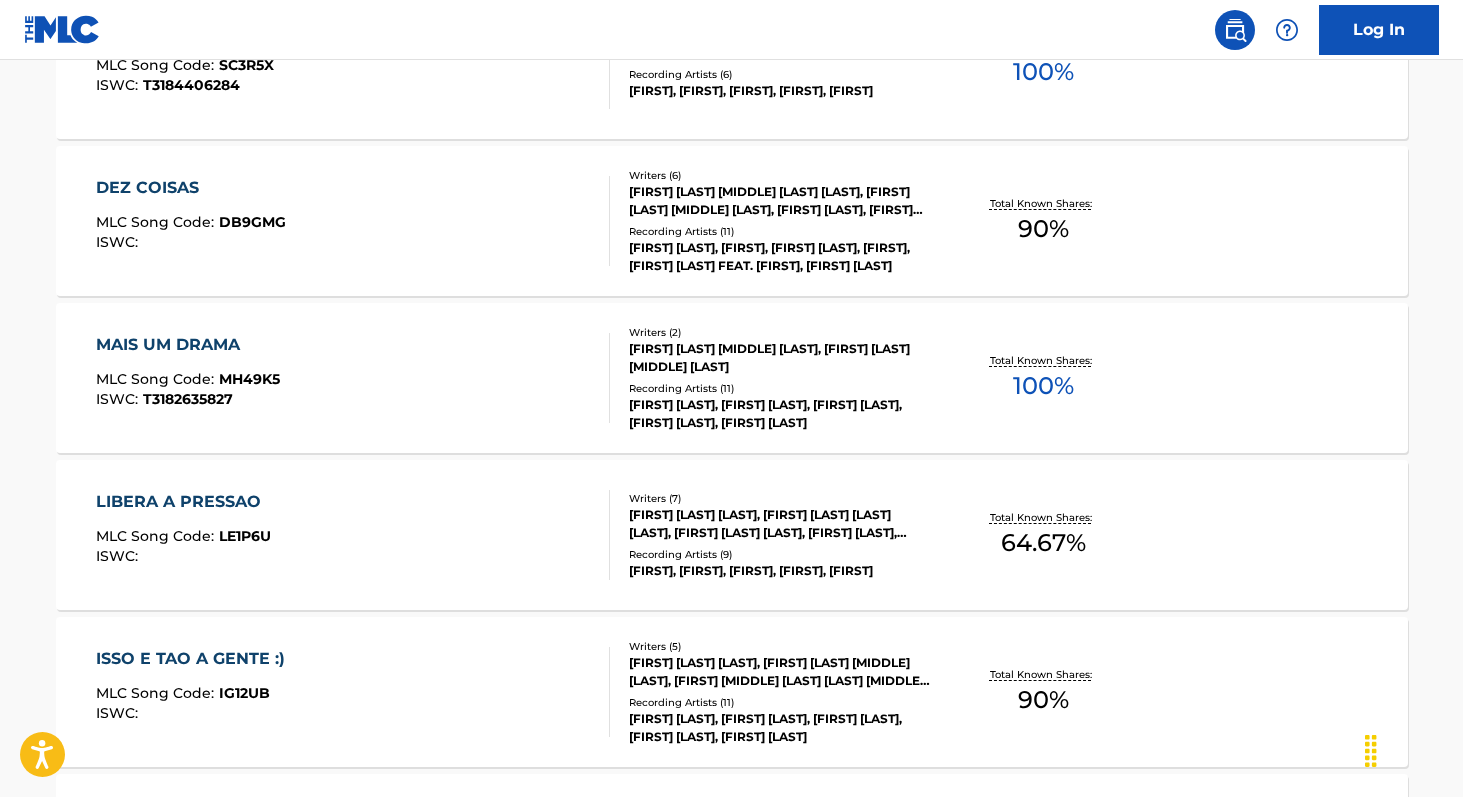 click on "100 %" at bounding box center (1043, 386) 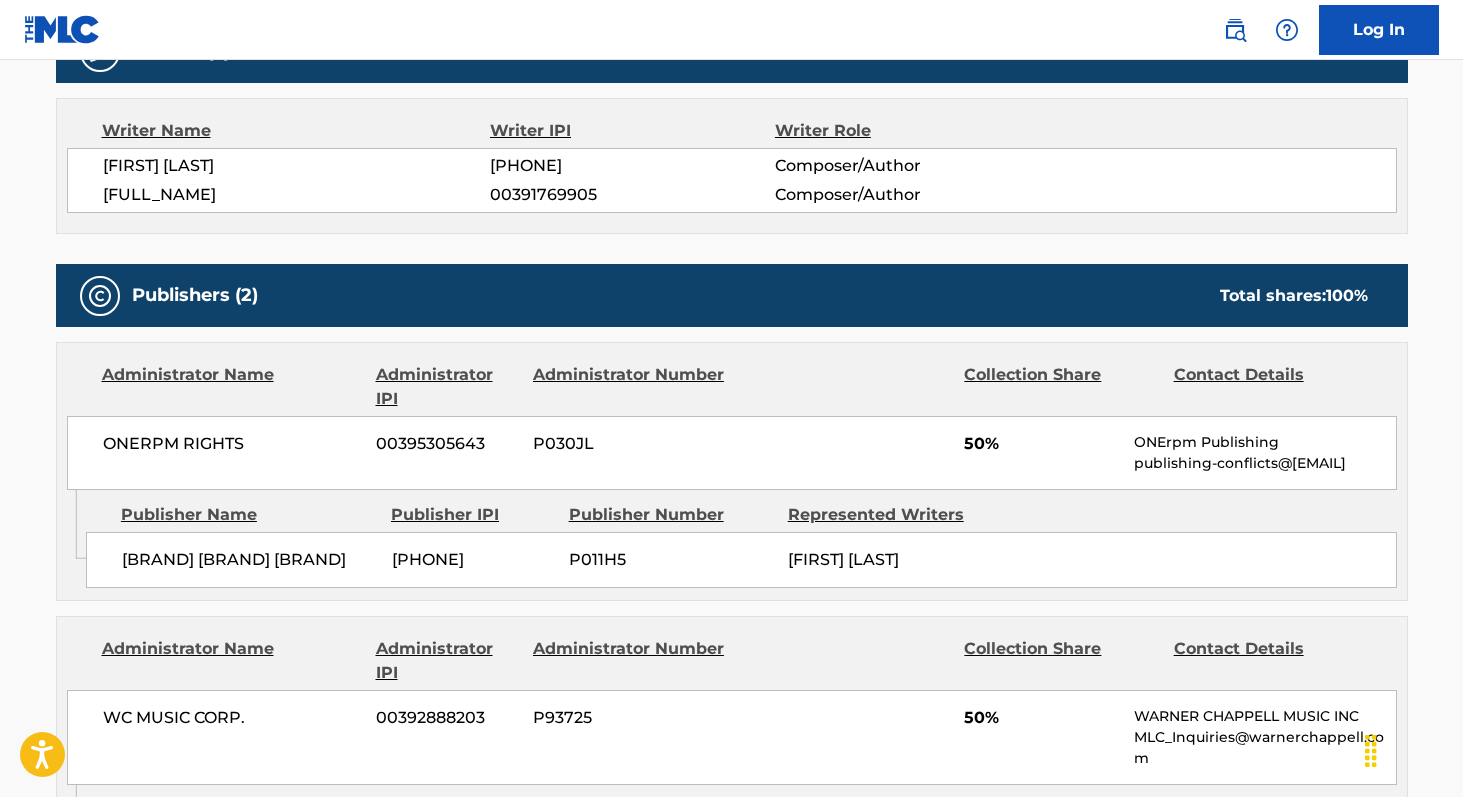 scroll, scrollTop: 680, scrollLeft: 0, axis: vertical 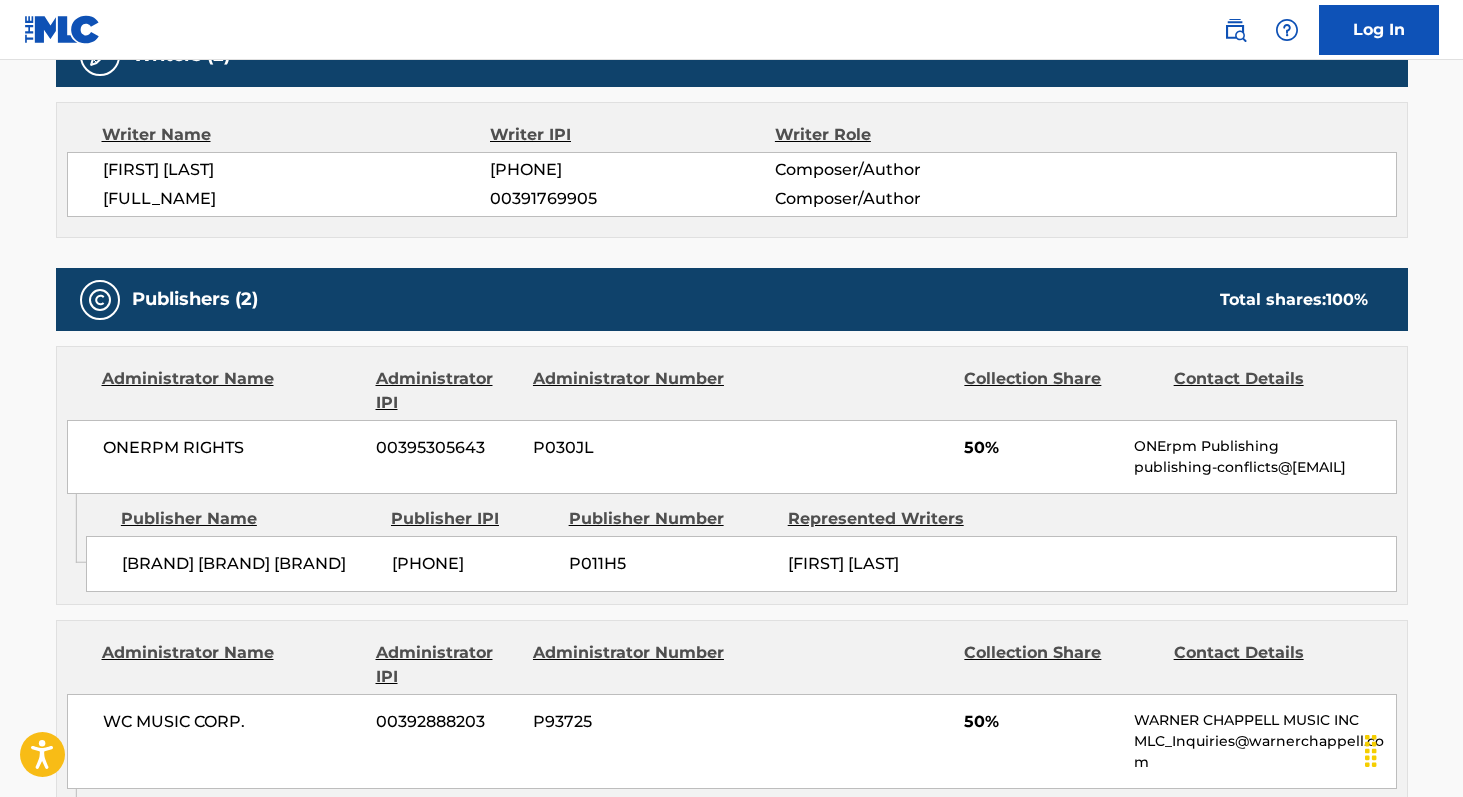 click on "ONERPM RIGHTS" at bounding box center (232, 448) 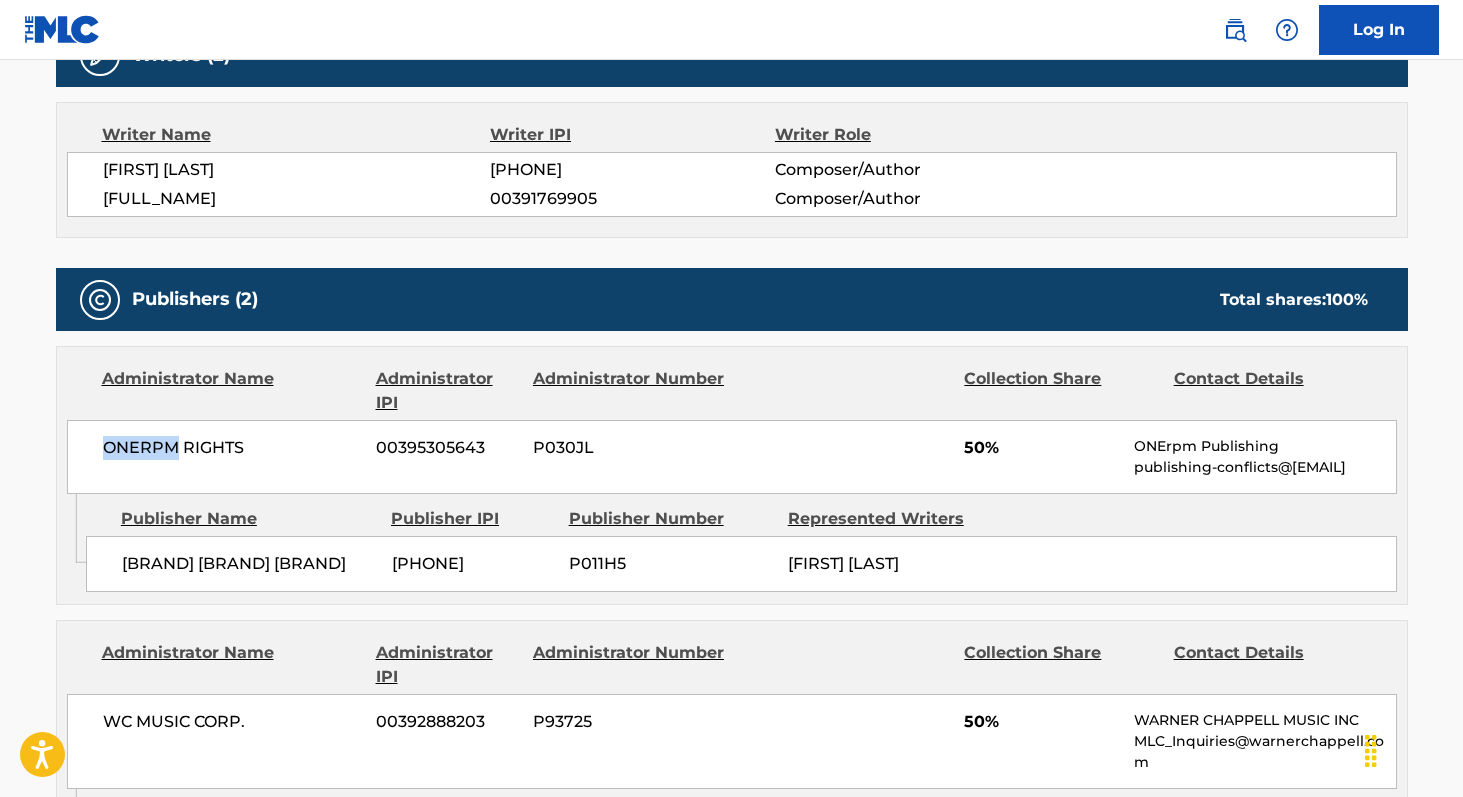 click on "ONERPM RIGHTS" at bounding box center [232, 448] 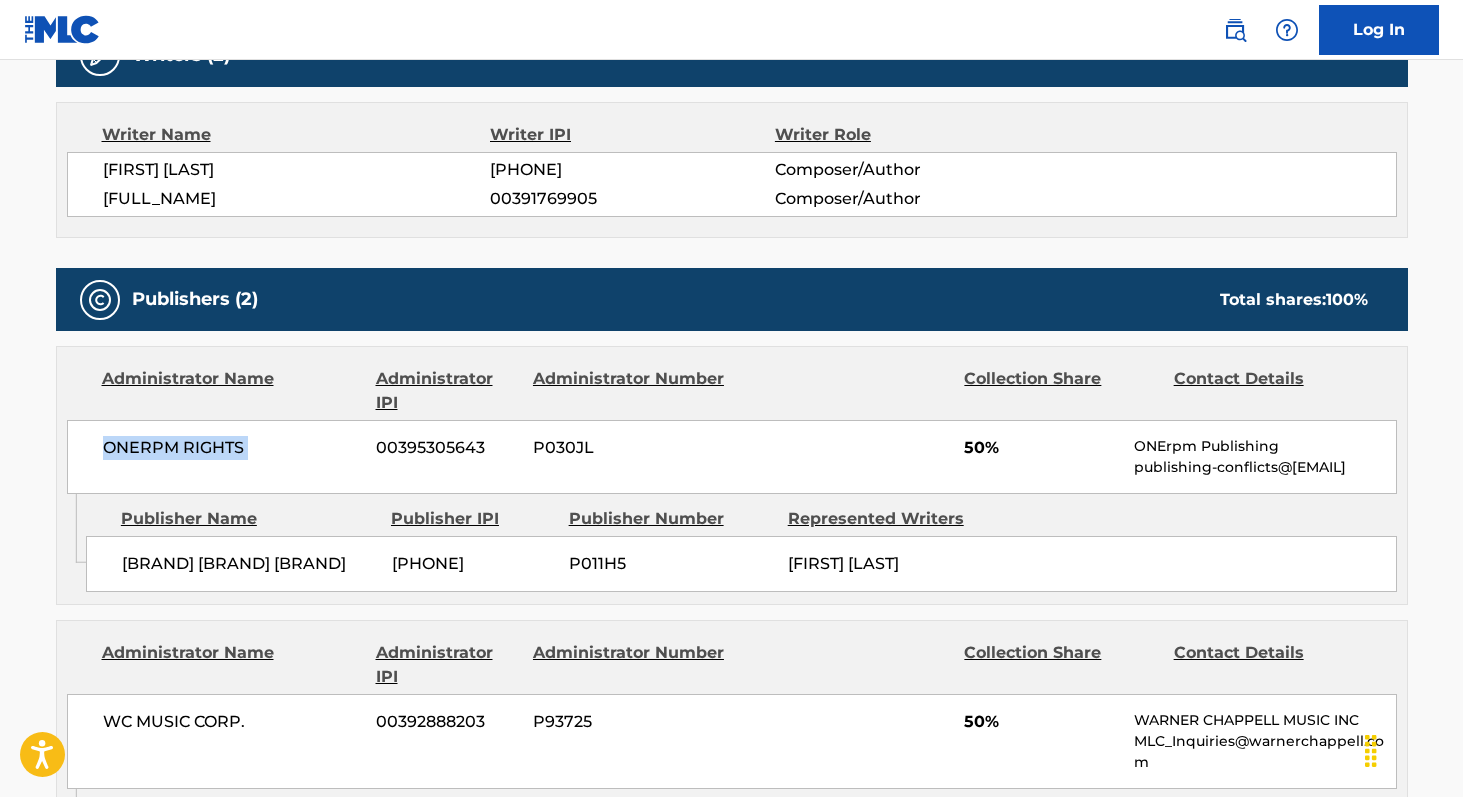 click on "ONERPM RIGHTS" at bounding box center (232, 448) 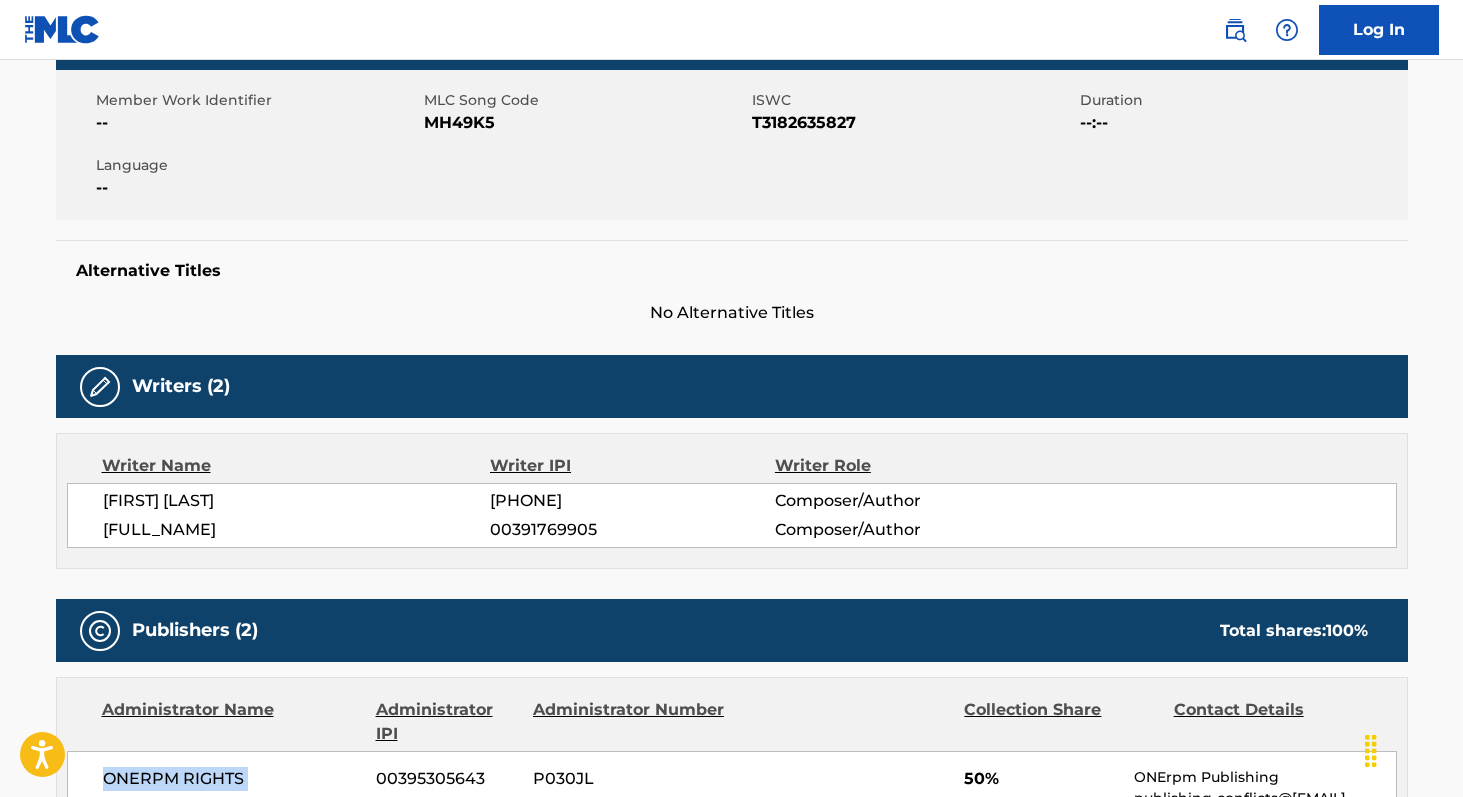 scroll, scrollTop: 338, scrollLeft: 0, axis: vertical 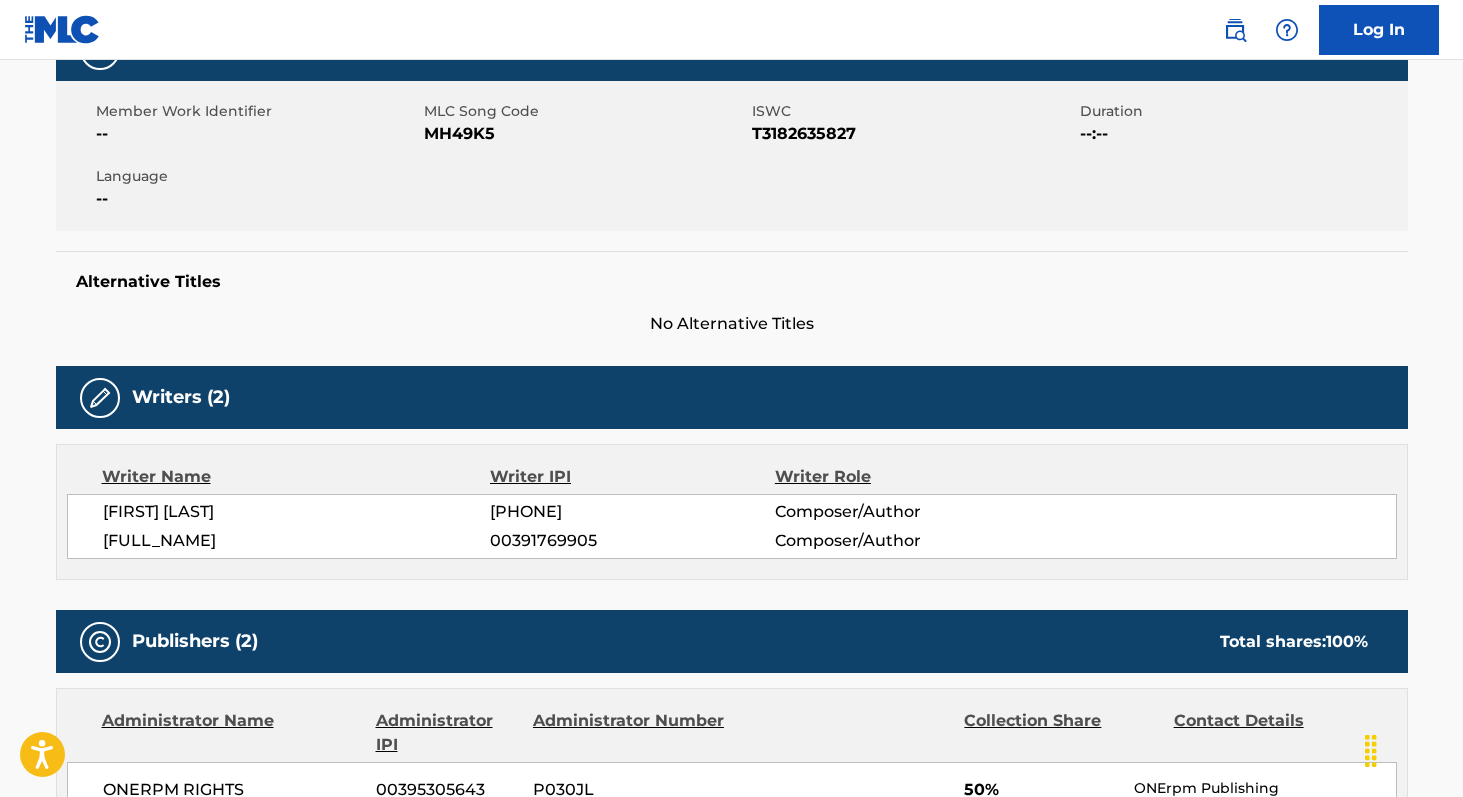 click on "MH49K5" at bounding box center [585, 134] 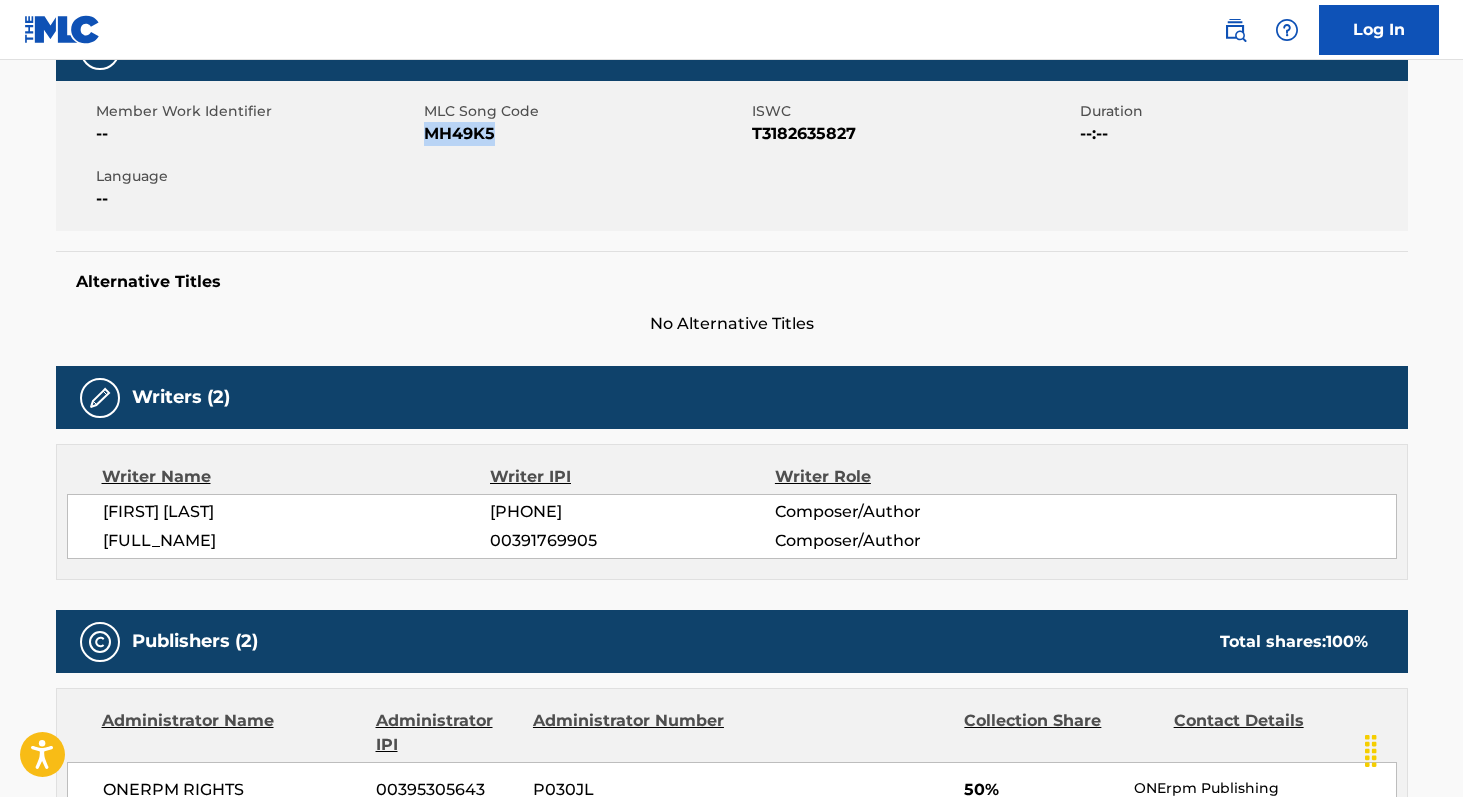 click on "MH49K5" at bounding box center [585, 134] 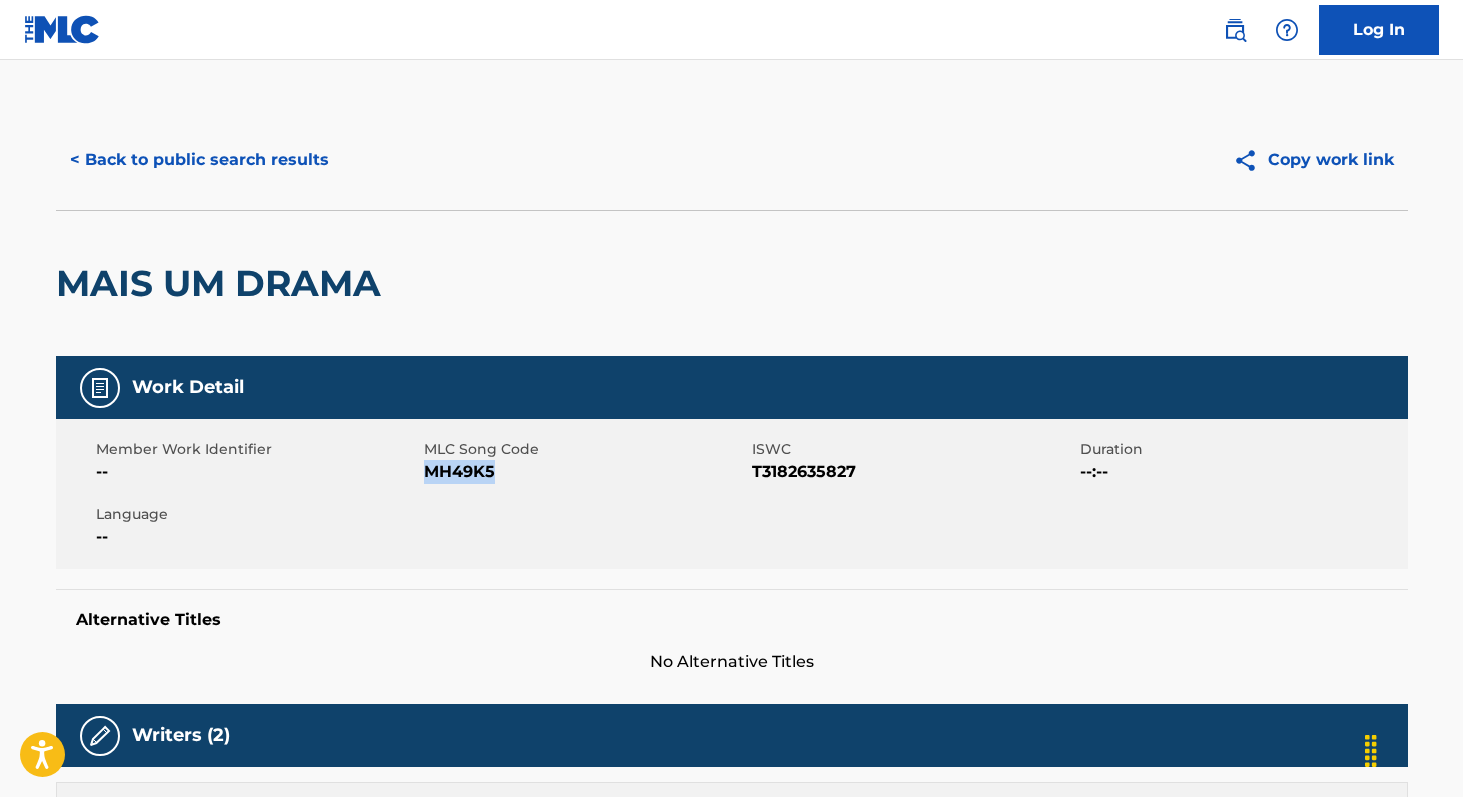 click on "< Back to public search results" at bounding box center (199, 160) 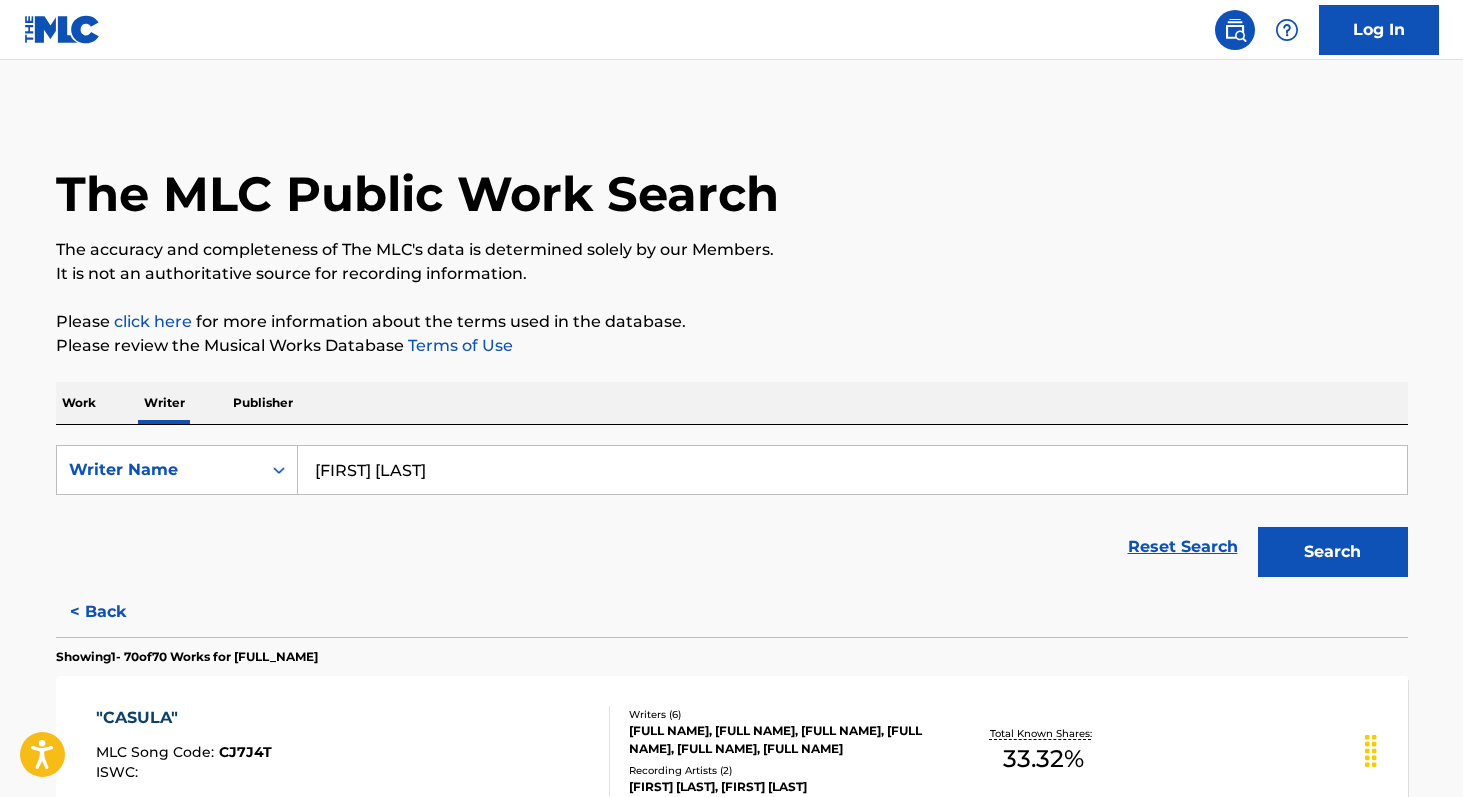 click on "[FIRST] [LAST]" at bounding box center [852, 470] 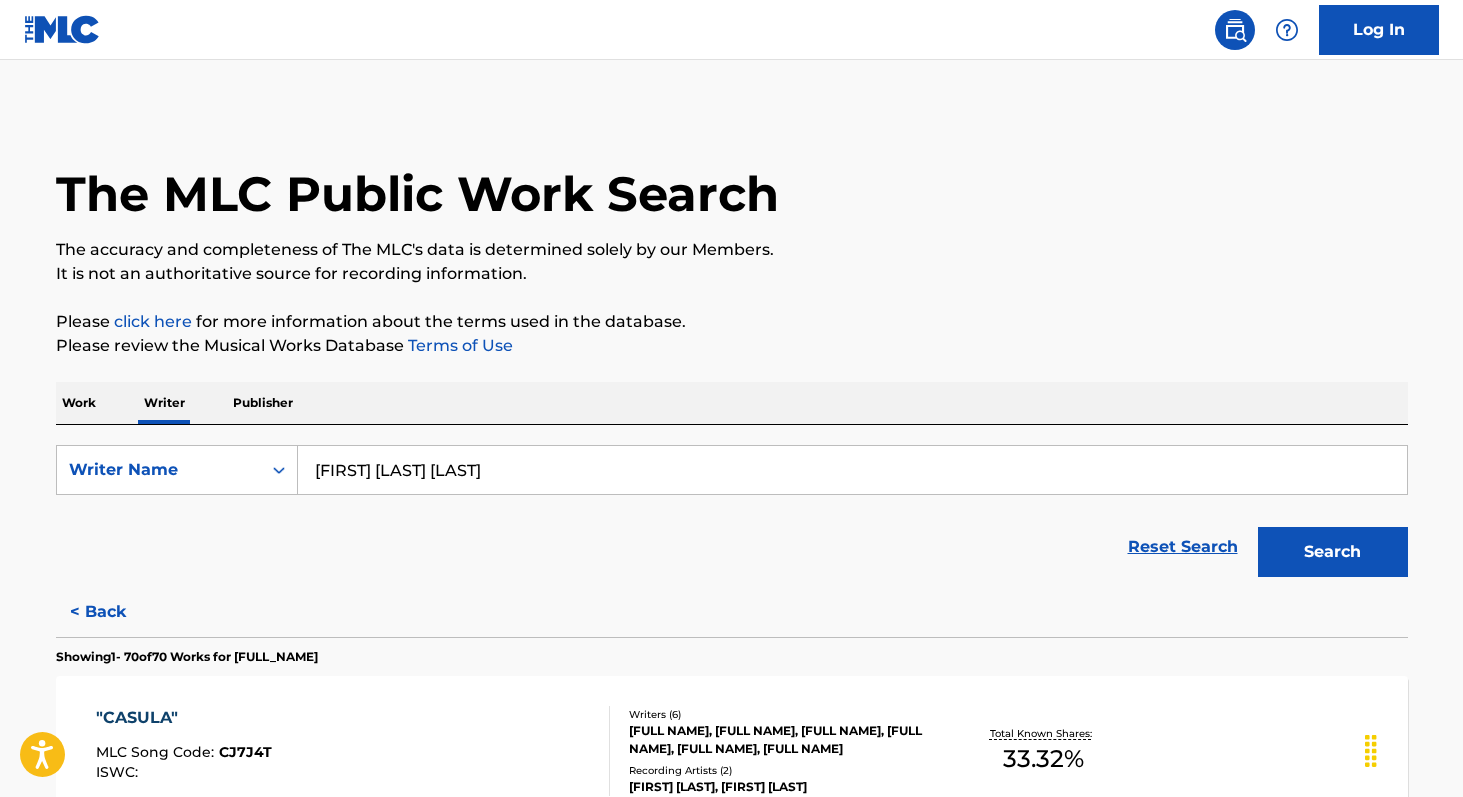type on "[FIRST] [LAST] [LAST]" 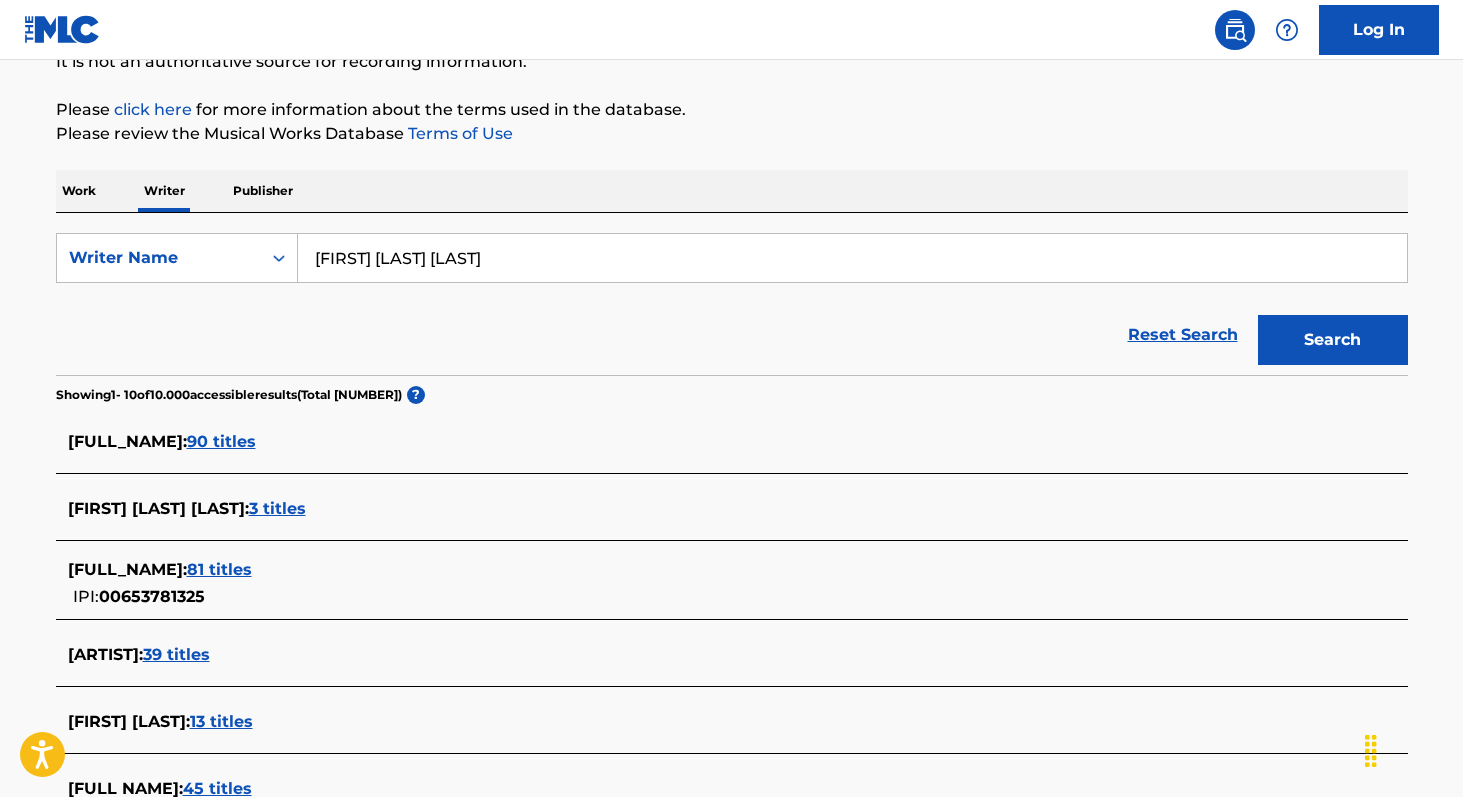 scroll, scrollTop: 217, scrollLeft: 0, axis: vertical 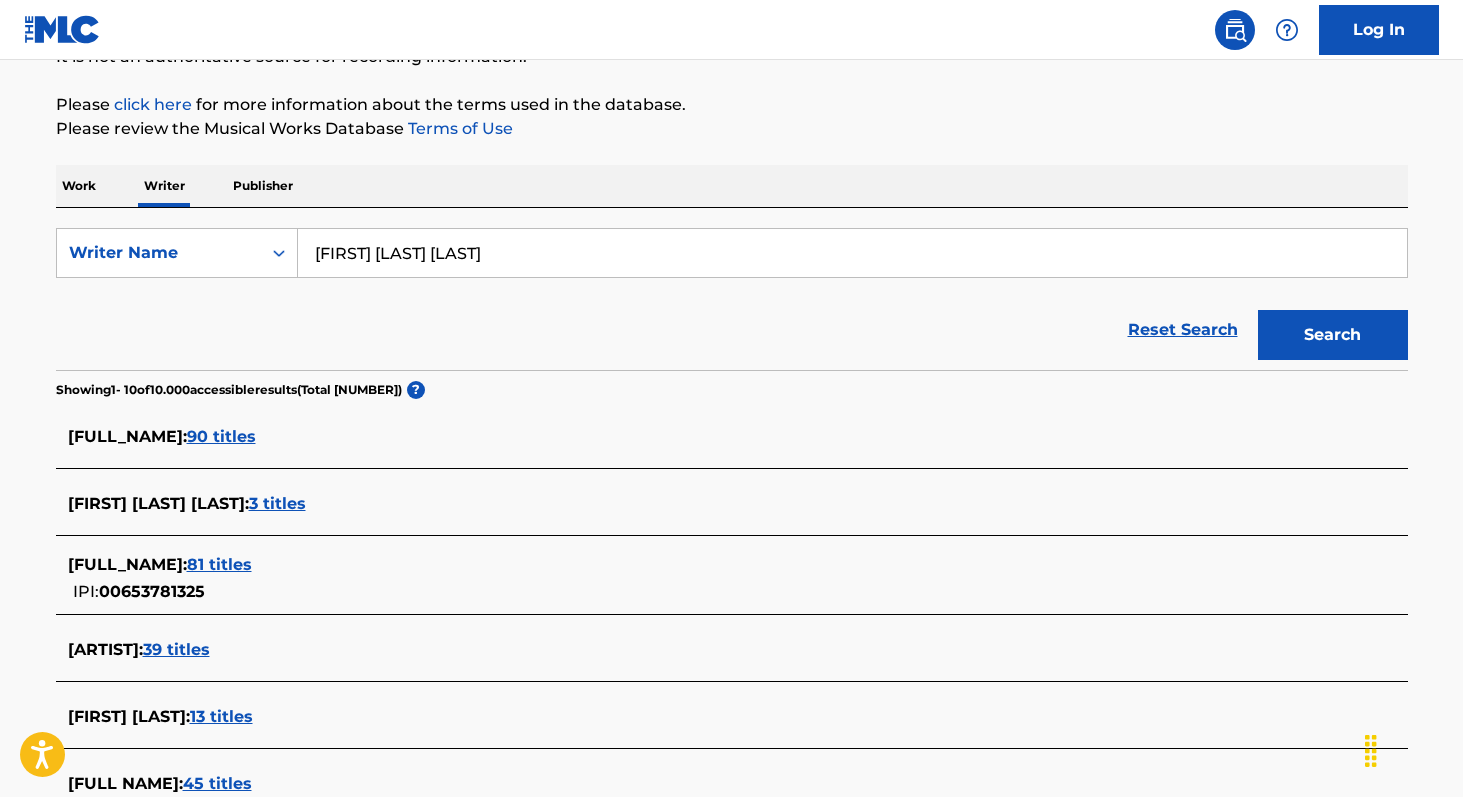 click on "00653781325" at bounding box center (152, 591) 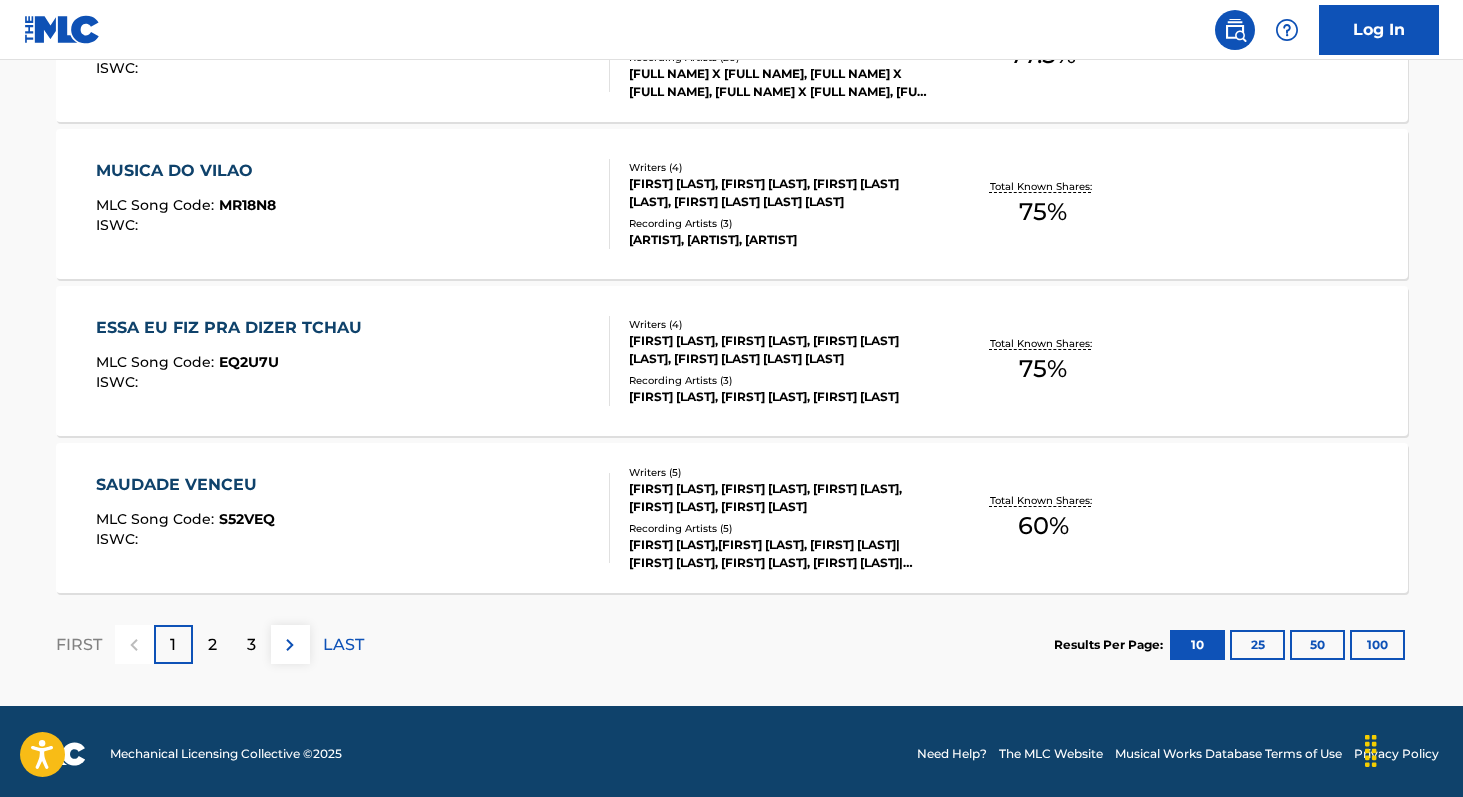 scroll, scrollTop: 1651, scrollLeft: 0, axis: vertical 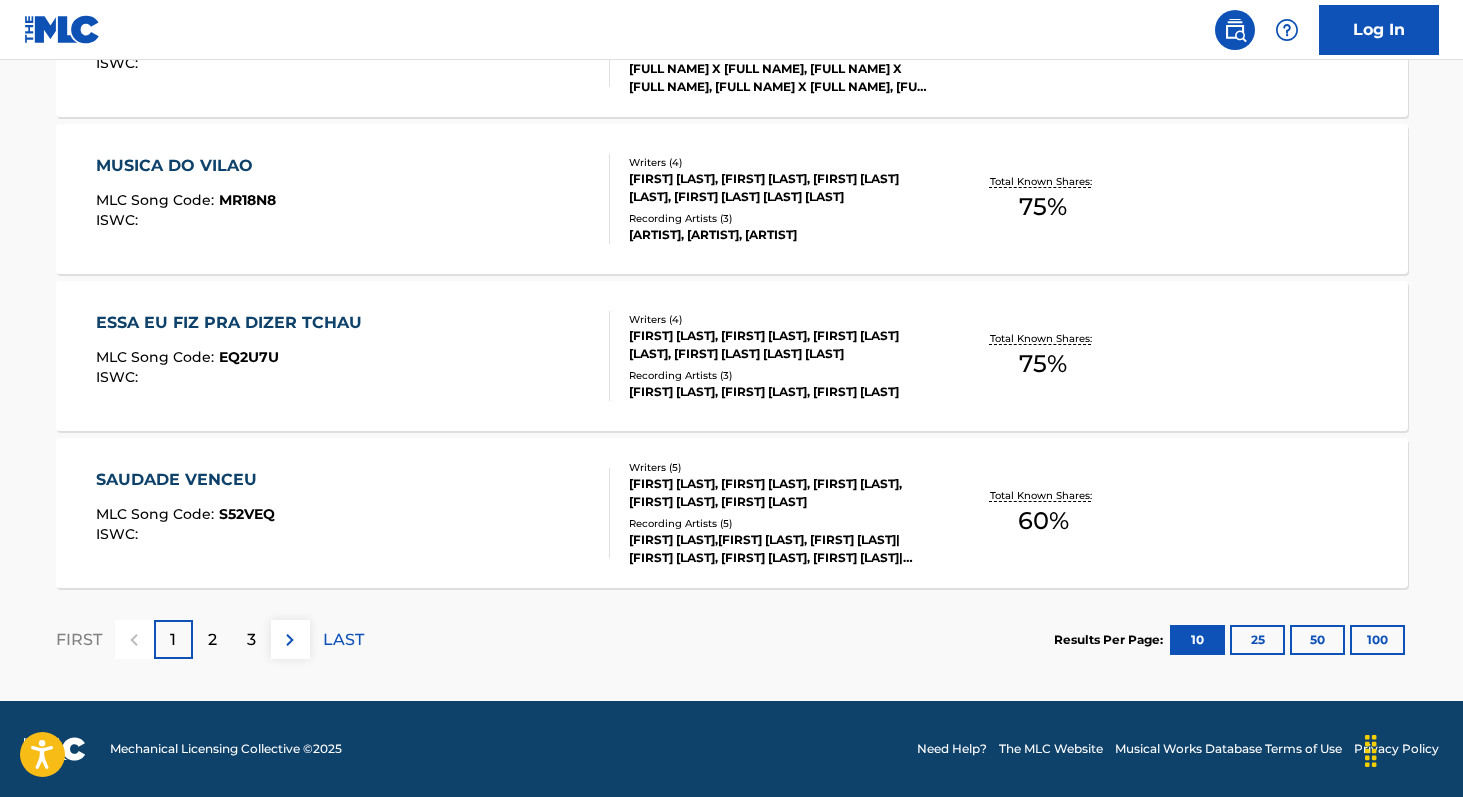 click on "100" at bounding box center (1377, 640) 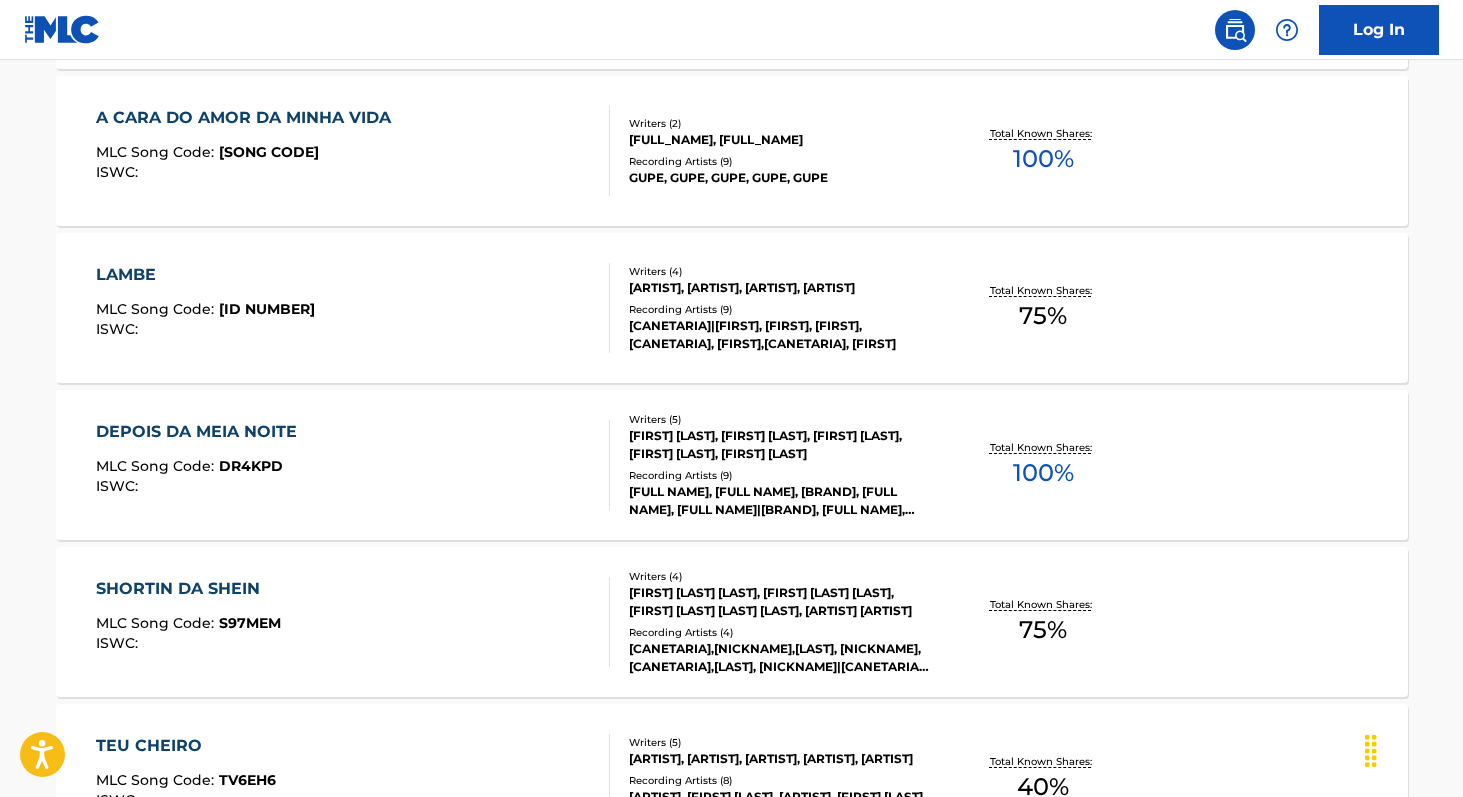 scroll, scrollTop: 2482, scrollLeft: 0, axis: vertical 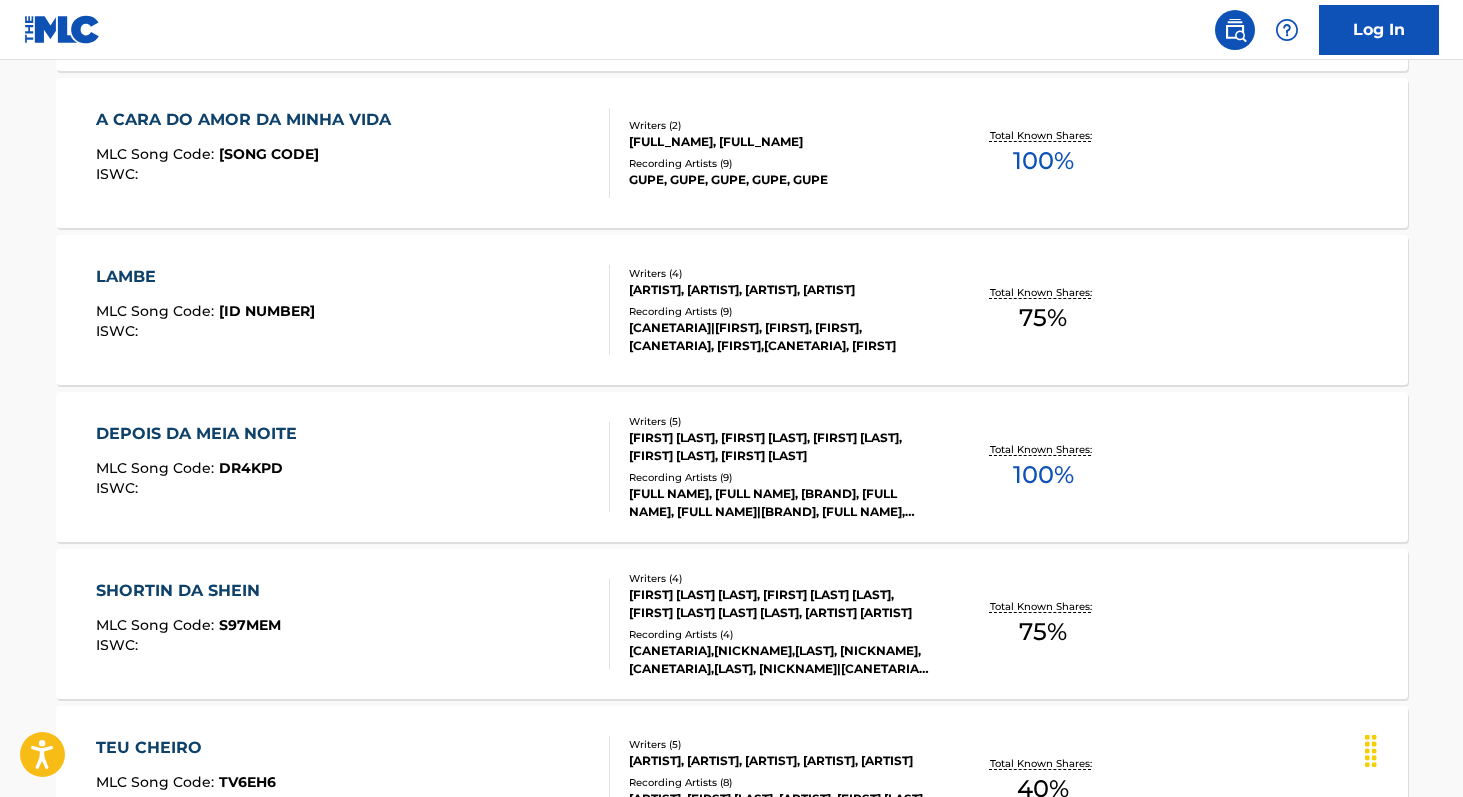 click on "100 %" at bounding box center (1043, 161) 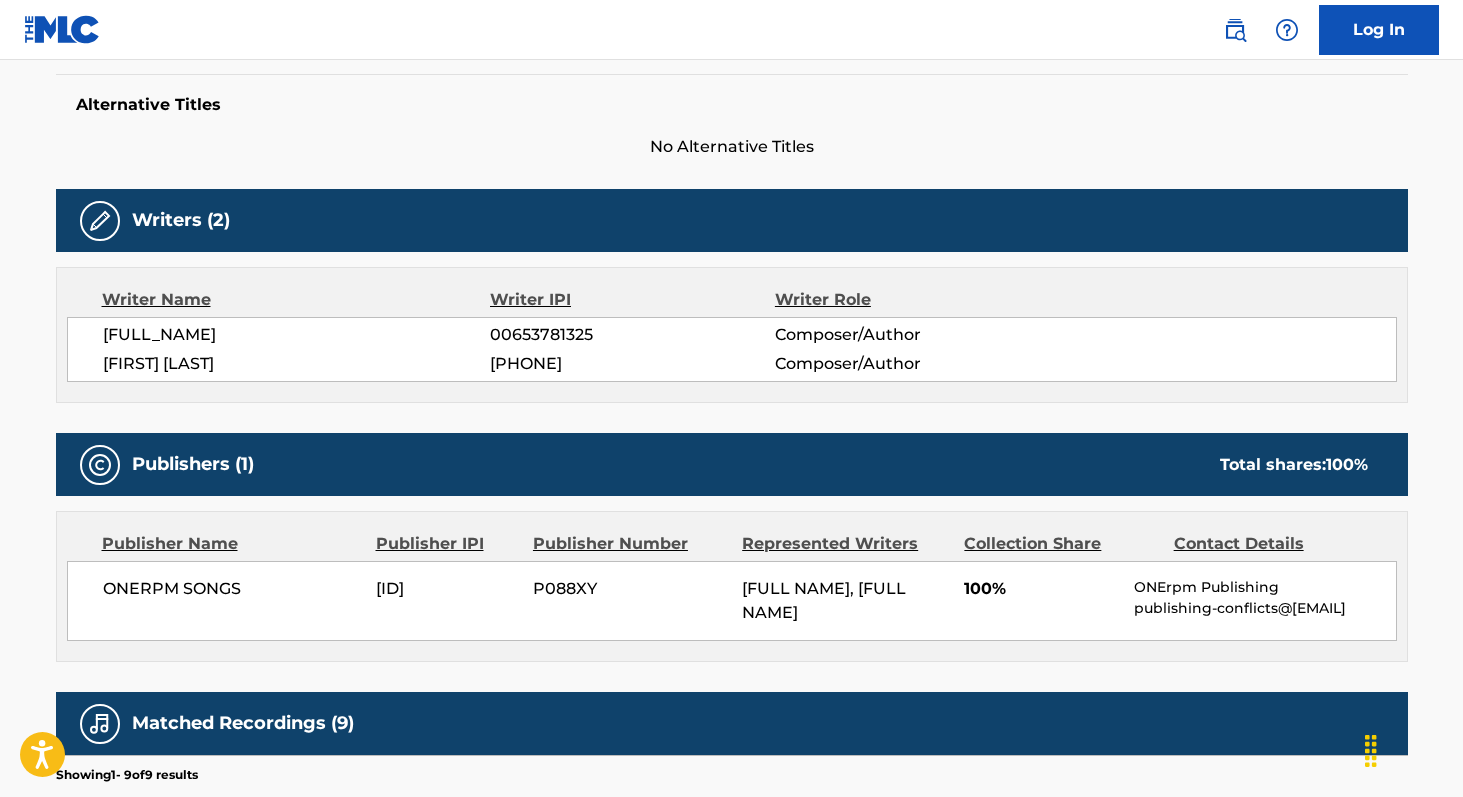 scroll, scrollTop: 511, scrollLeft: 0, axis: vertical 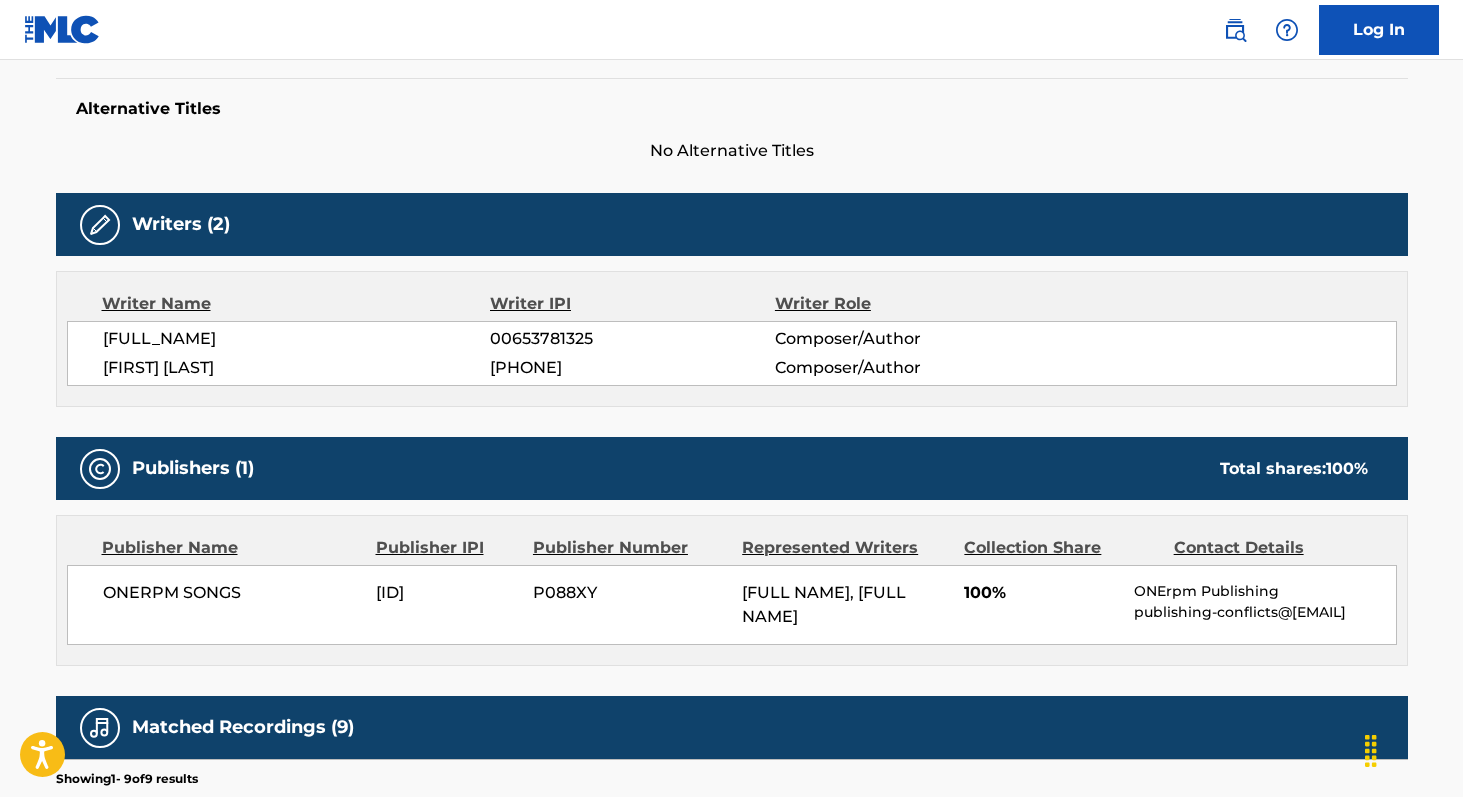 click on "00653781325" at bounding box center (632, 339) 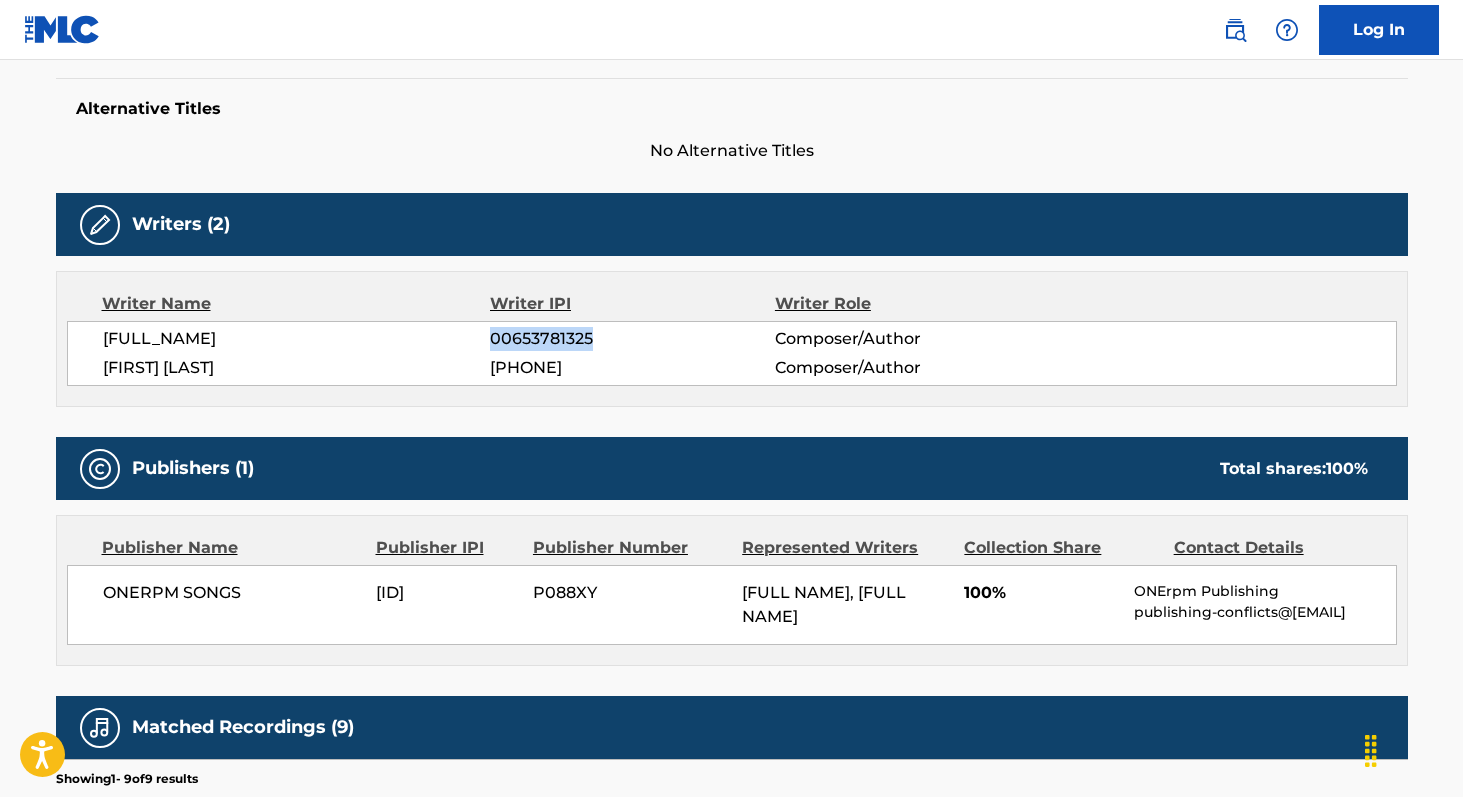 click on "00653781325" at bounding box center [632, 339] 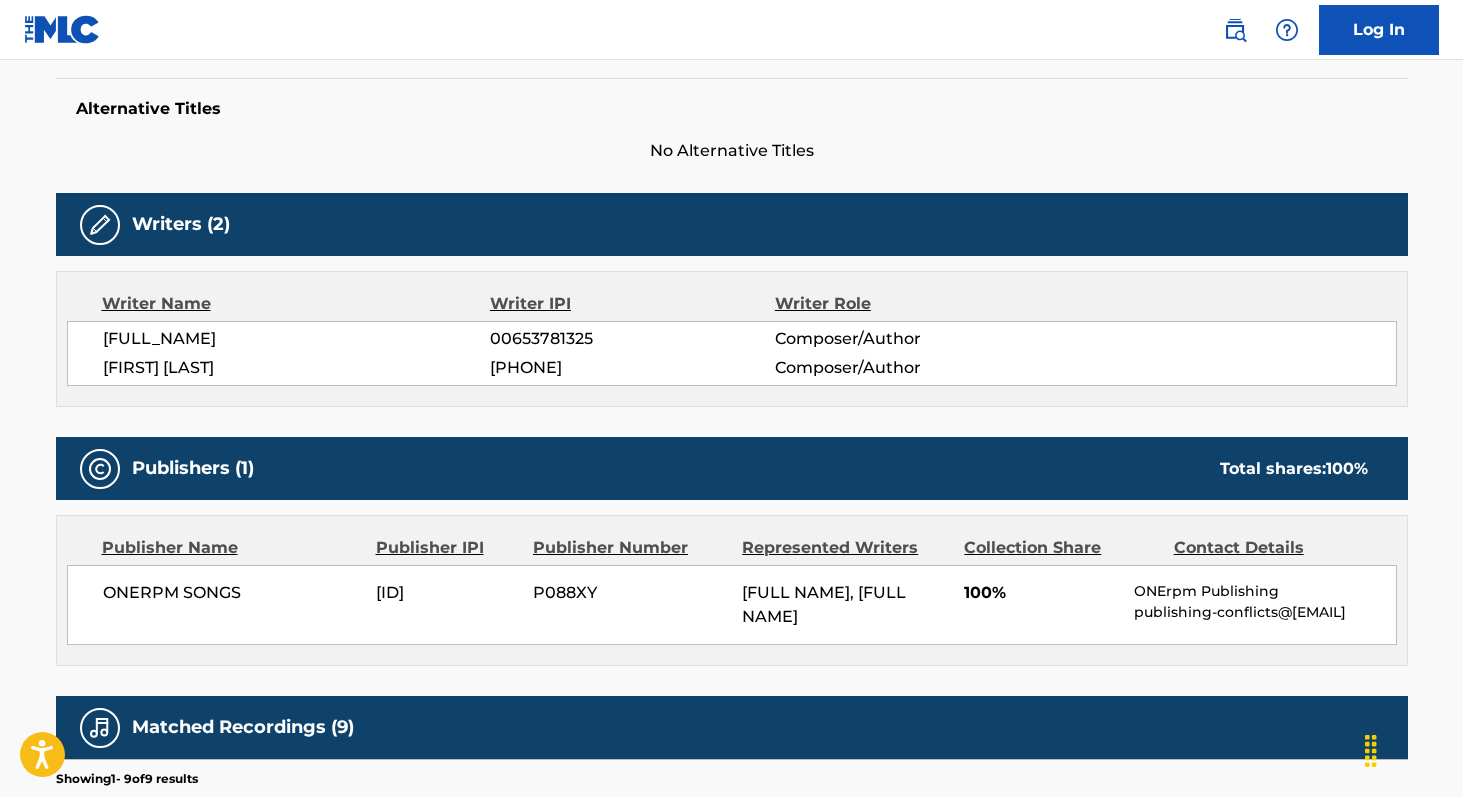 click on "ONERPM SONGS" at bounding box center [232, 593] 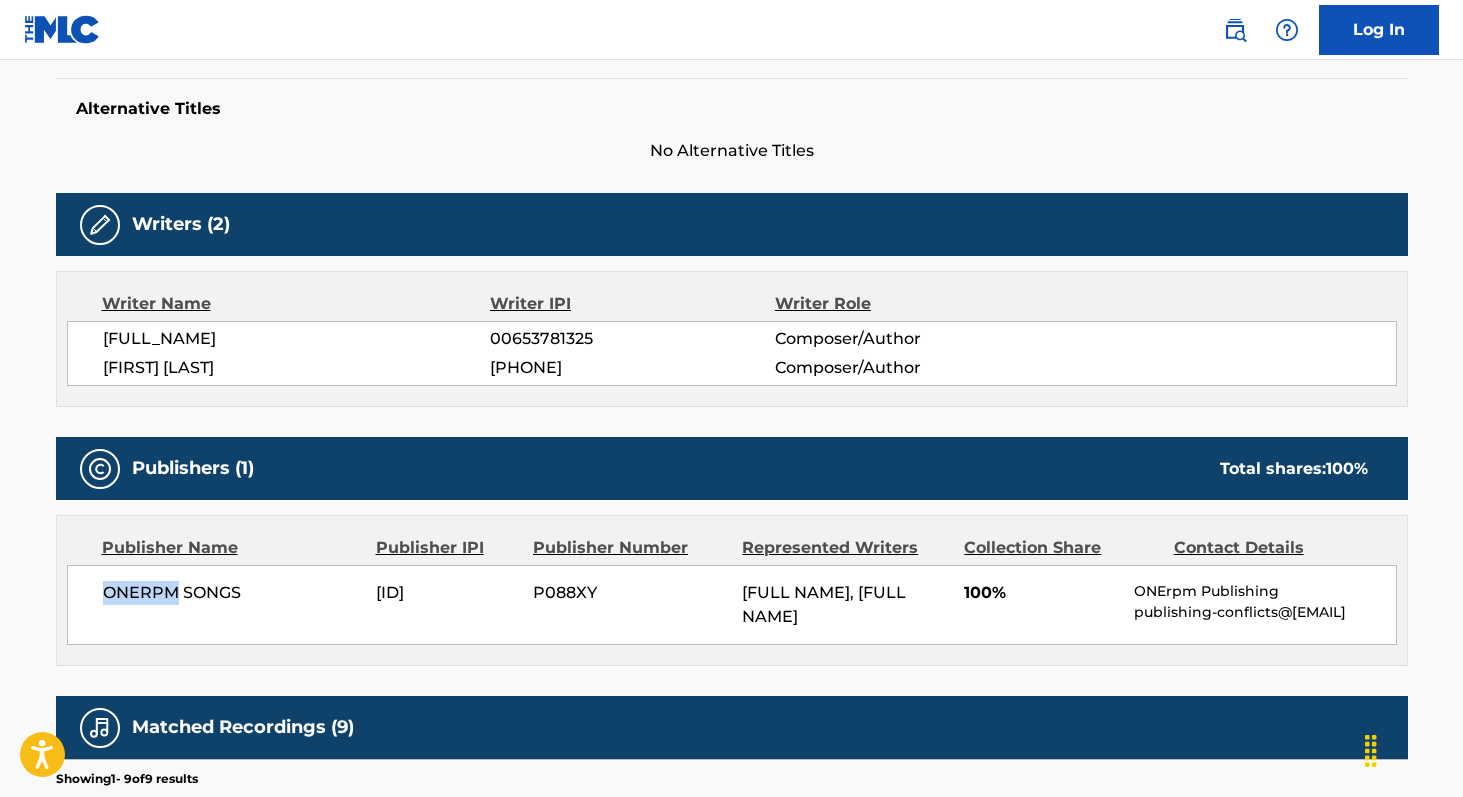 click on "ONERPM SONGS" at bounding box center [232, 593] 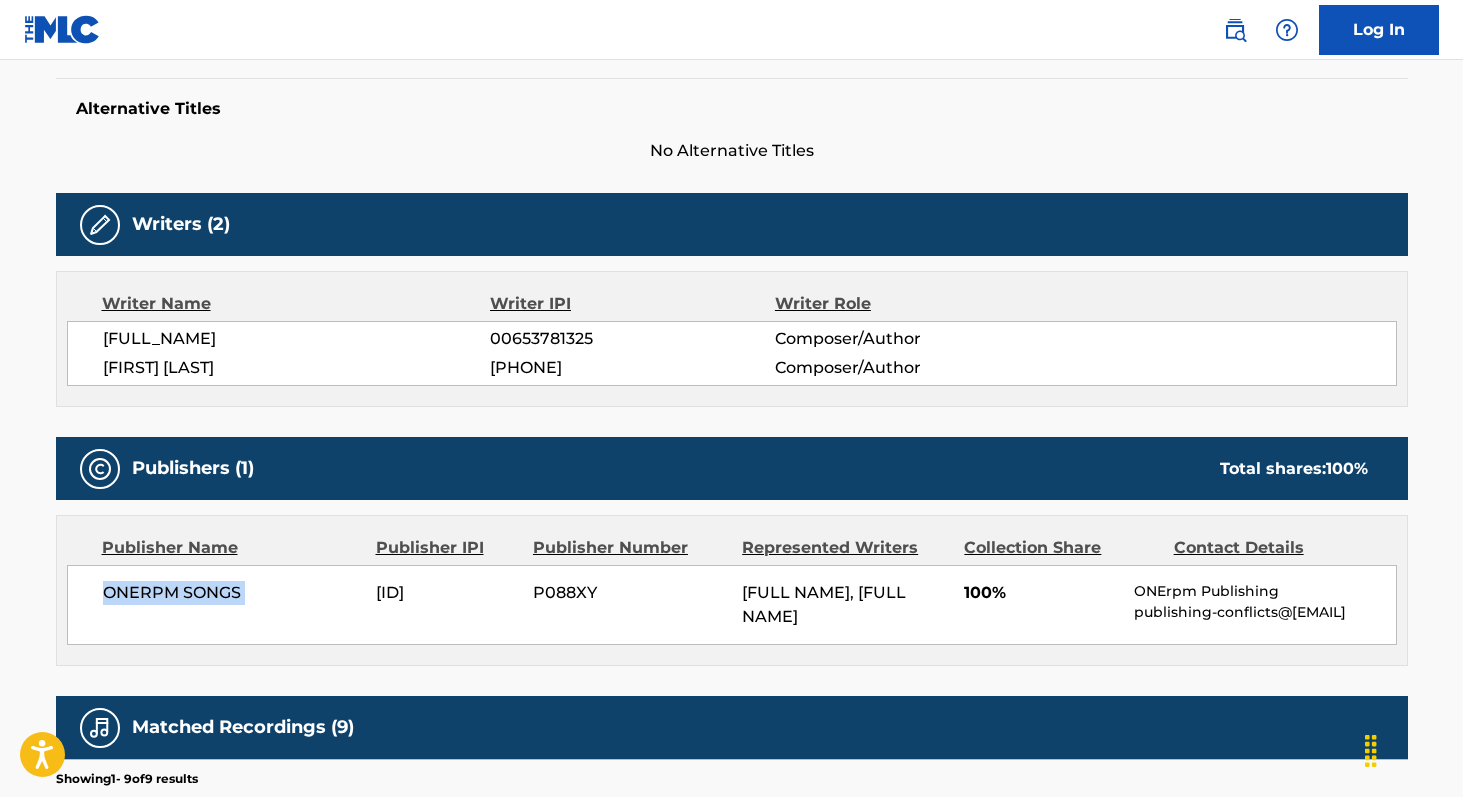click on "ONERPM SONGS" at bounding box center (232, 593) 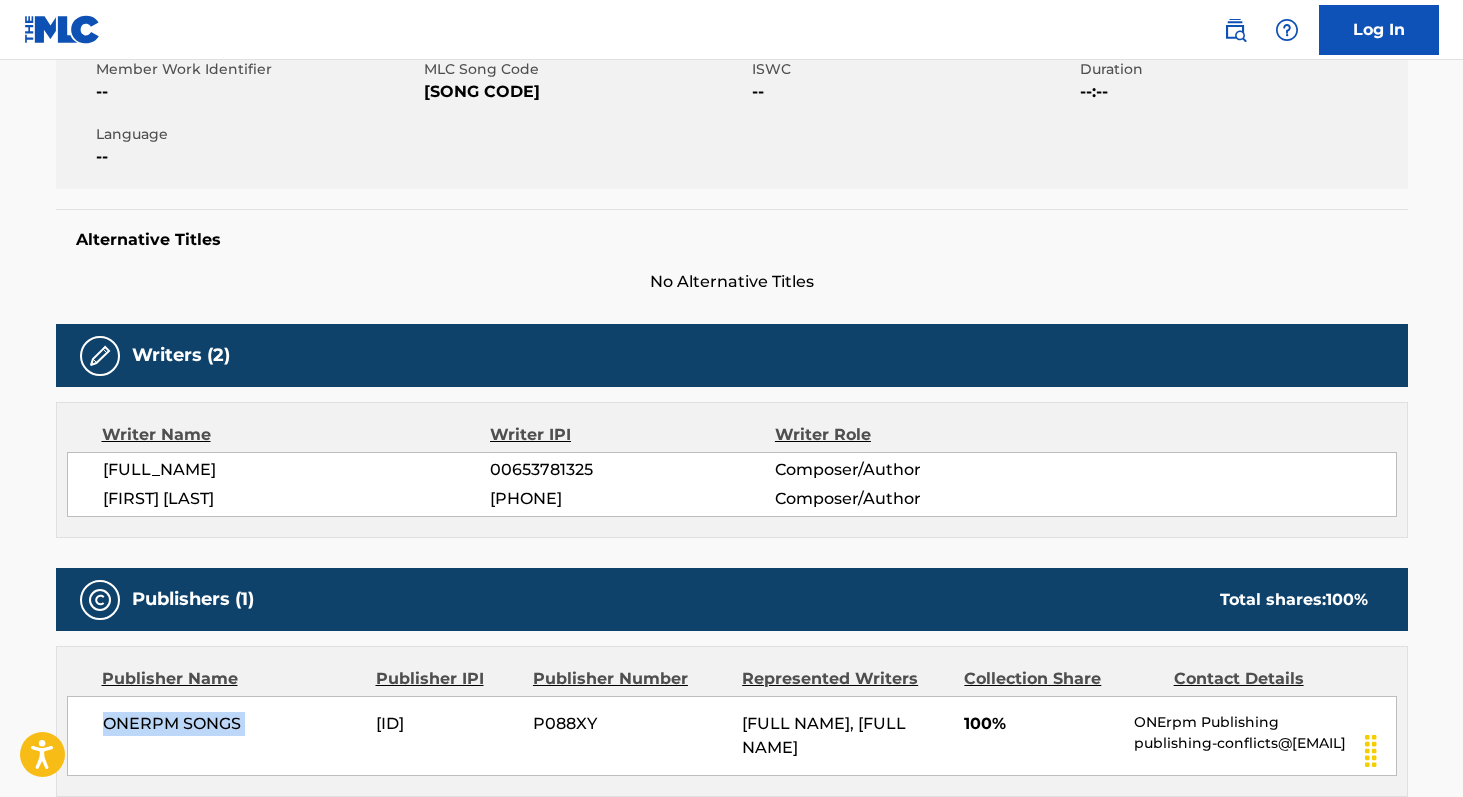 scroll, scrollTop: 378, scrollLeft: 0, axis: vertical 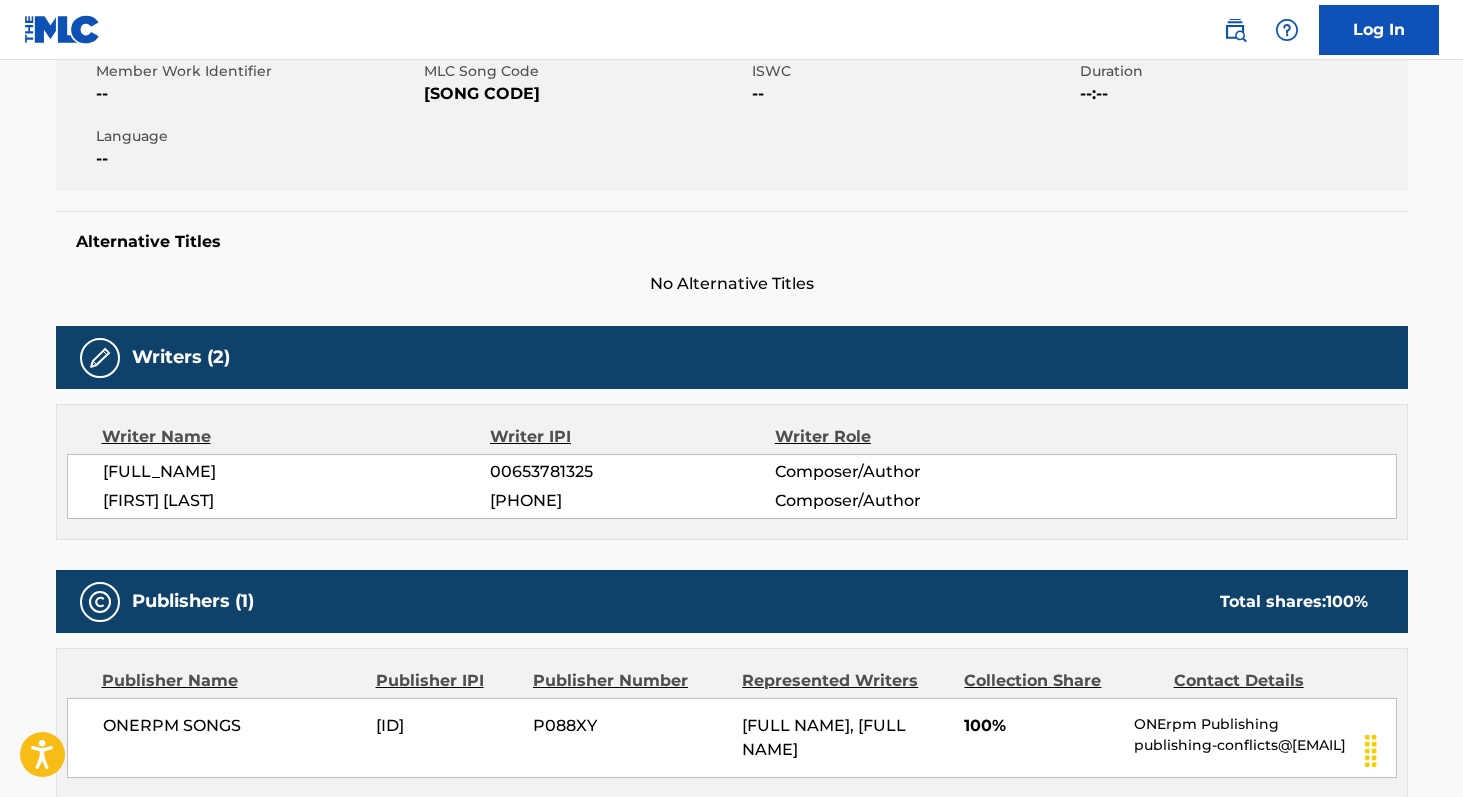 click on "[SONG CODE]" at bounding box center [585, 94] 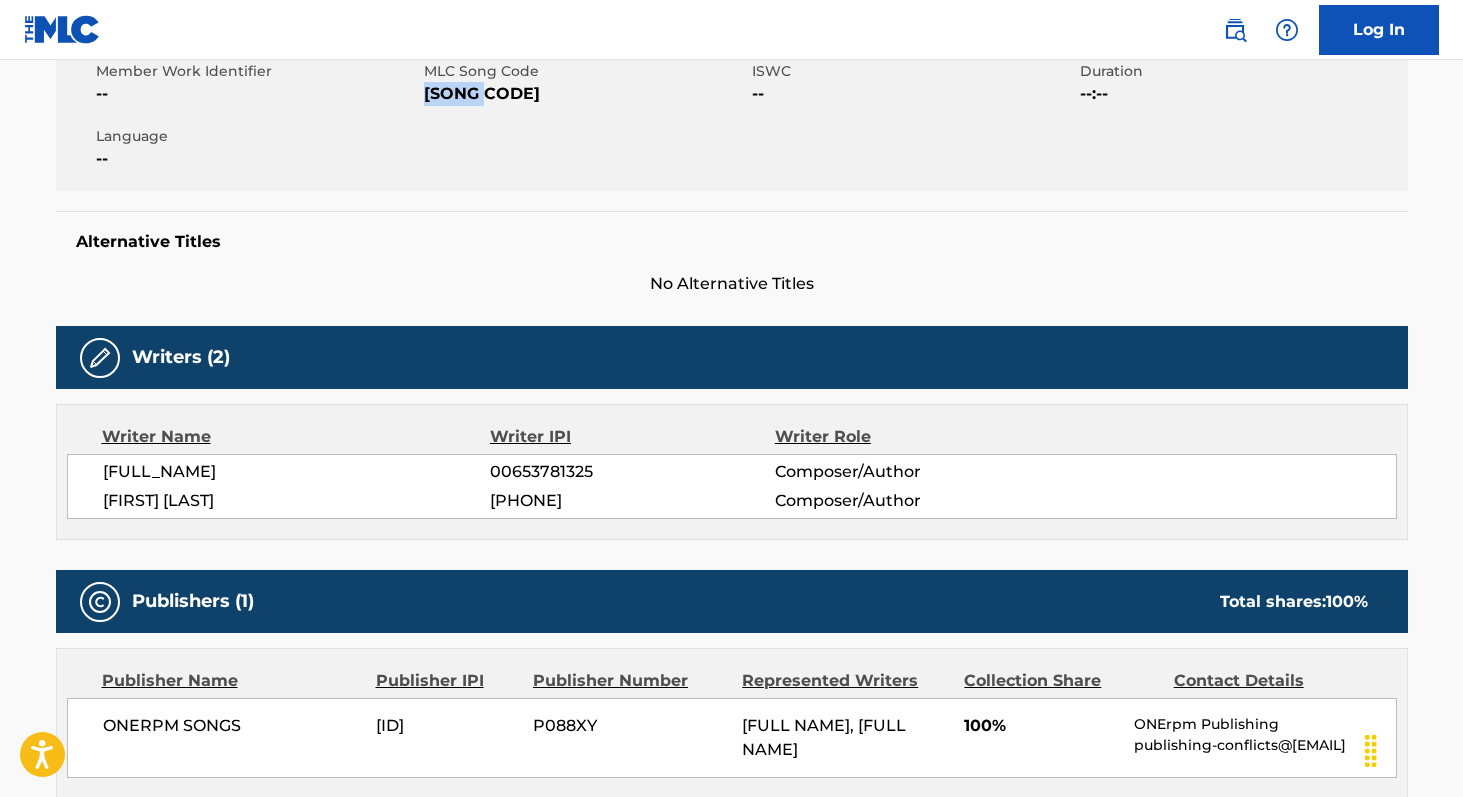 click on "[SONG CODE]" at bounding box center [585, 94] 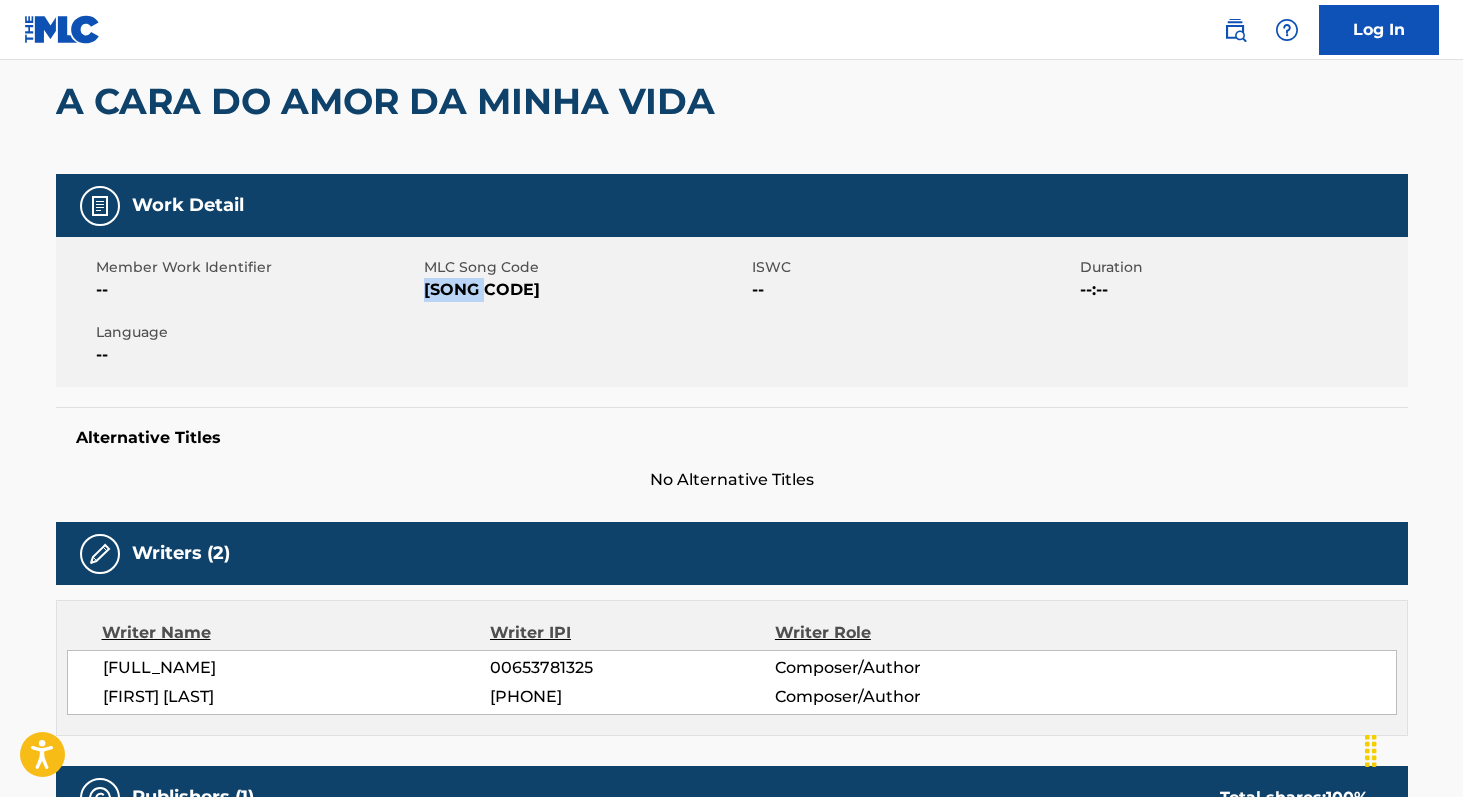 scroll, scrollTop: 0, scrollLeft: 0, axis: both 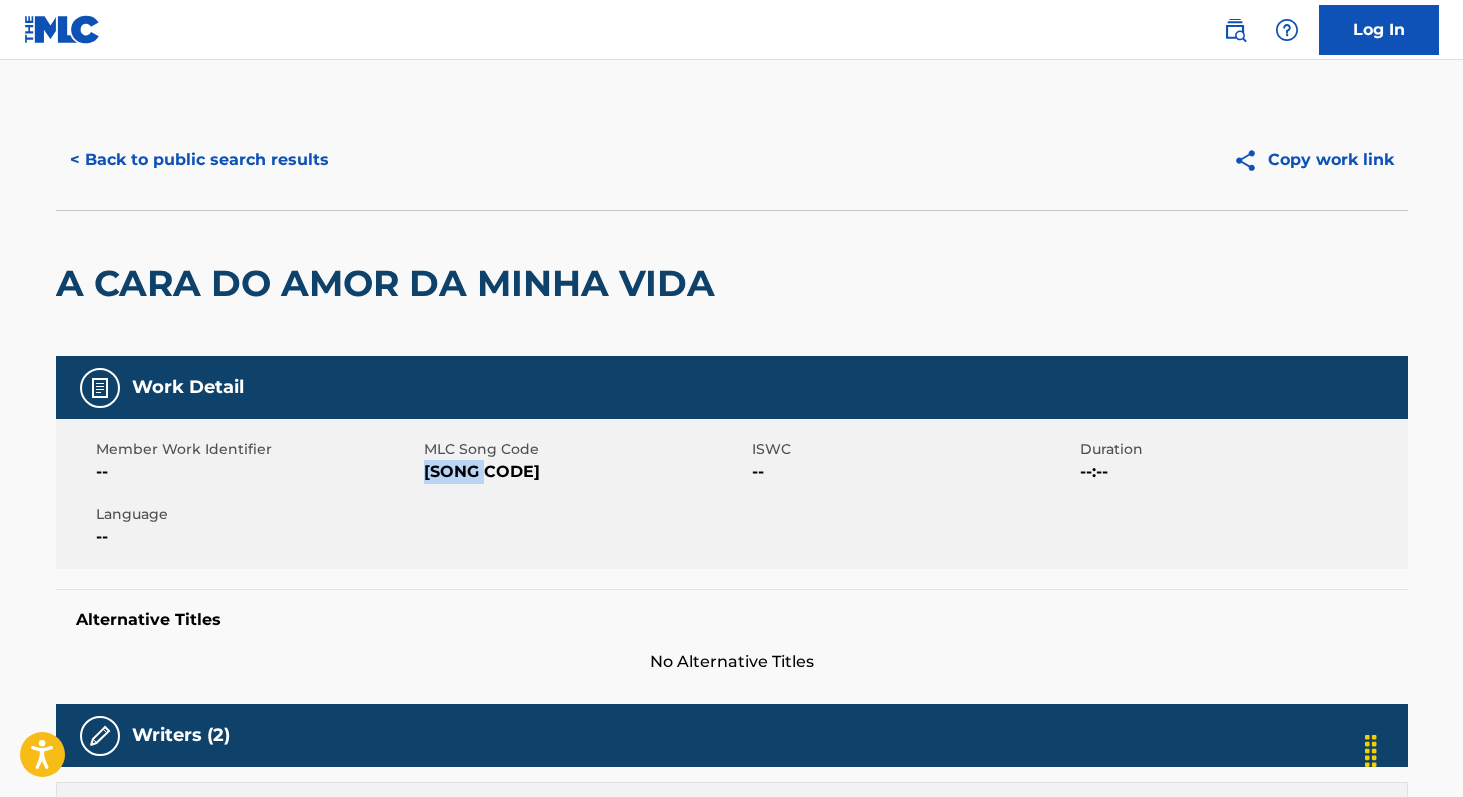 click on "< Back to public search results" at bounding box center (199, 160) 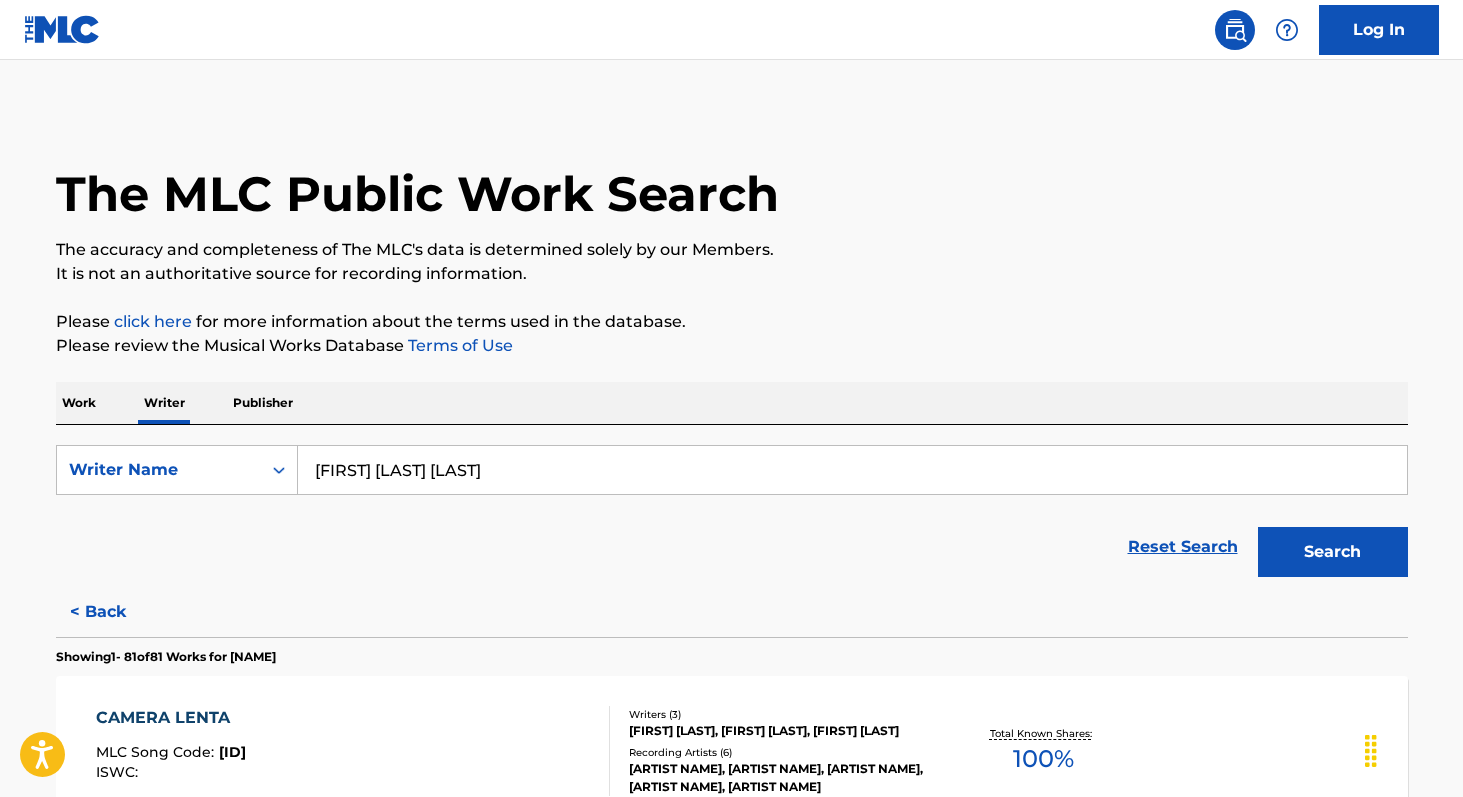click on "[FIRST] [LAST] [LAST]" at bounding box center [852, 470] 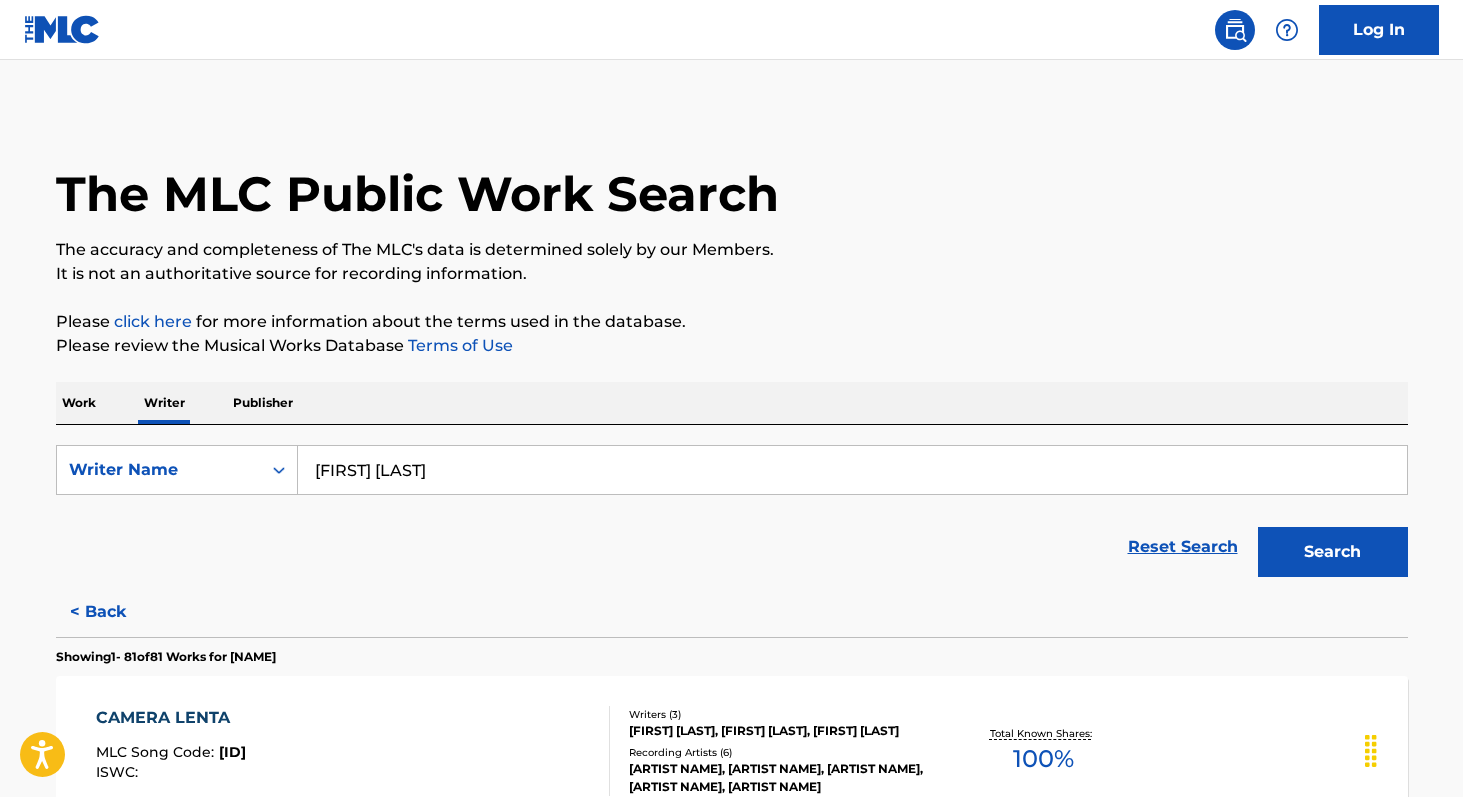 type on "[FIRST] [LAST]" 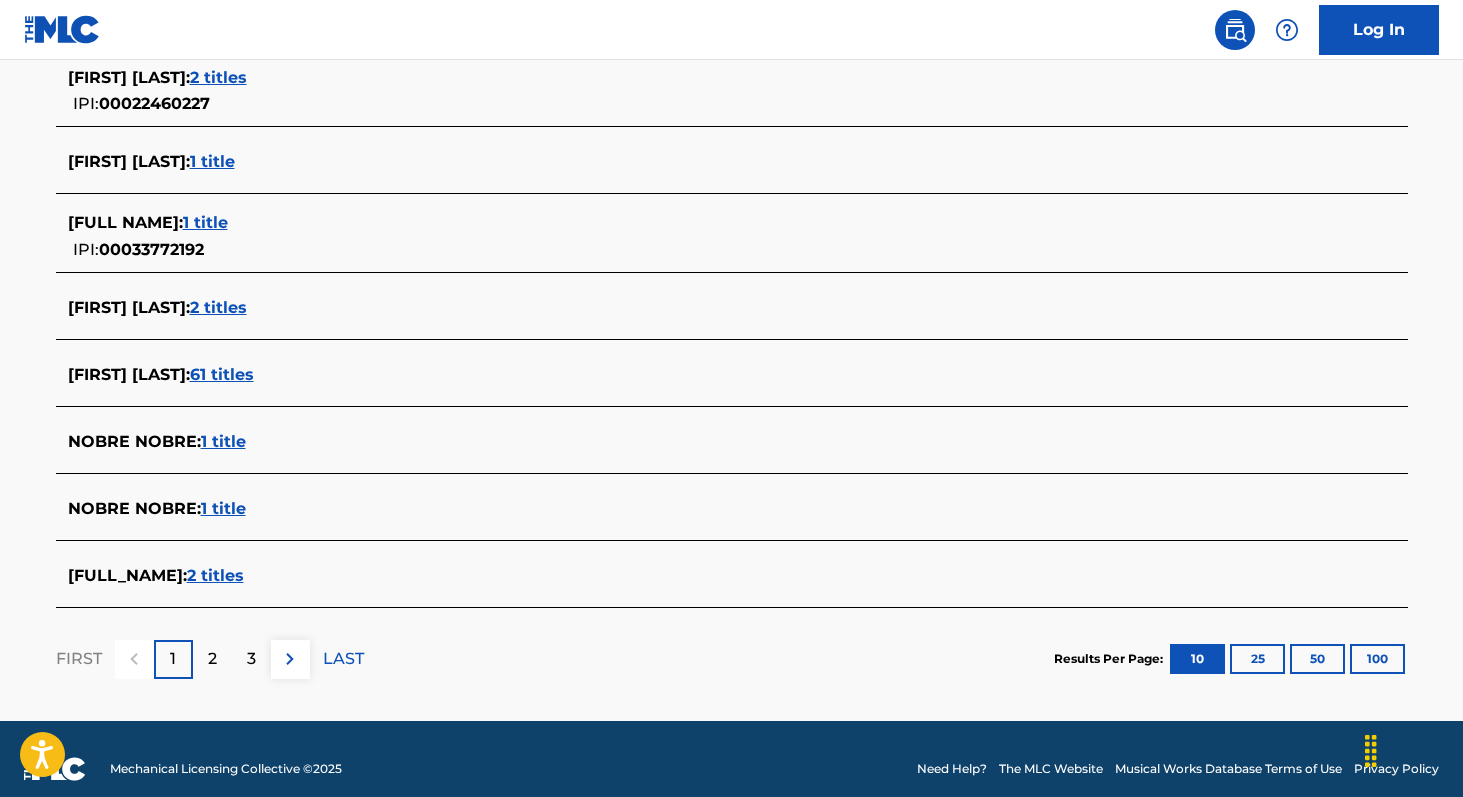 scroll, scrollTop: 735, scrollLeft: 0, axis: vertical 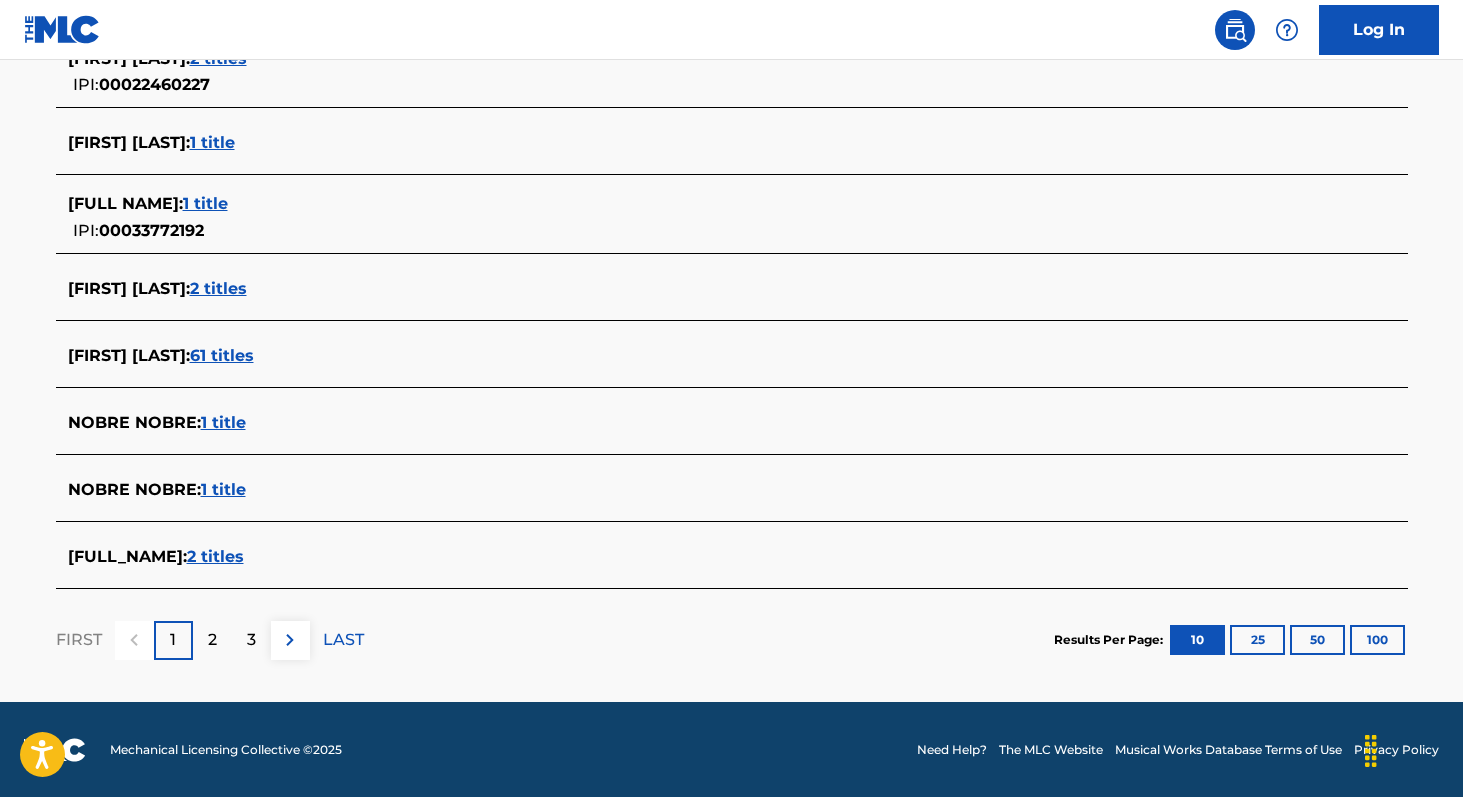 click on "GABRIEL NOBRE :  2 titles" at bounding box center [706, 557] 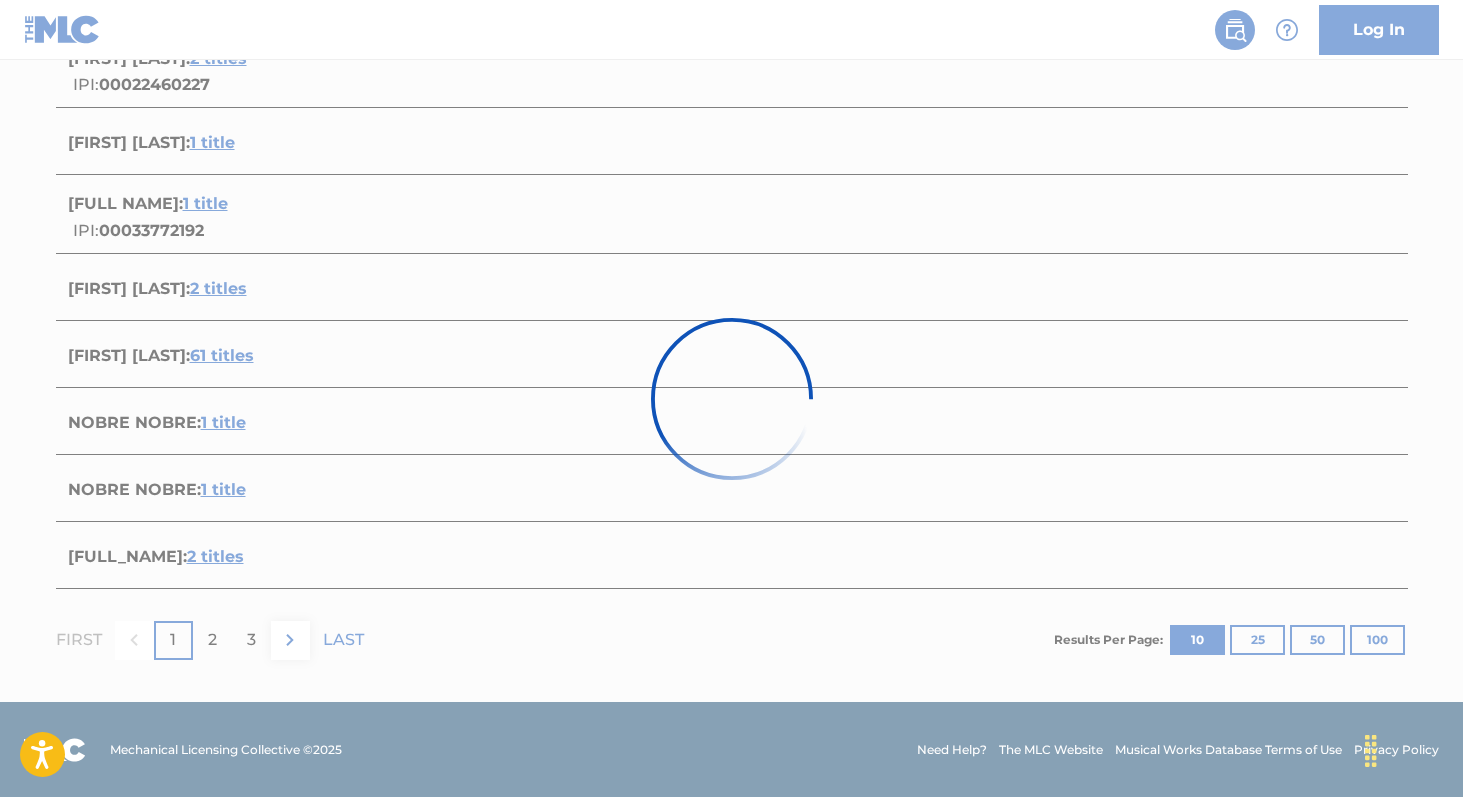 scroll, scrollTop: 386, scrollLeft: 0, axis: vertical 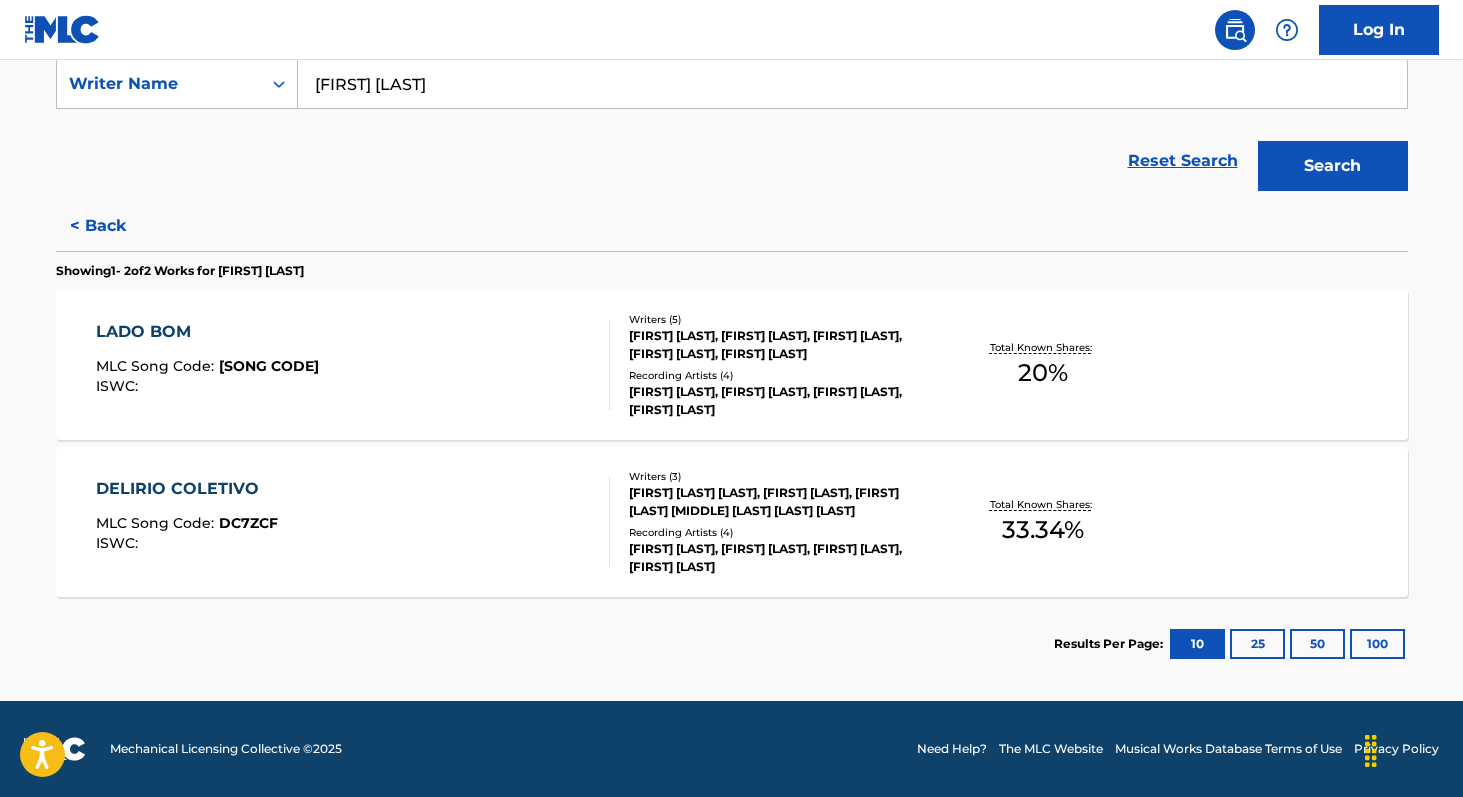 click on "33.34 %" at bounding box center (1043, 530) 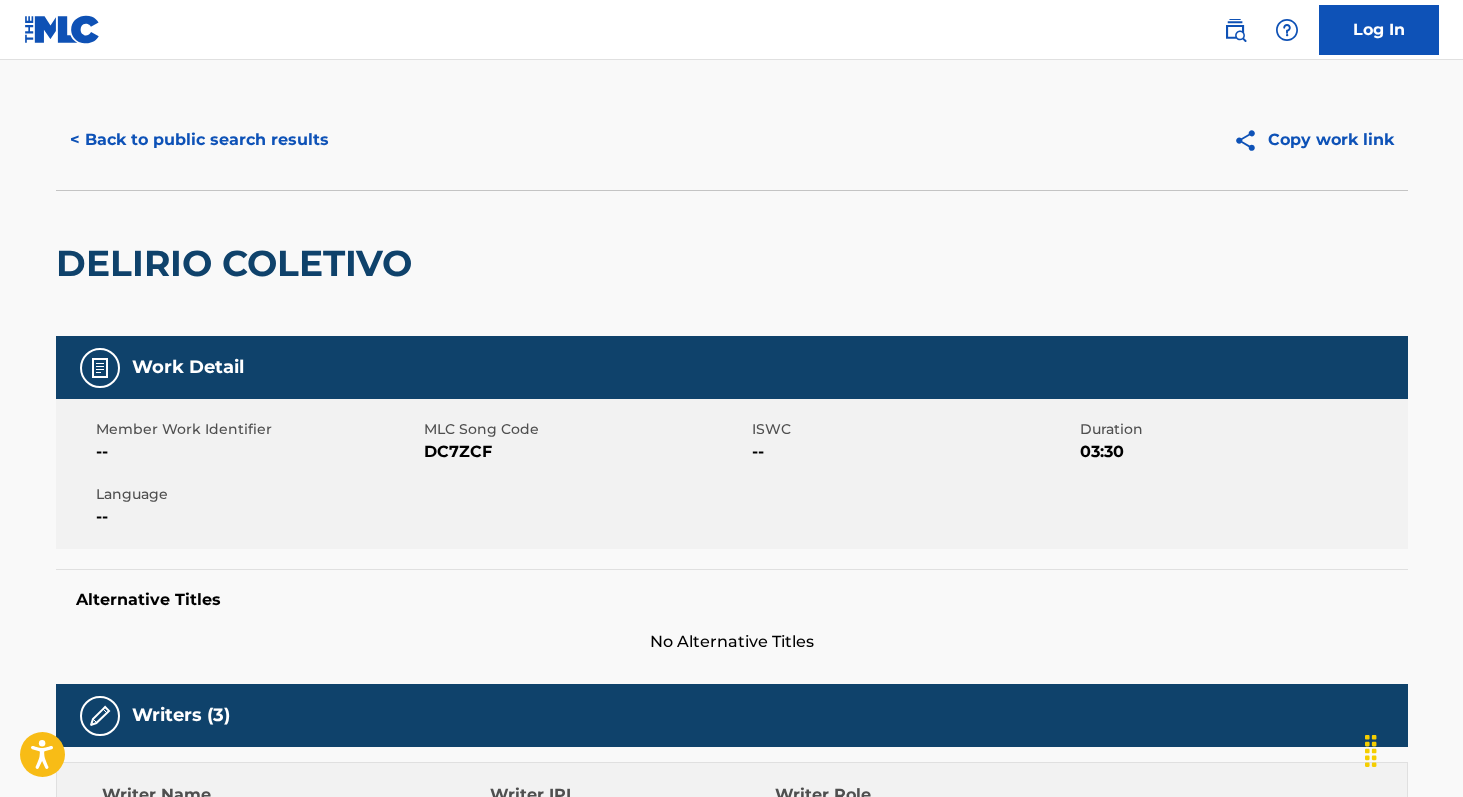 scroll, scrollTop: 15, scrollLeft: 0, axis: vertical 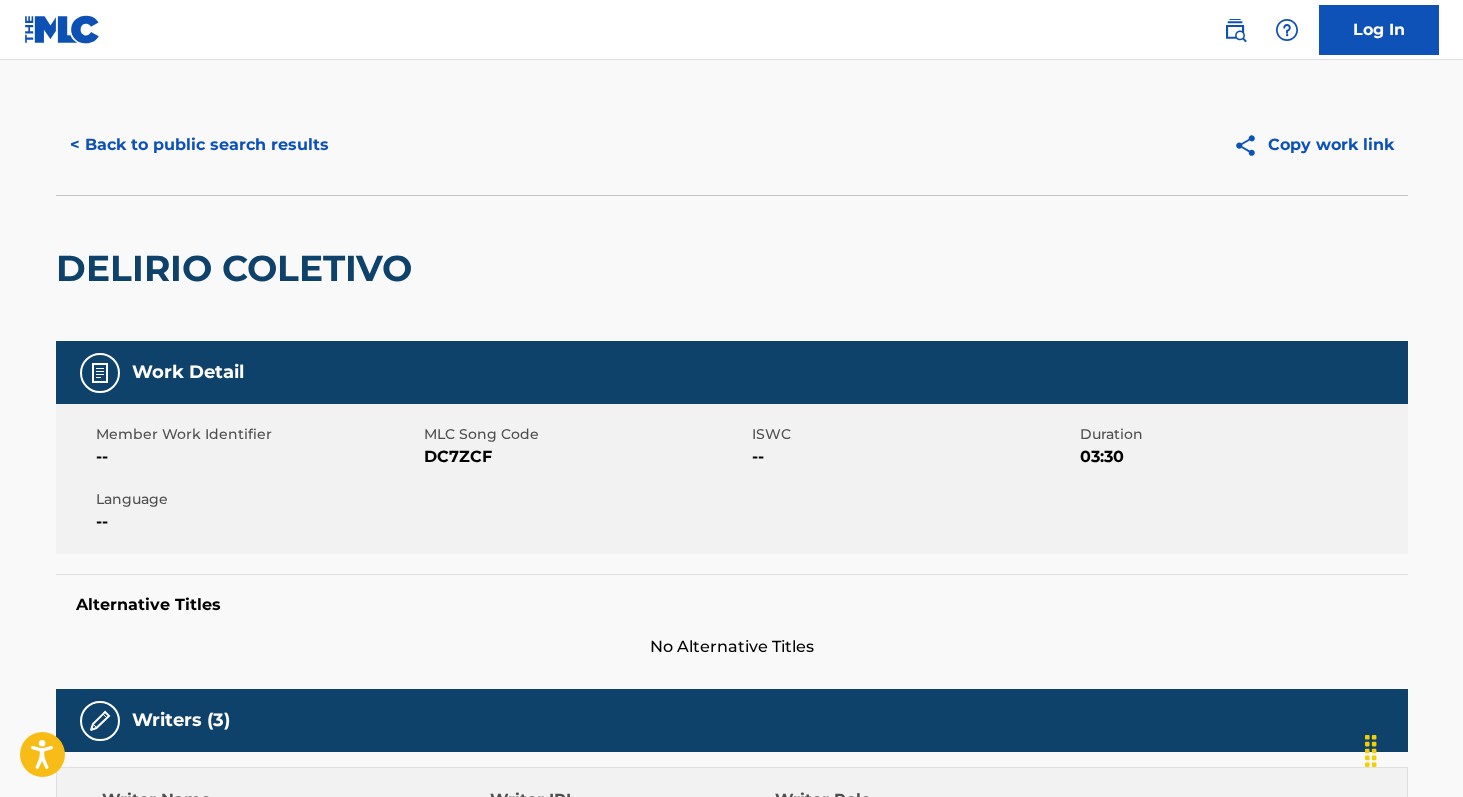 click on "< Back to public search results" at bounding box center (199, 145) 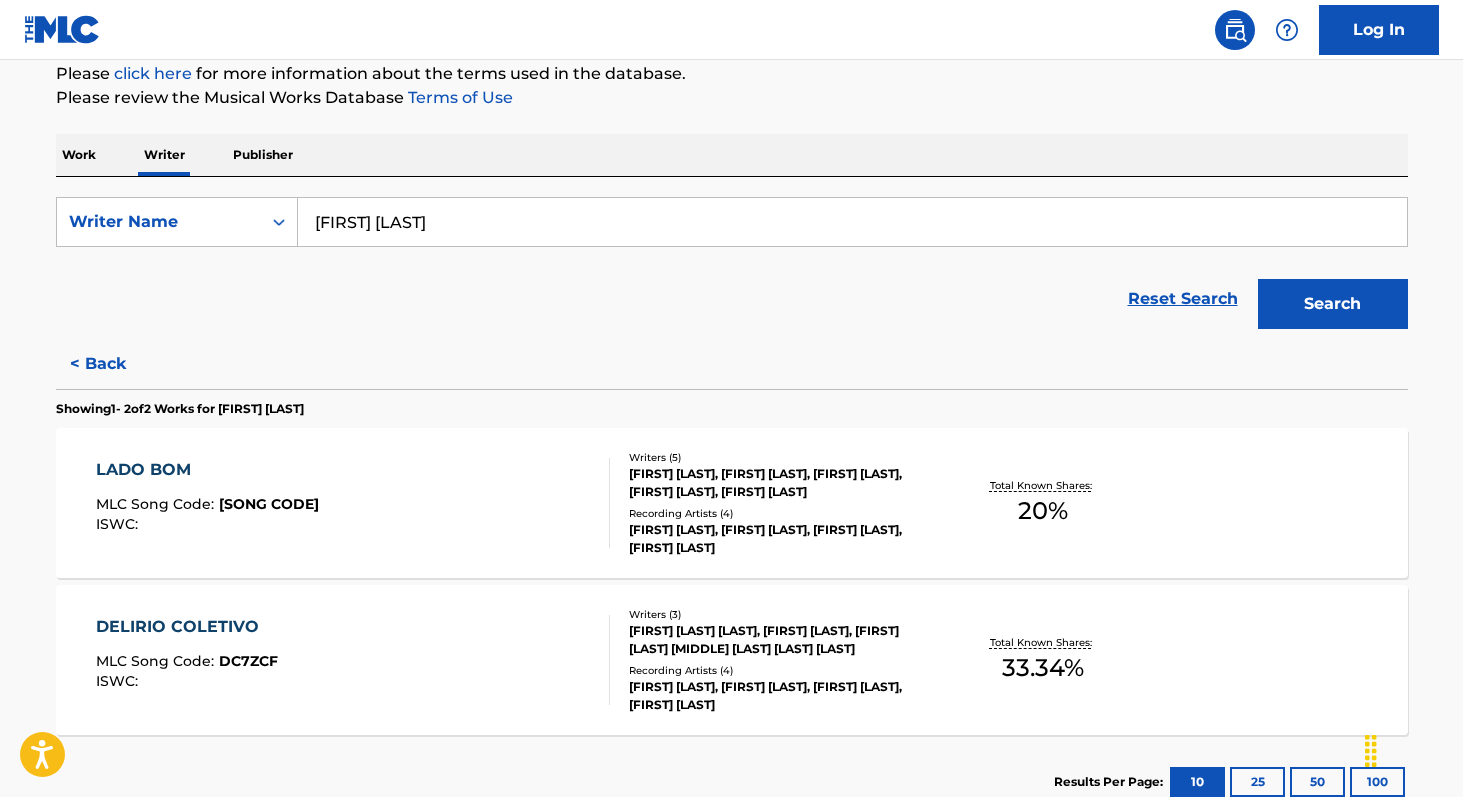 scroll, scrollTop: 308, scrollLeft: 0, axis: vertical 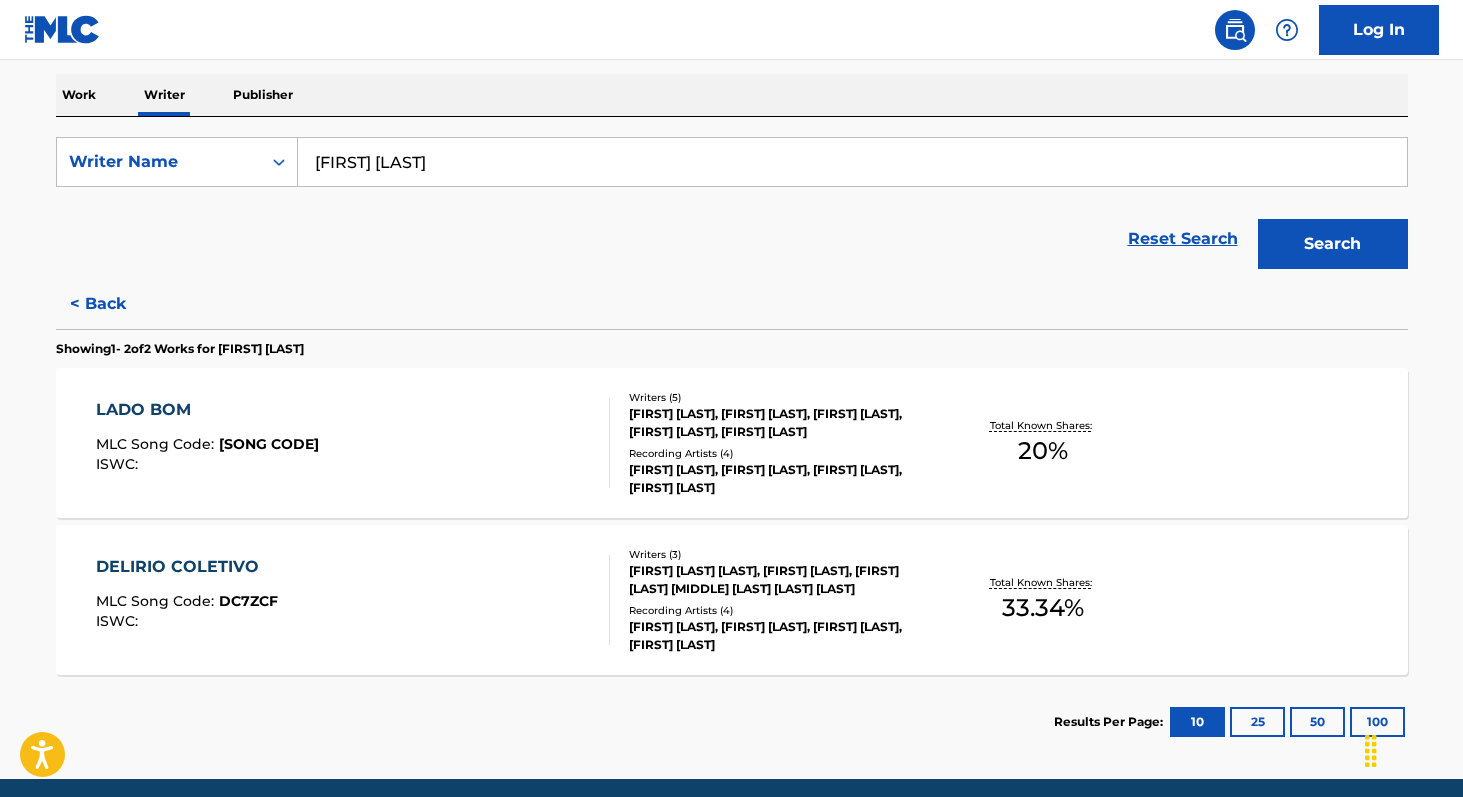 click on "Song Code : [ID] ISWC : Writers ( 5 ) [FULL NAME], [FULL NAME], [FULL NAME], [FULL NAME], [FULL NAME] Recording Artists ( 4 ) [FULL NAME], [FULL NAME], [FULL NAME], [FULL NAME] Total Known Shares: 20 %" at bounding box center [732, 443] 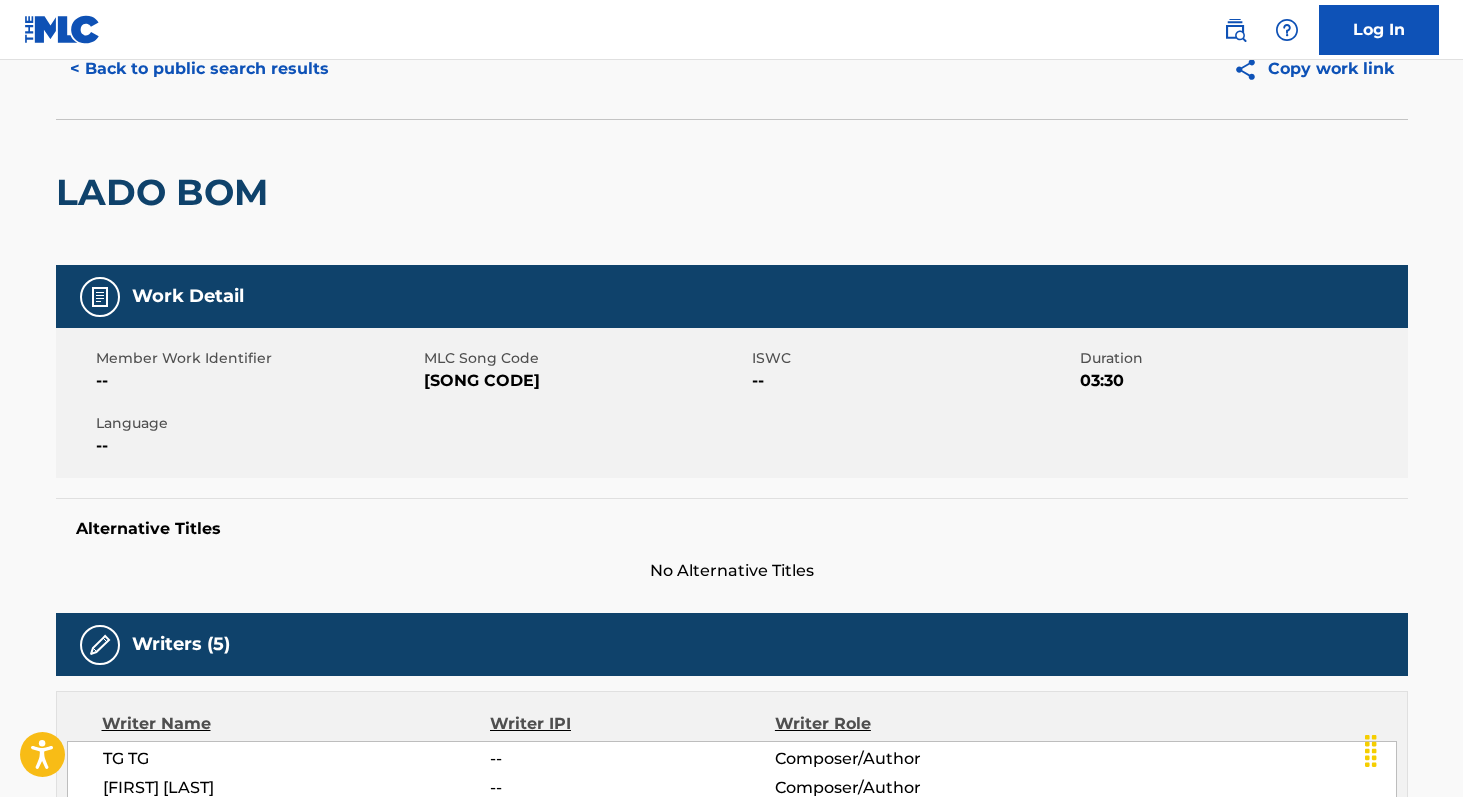 scroll, scrollTop: 0, scrollLeft: 0, axis: both 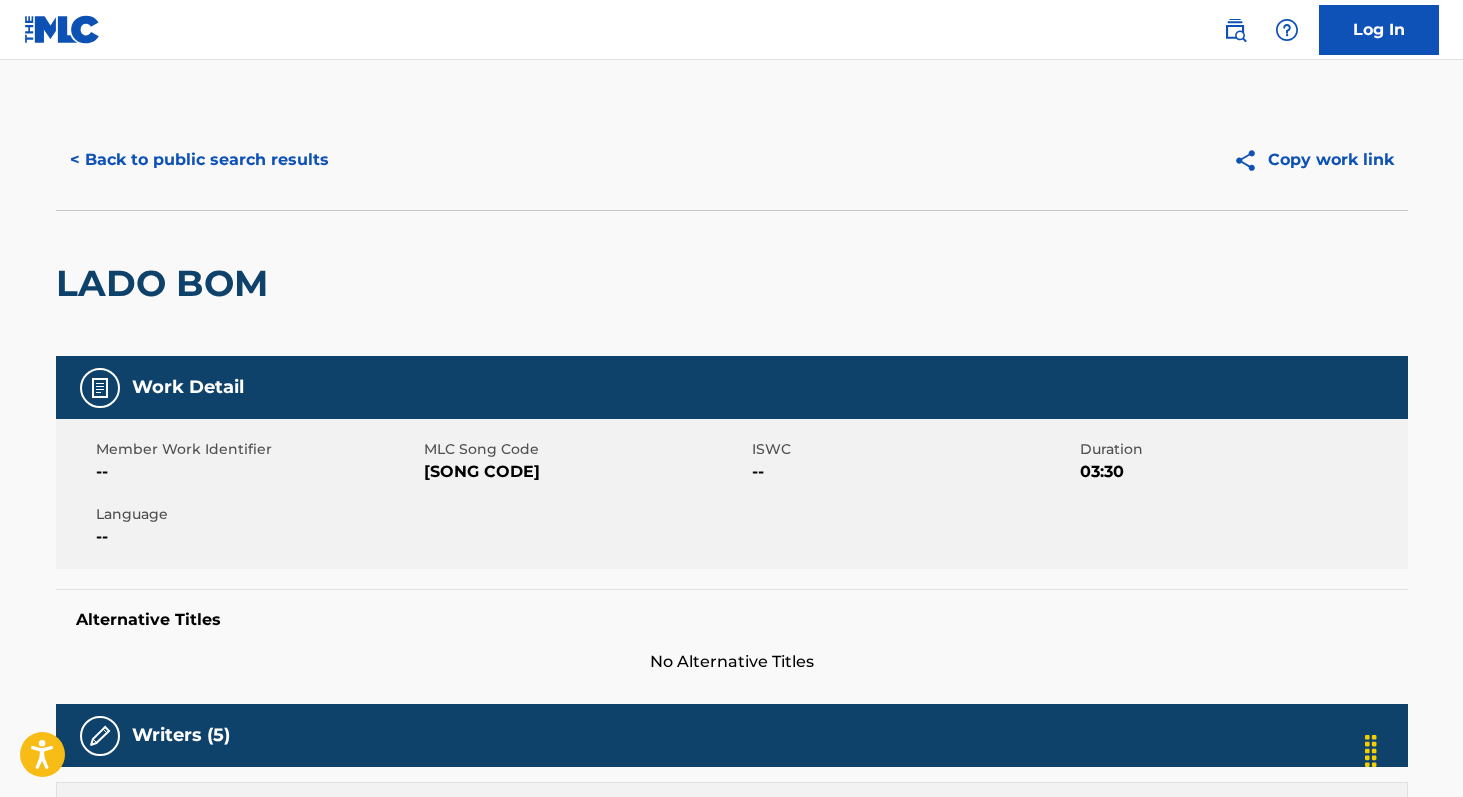 click on "< Back to public search results" at bounding box center [199, 160] 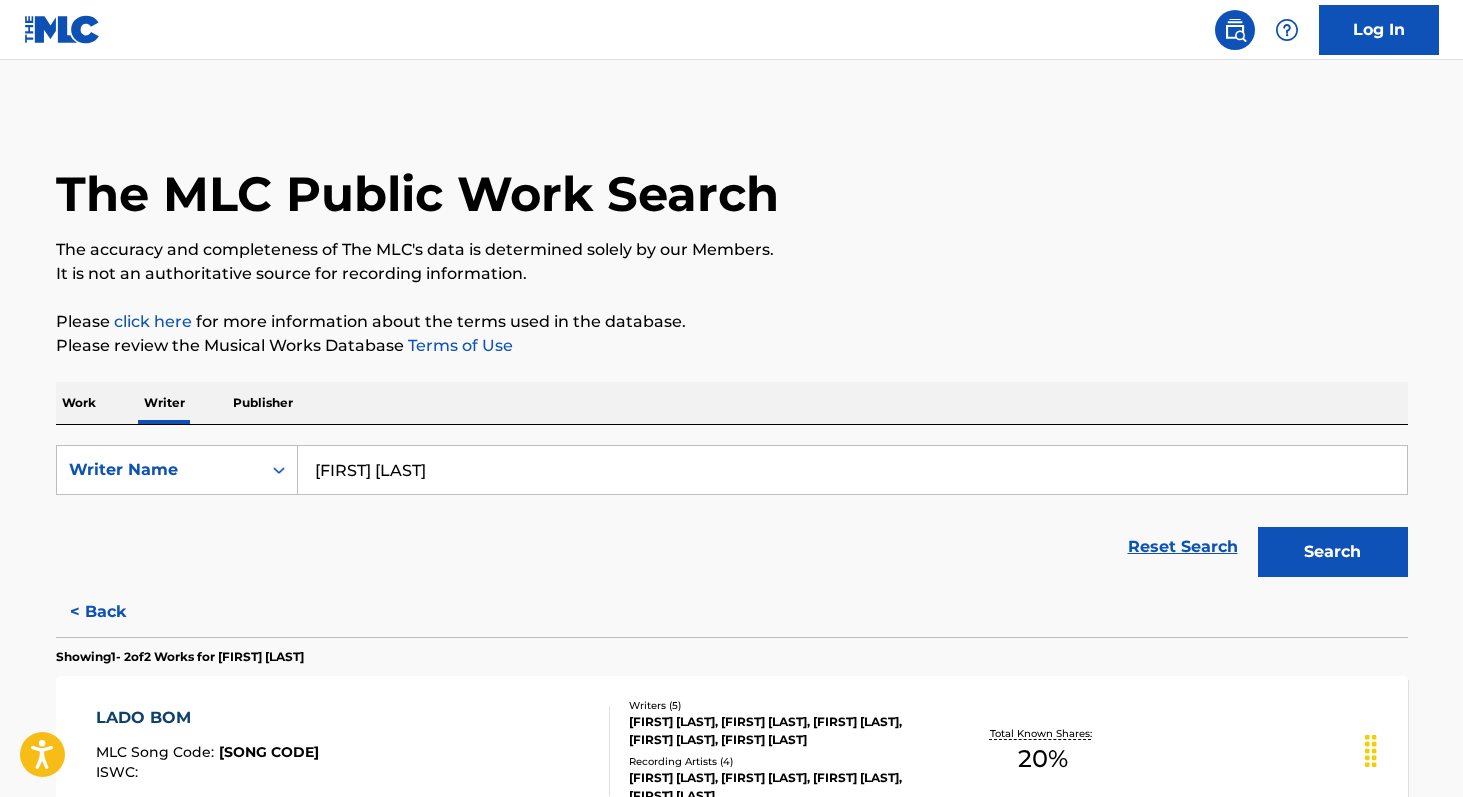 click on "Work" at bounding box center [79, 403] 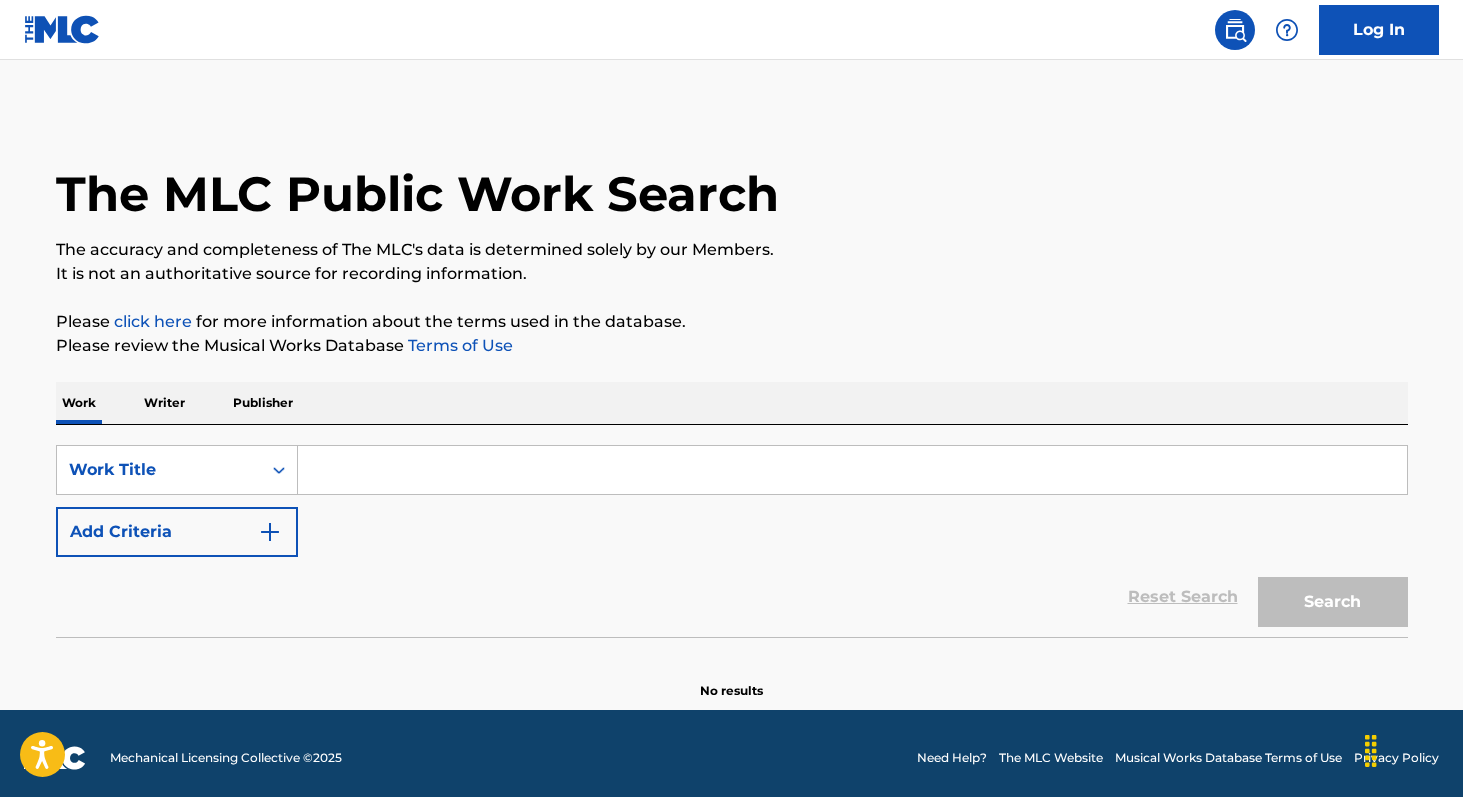 click at bounding box center (852, 470) 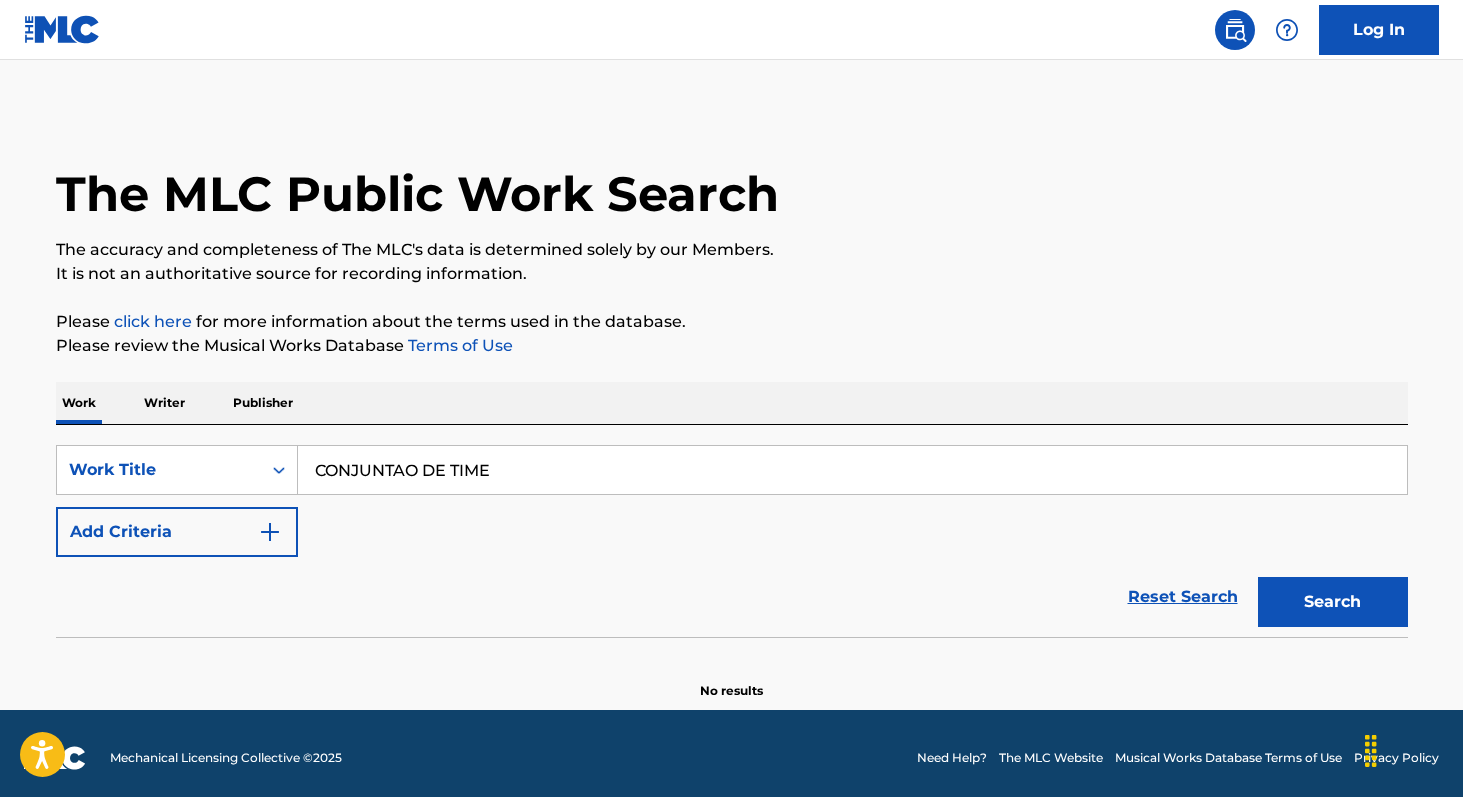 type on "CONJUNTAO DE TIME" 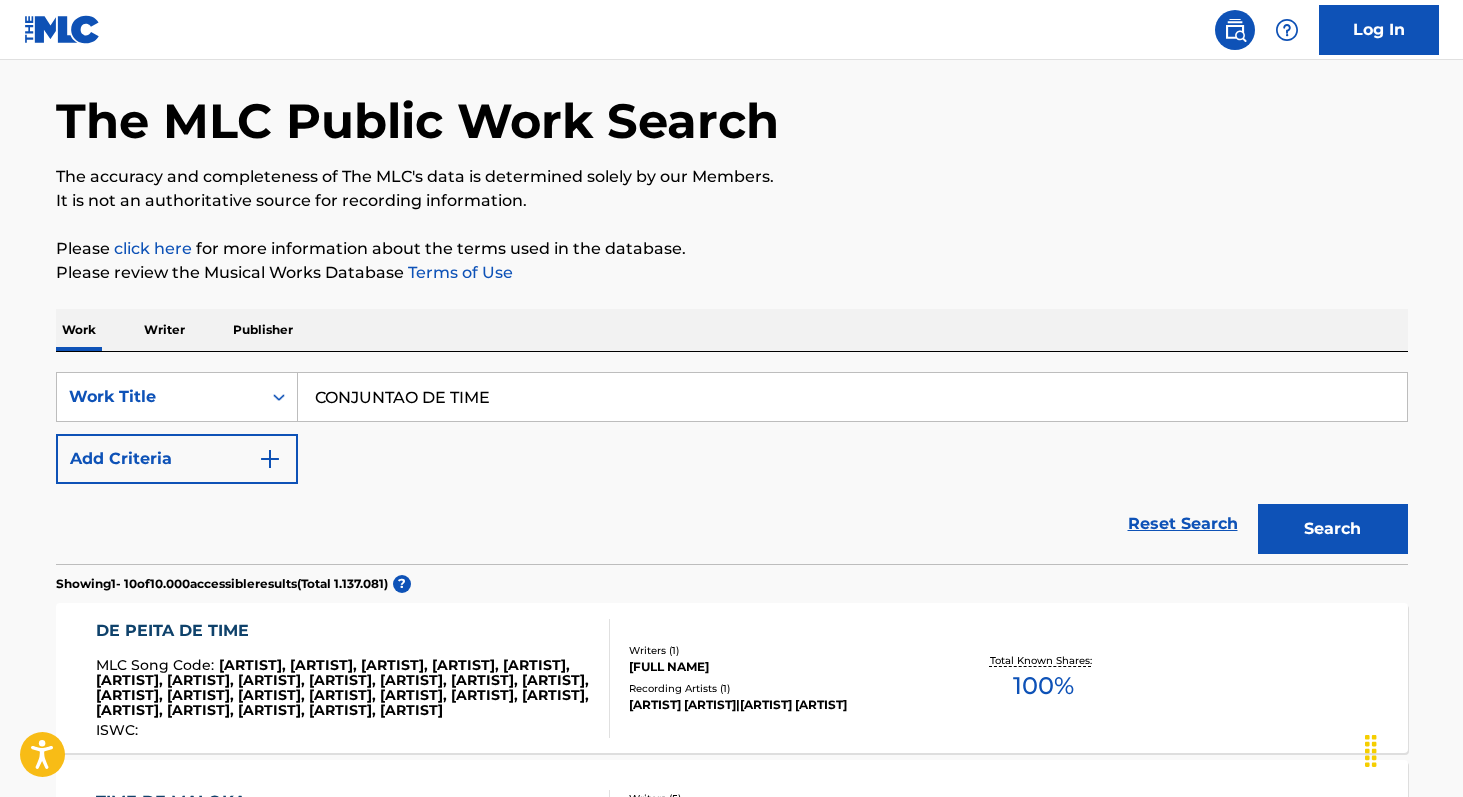scroll, scrollTop: 0, scrollLeft: 0, axis: both 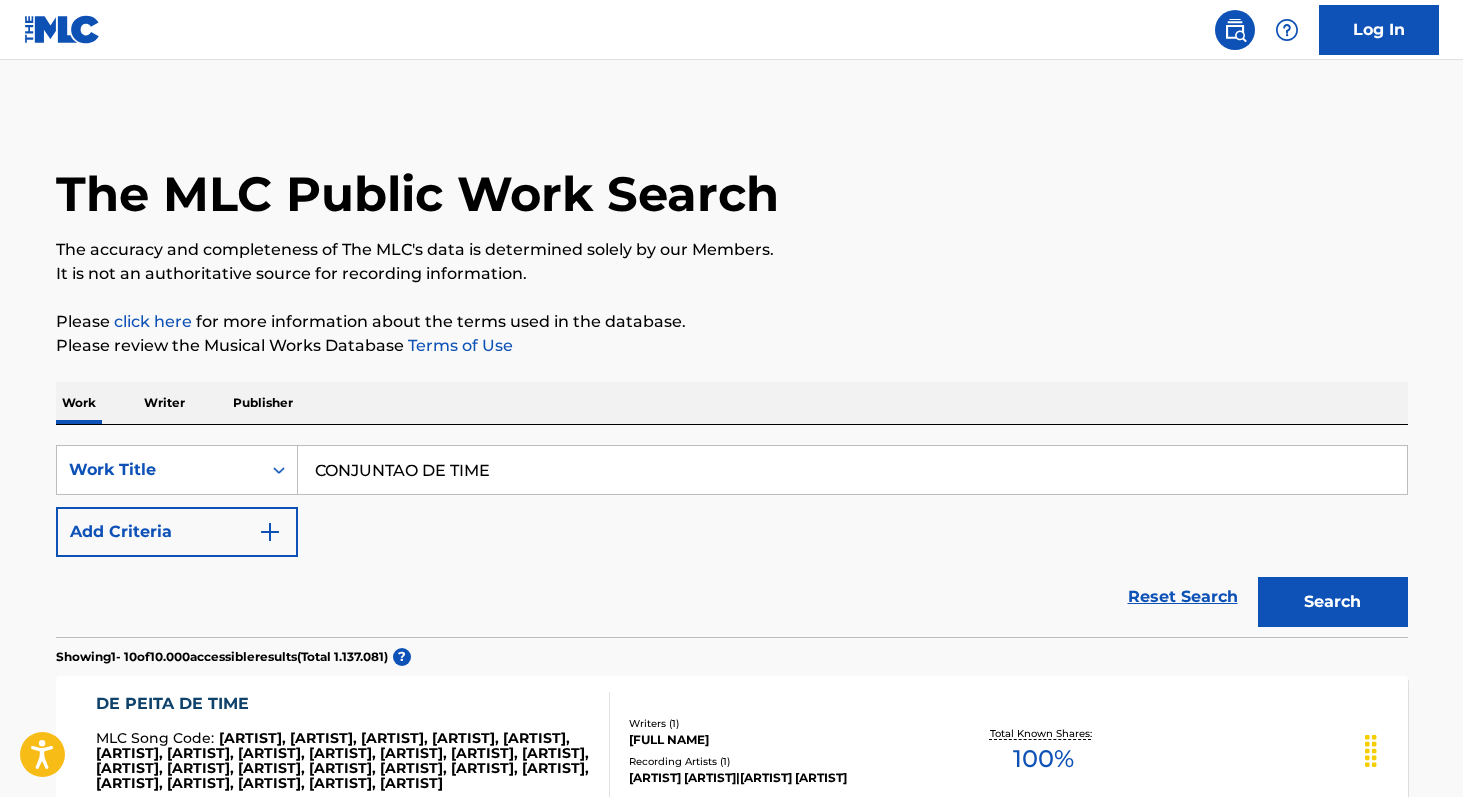 click on "Writer" at bounding box center (164, 403) 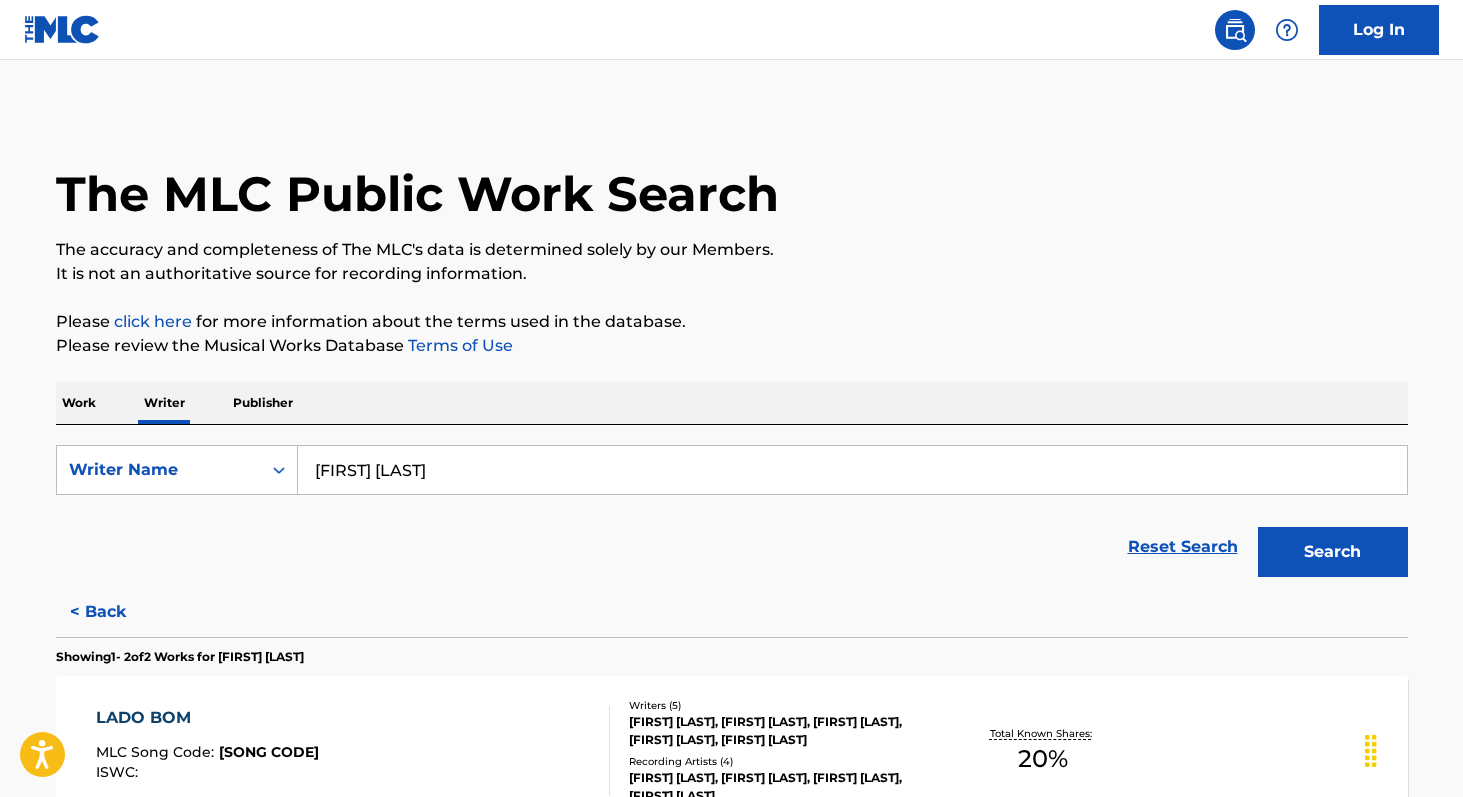 click on "[FIRST] [LAST]" at bounding box center [852, 470] 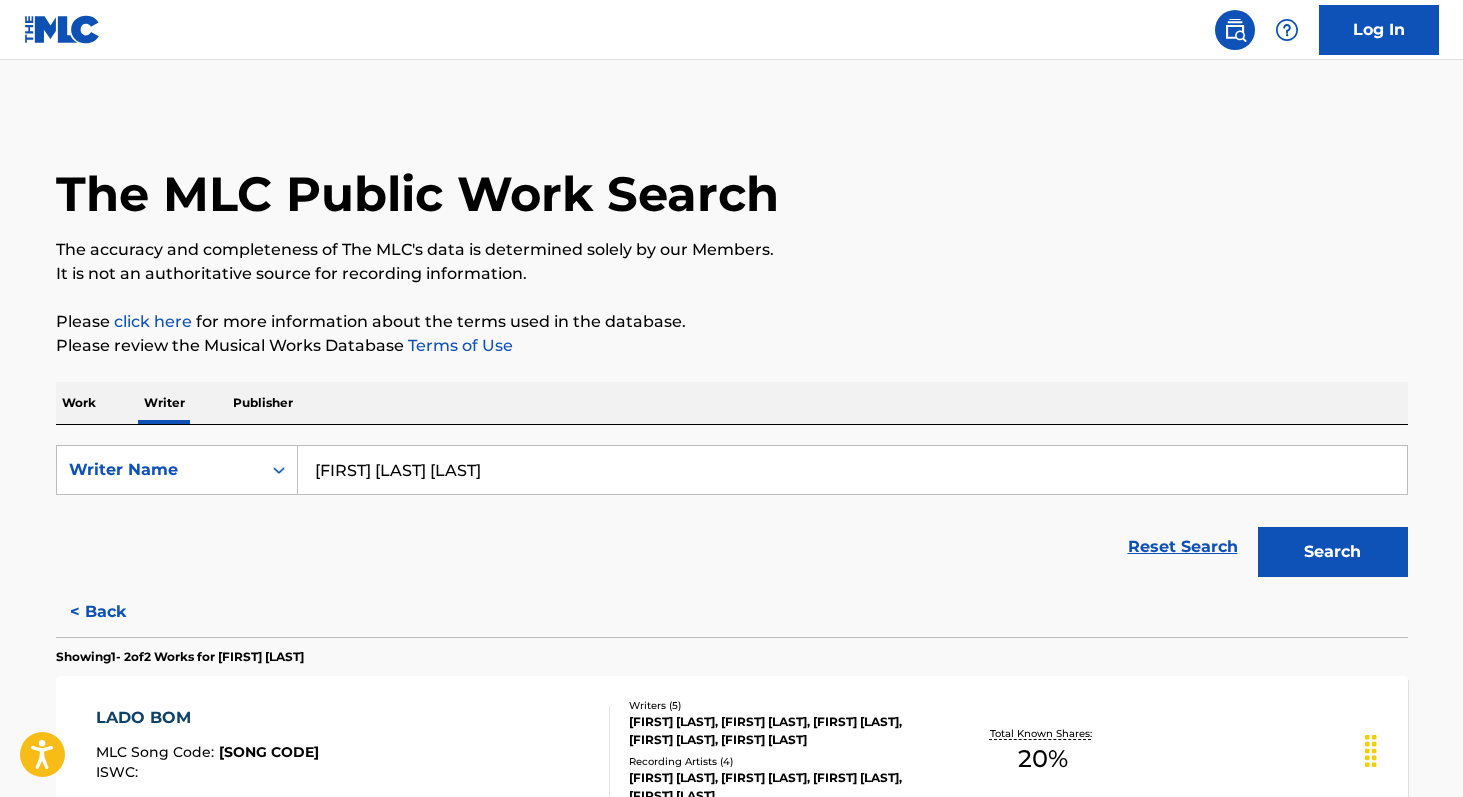type on "[FIRST] [LAST] [LAST]" 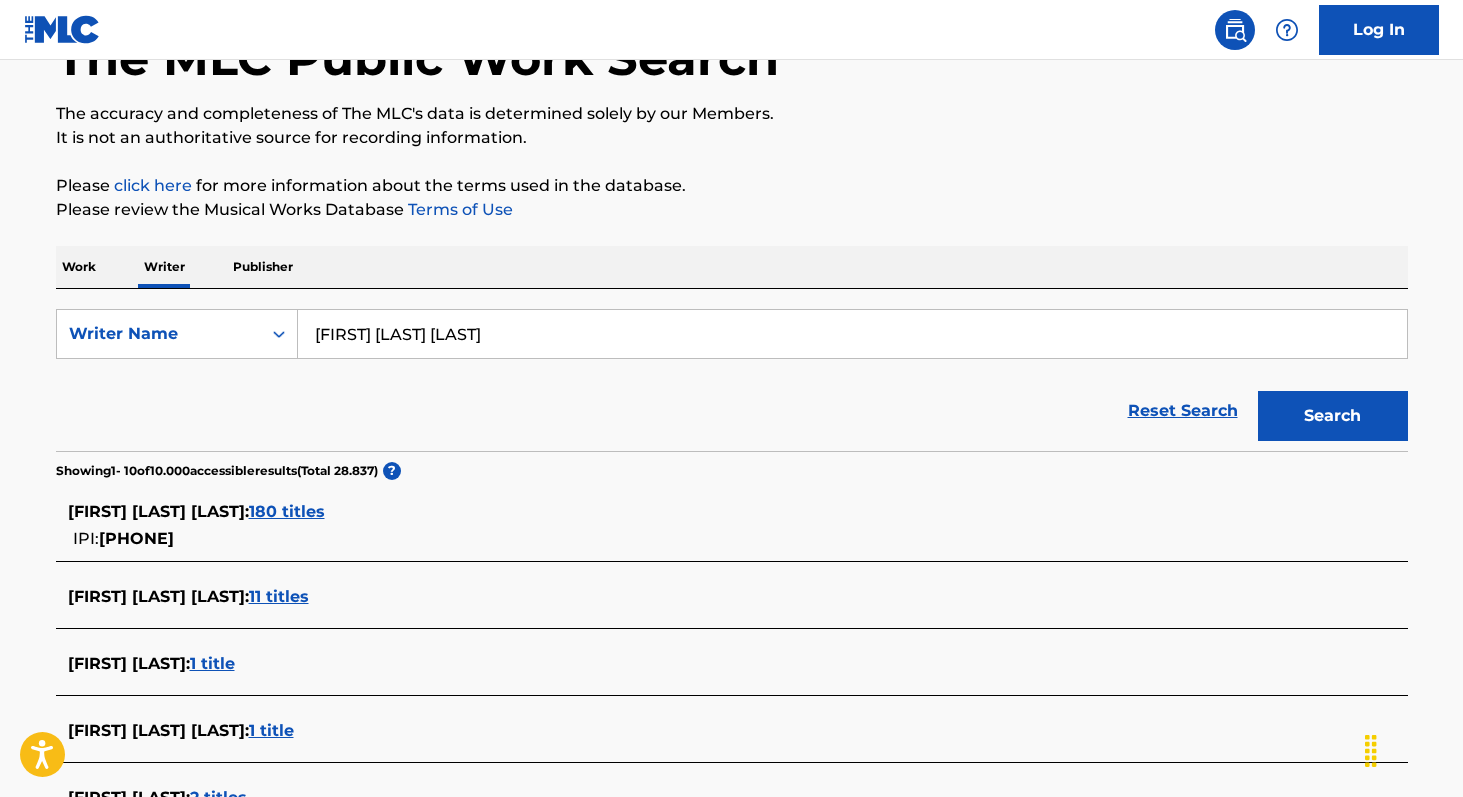 scroll, scrollTop: 145, scrollLeft: 0, axis: vertical 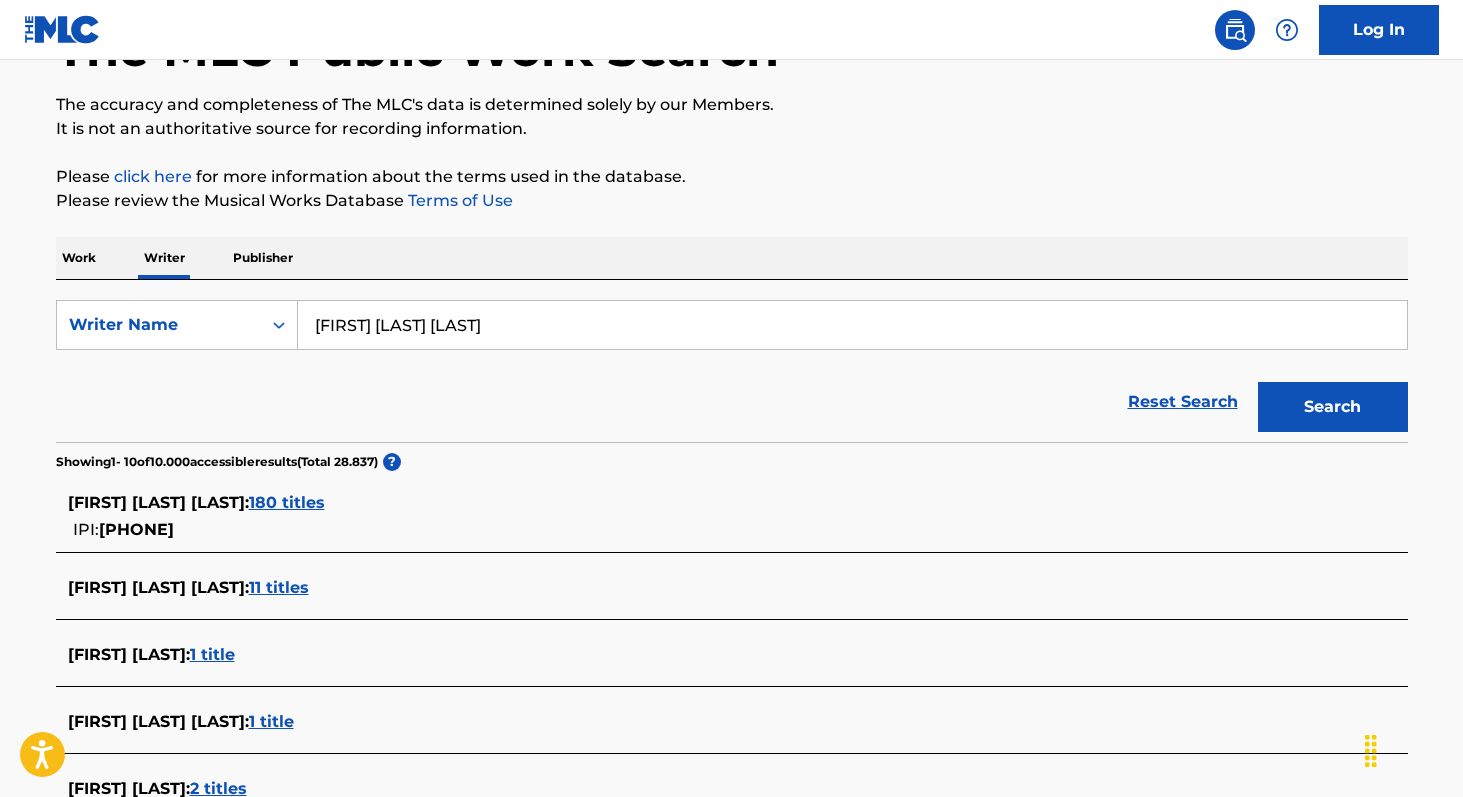 click on "180 titles" at bounding box center (287, 502) 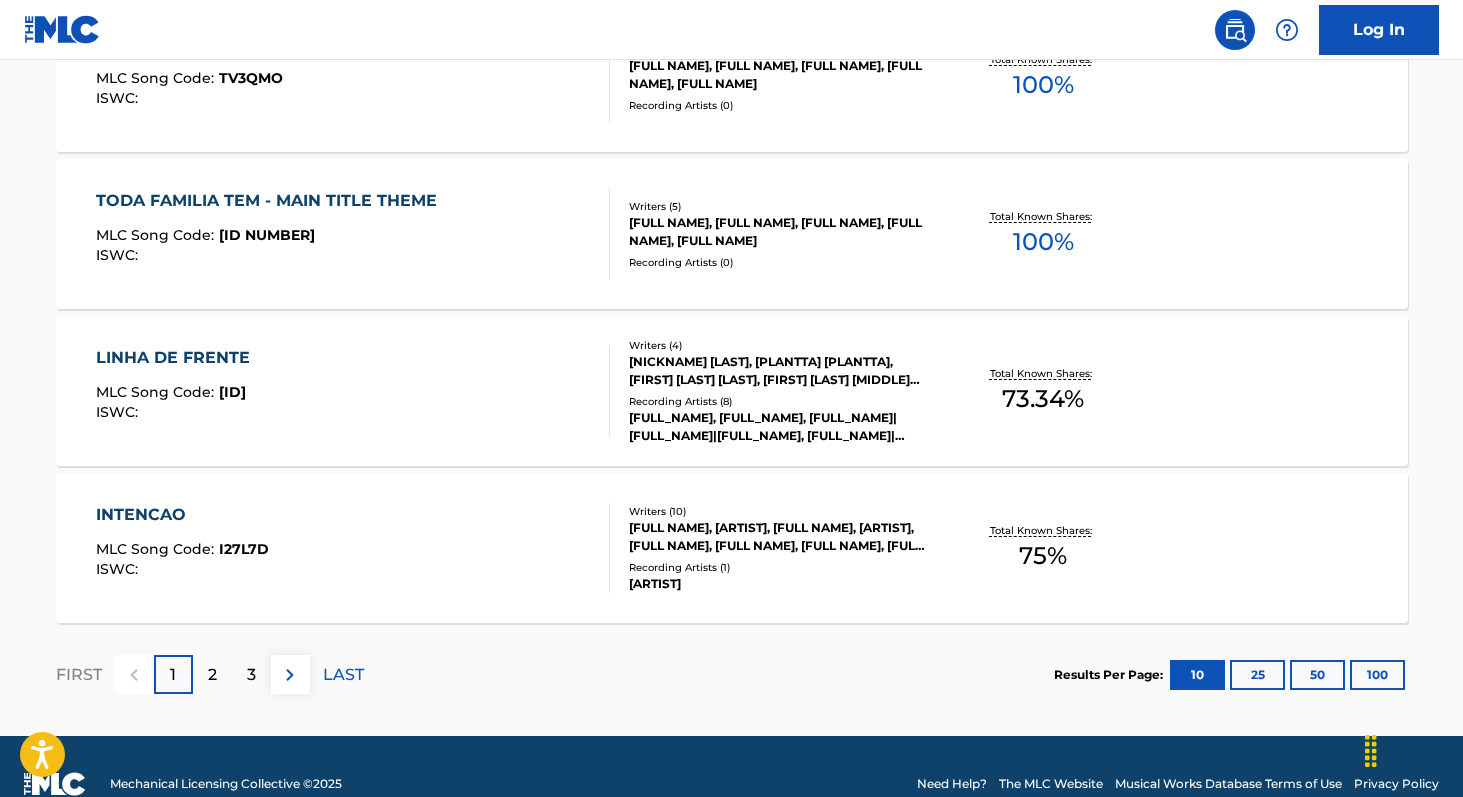 scroll, scrollTop: 1651, scrollLeft: 0, axis: vertical 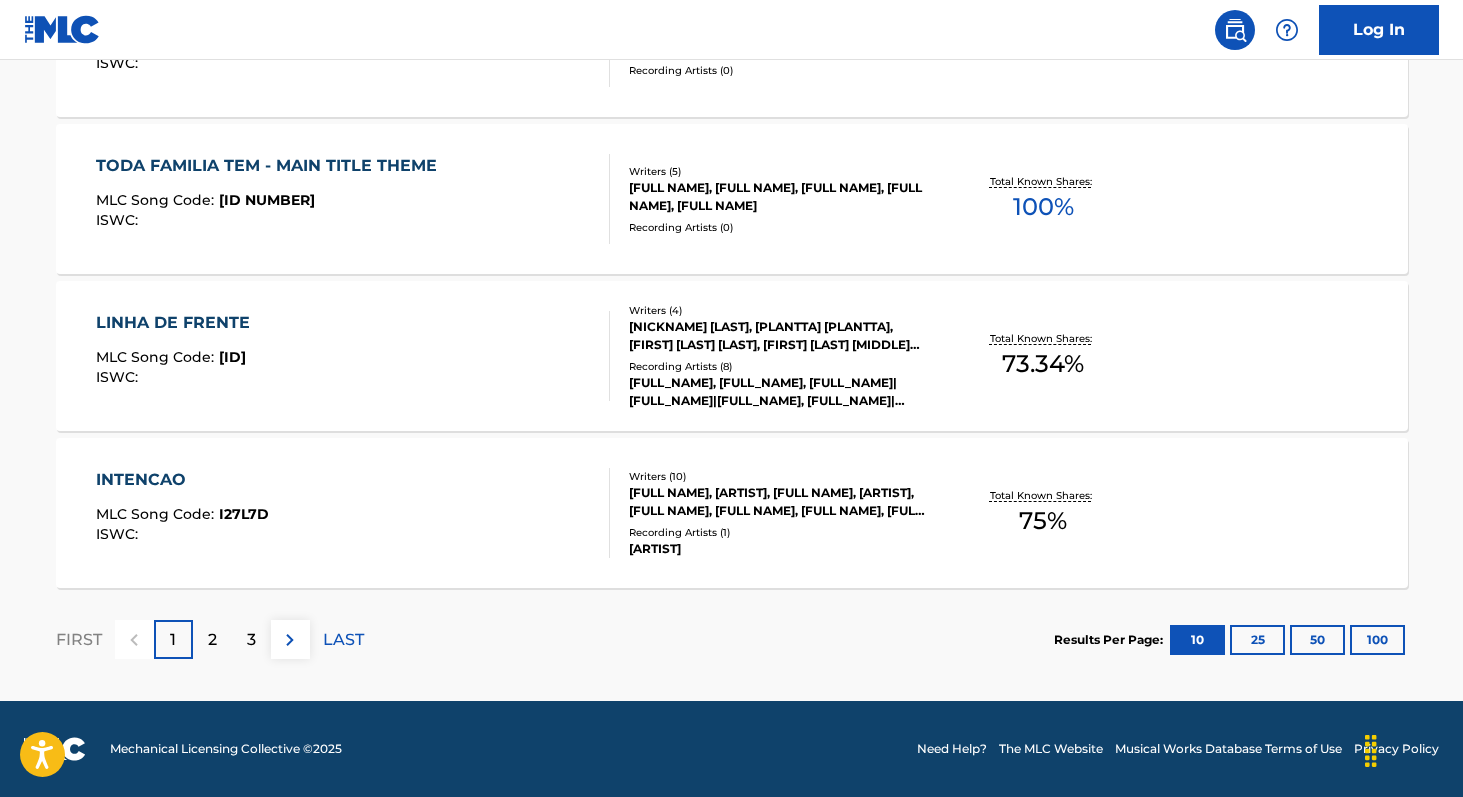 click on "100" at bounding box center (1377, 640) 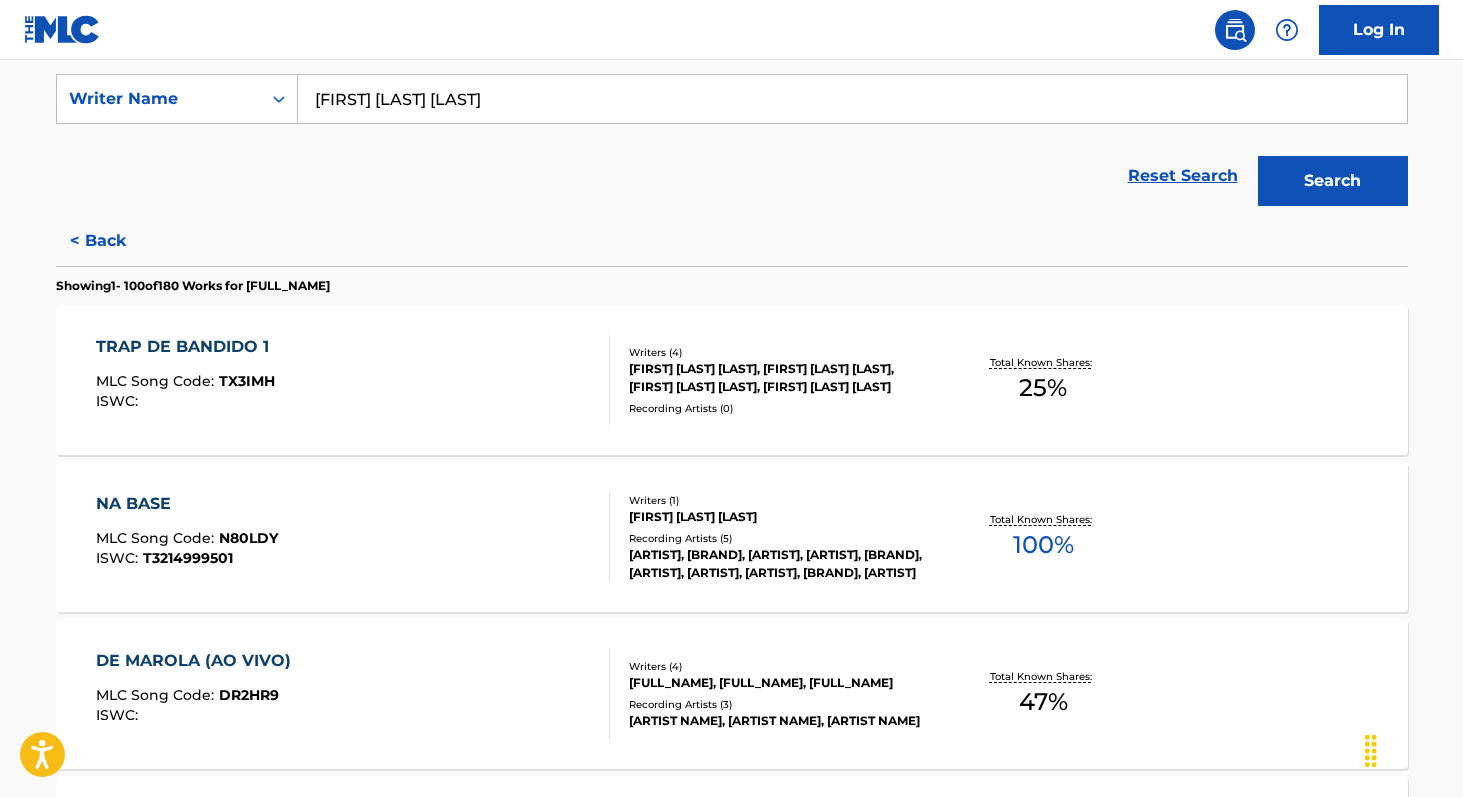 scroll, scrollTop: 367, scrollLeft: 0, axis: vertical 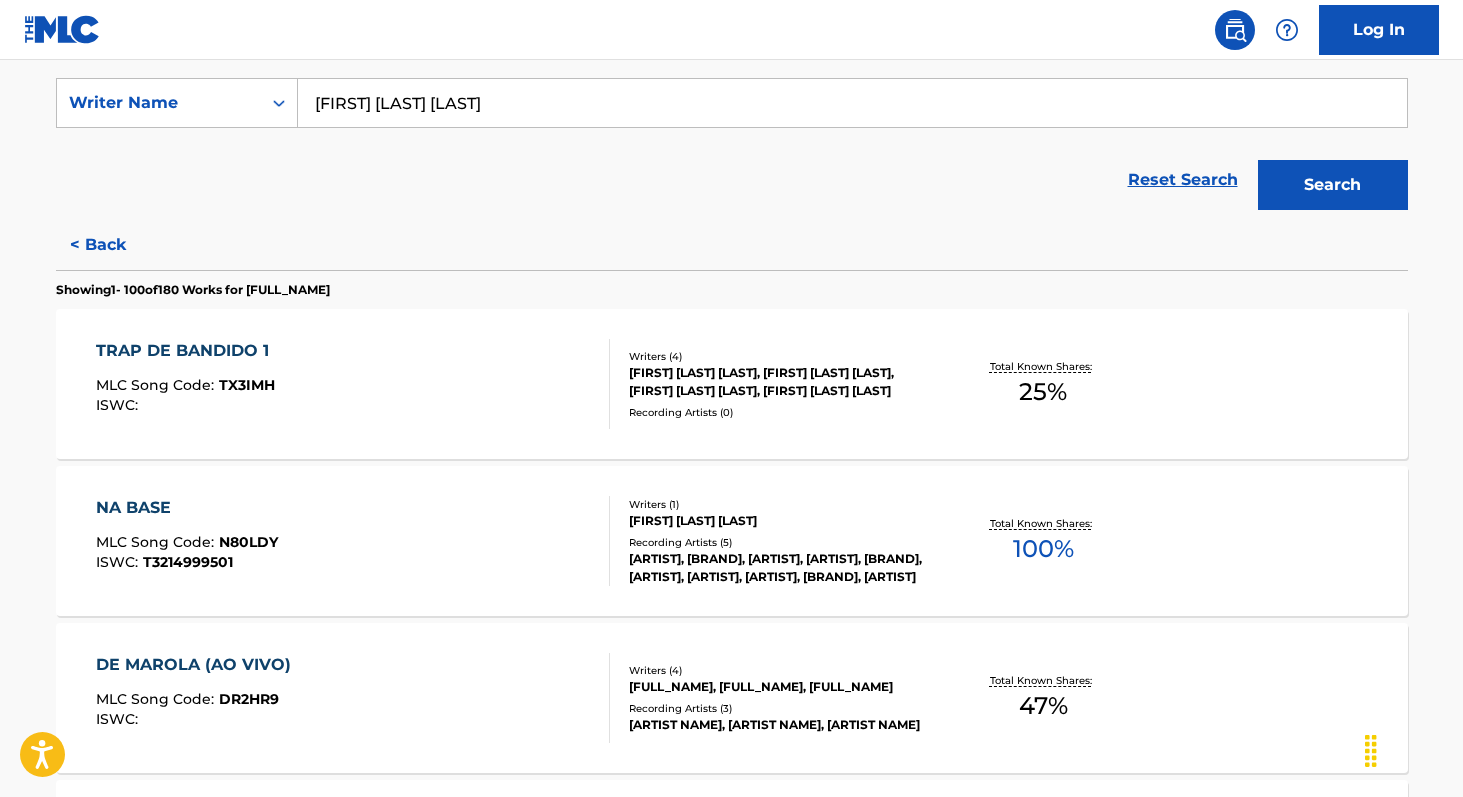click on "100 %" at bounding box center (1043, 549) 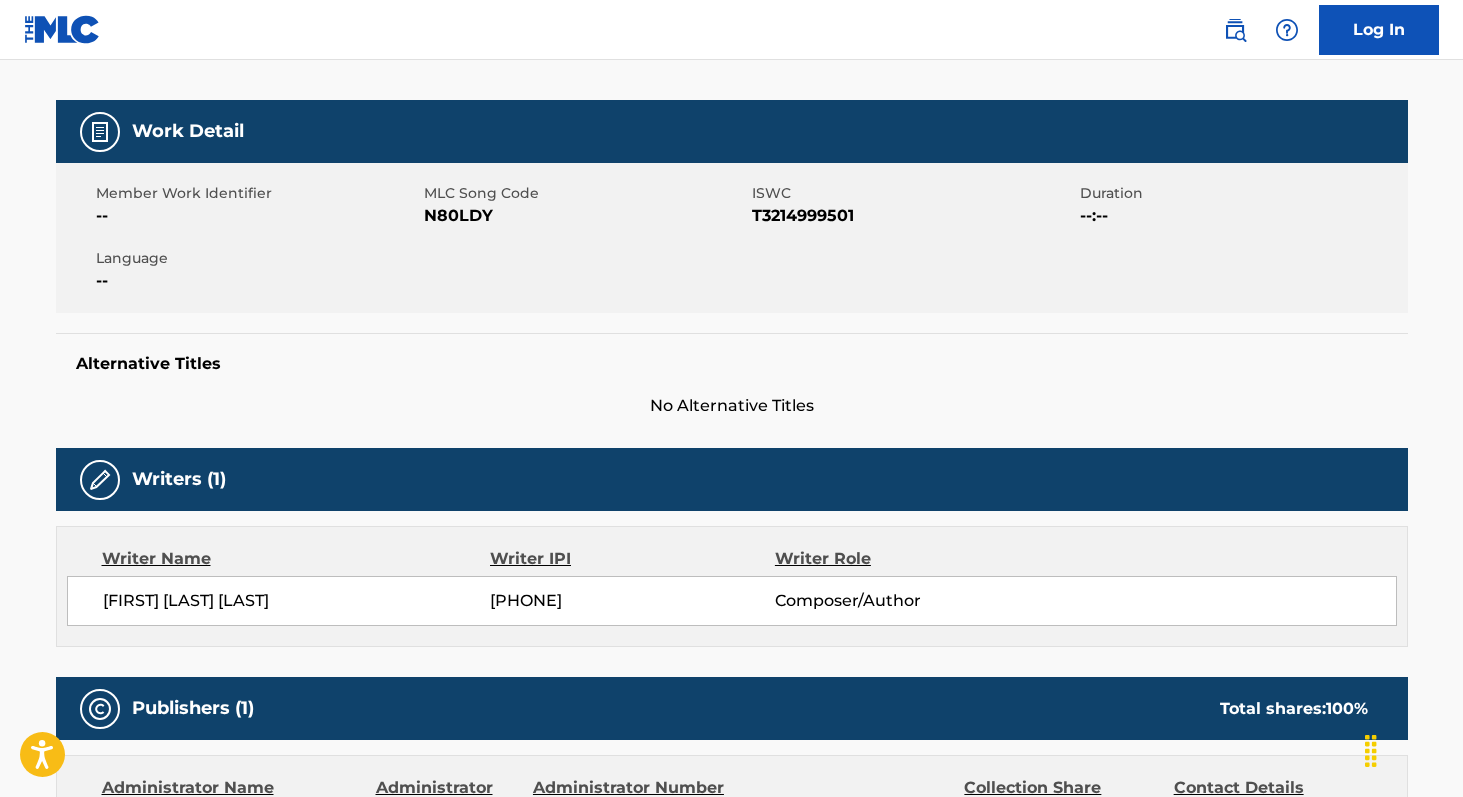 scroll, scrollTop: 252, scrollLeft: 0, axis: vertical 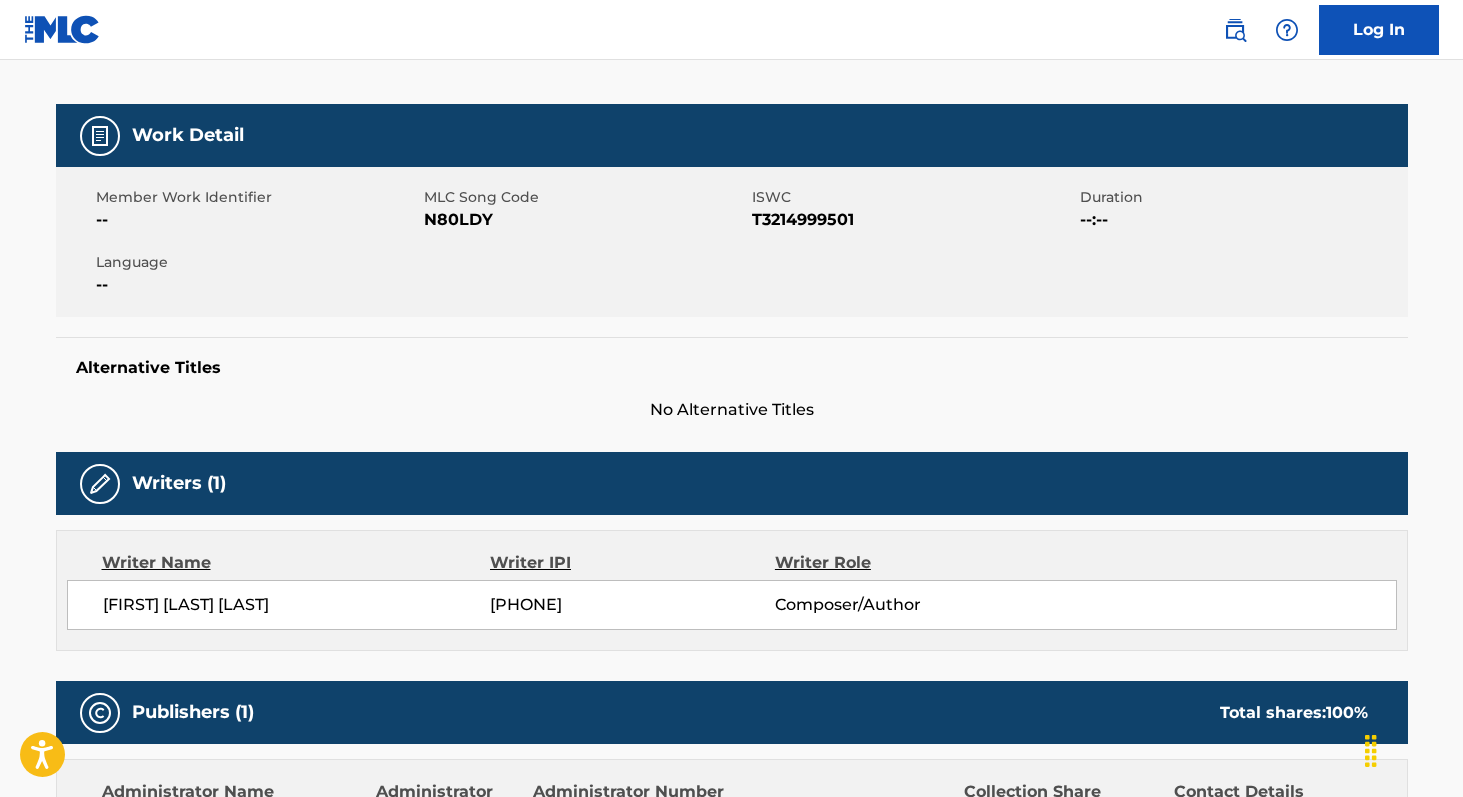 click on "N80LDY" at bounding box center (585, 220) 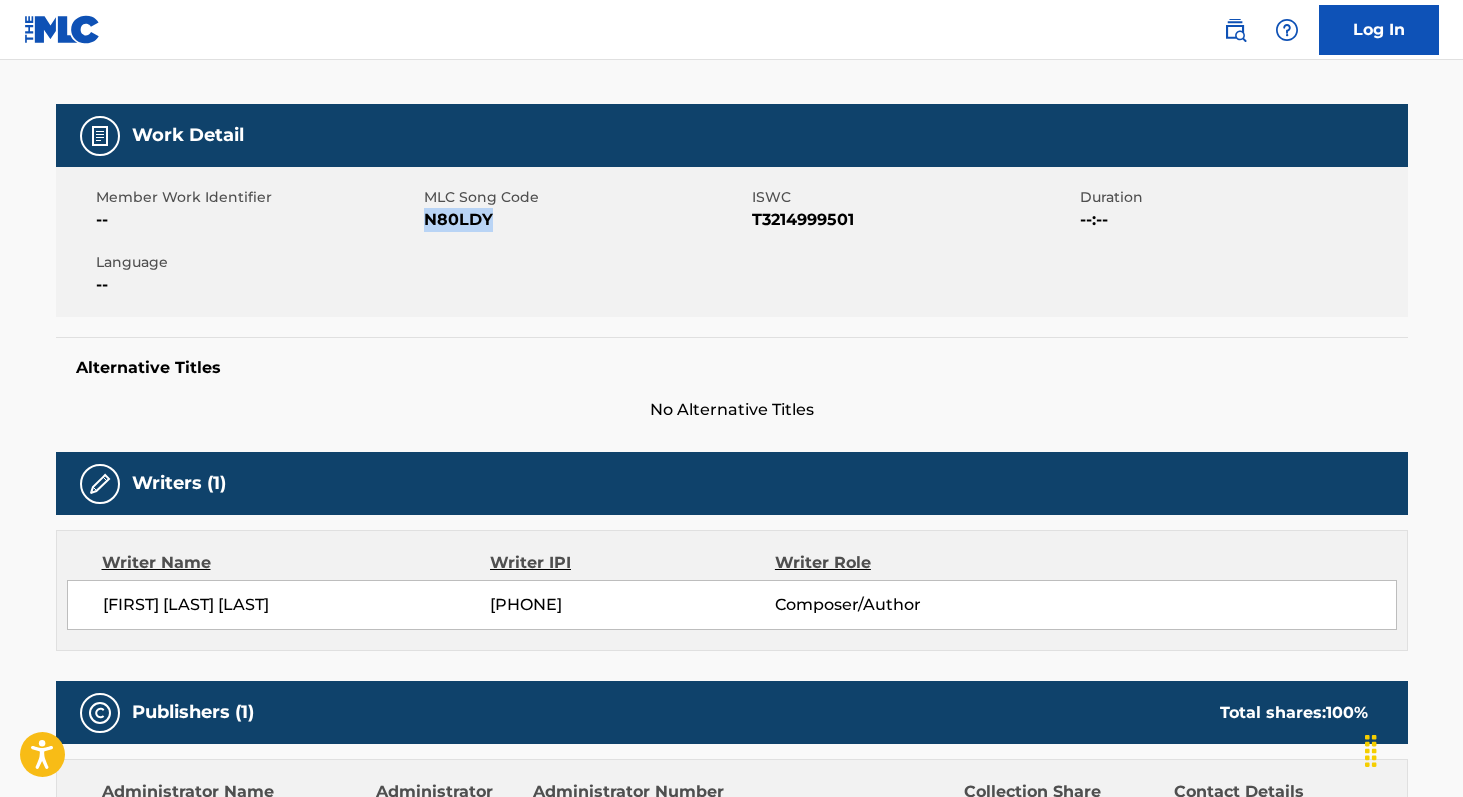 click on "N80LDY" at bounding box center (585, 220) 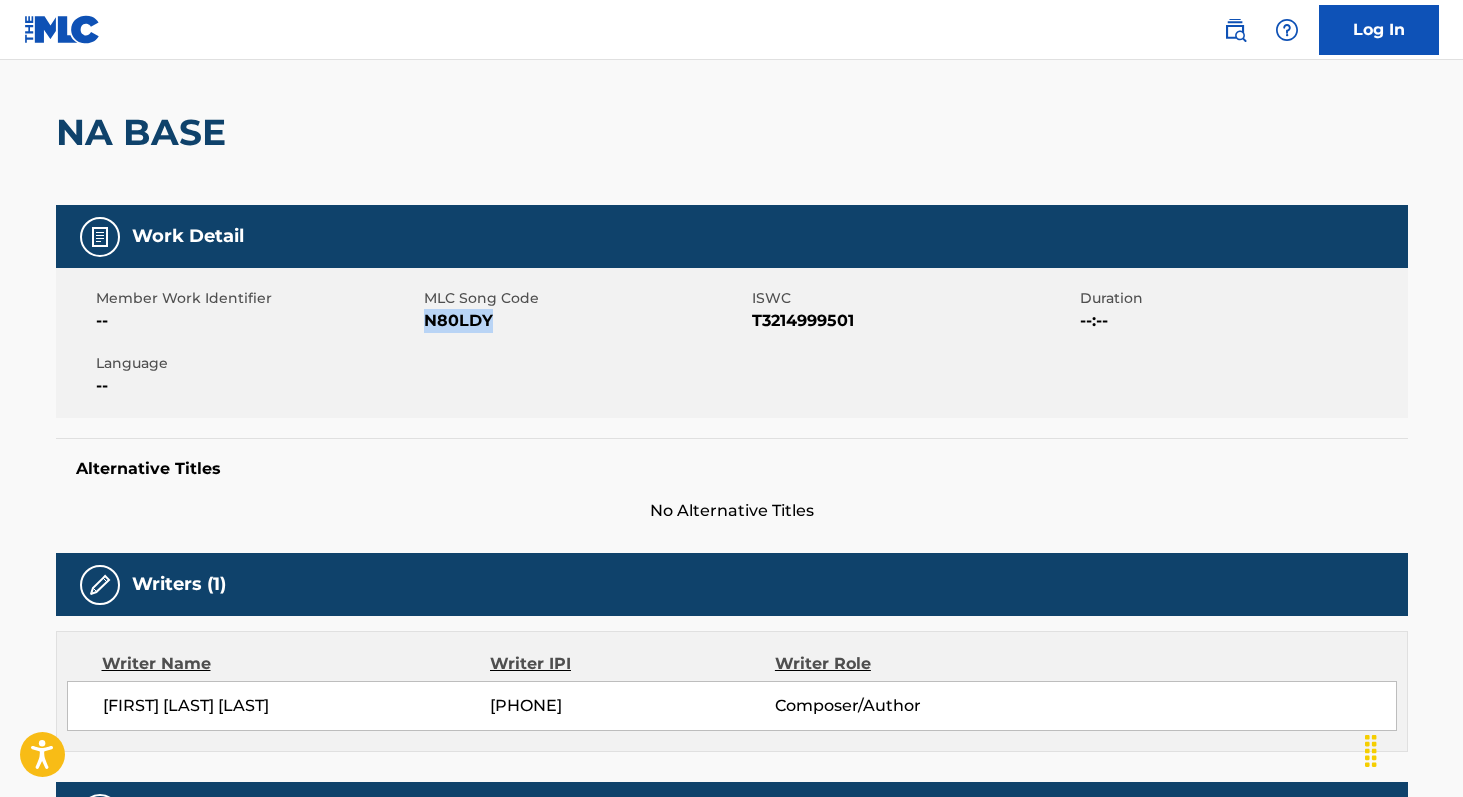 scroll, scrollTop: 0, scrollLeft: 0, axis: both 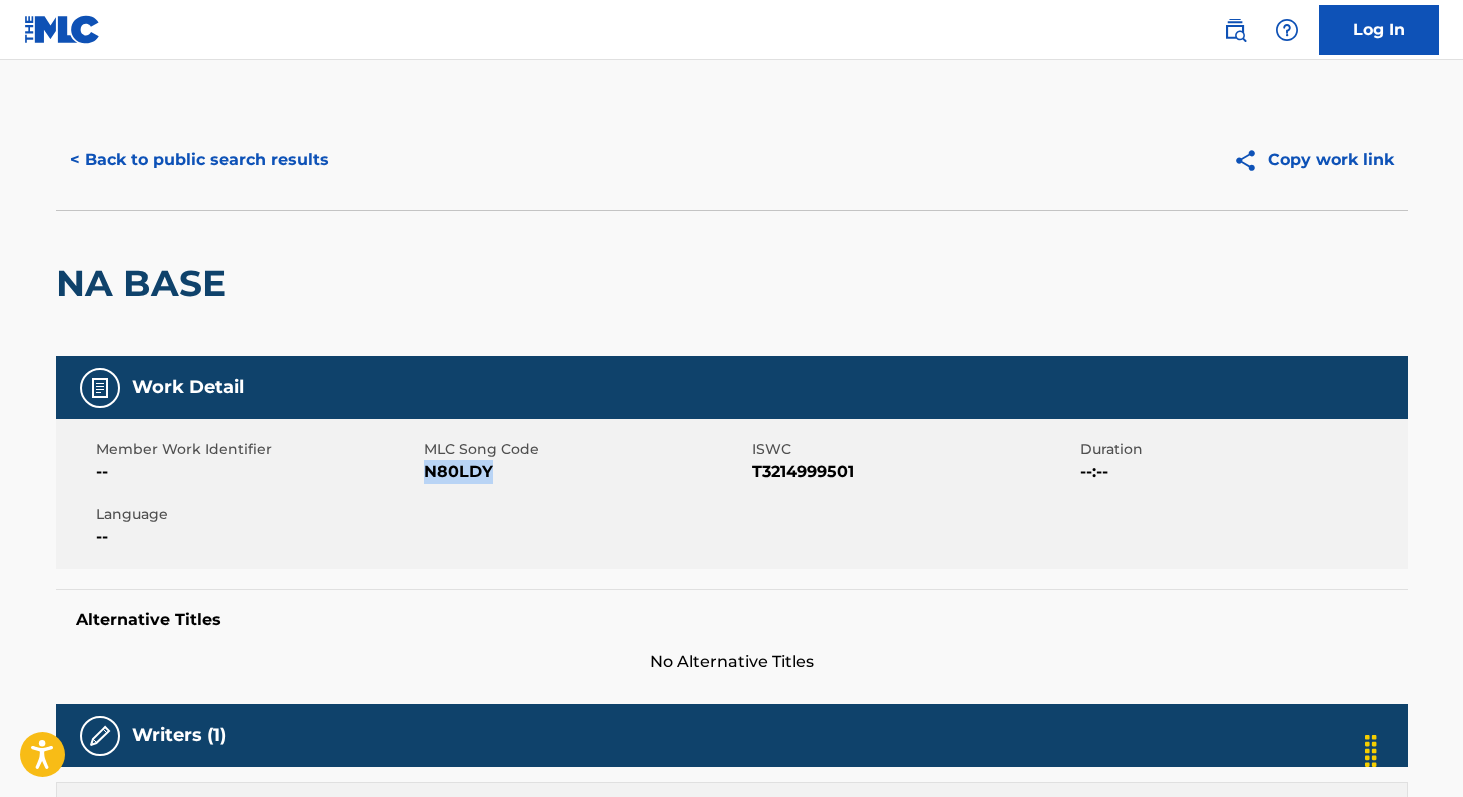 click on "< Back to public search results" at bounding box center [199, 160] 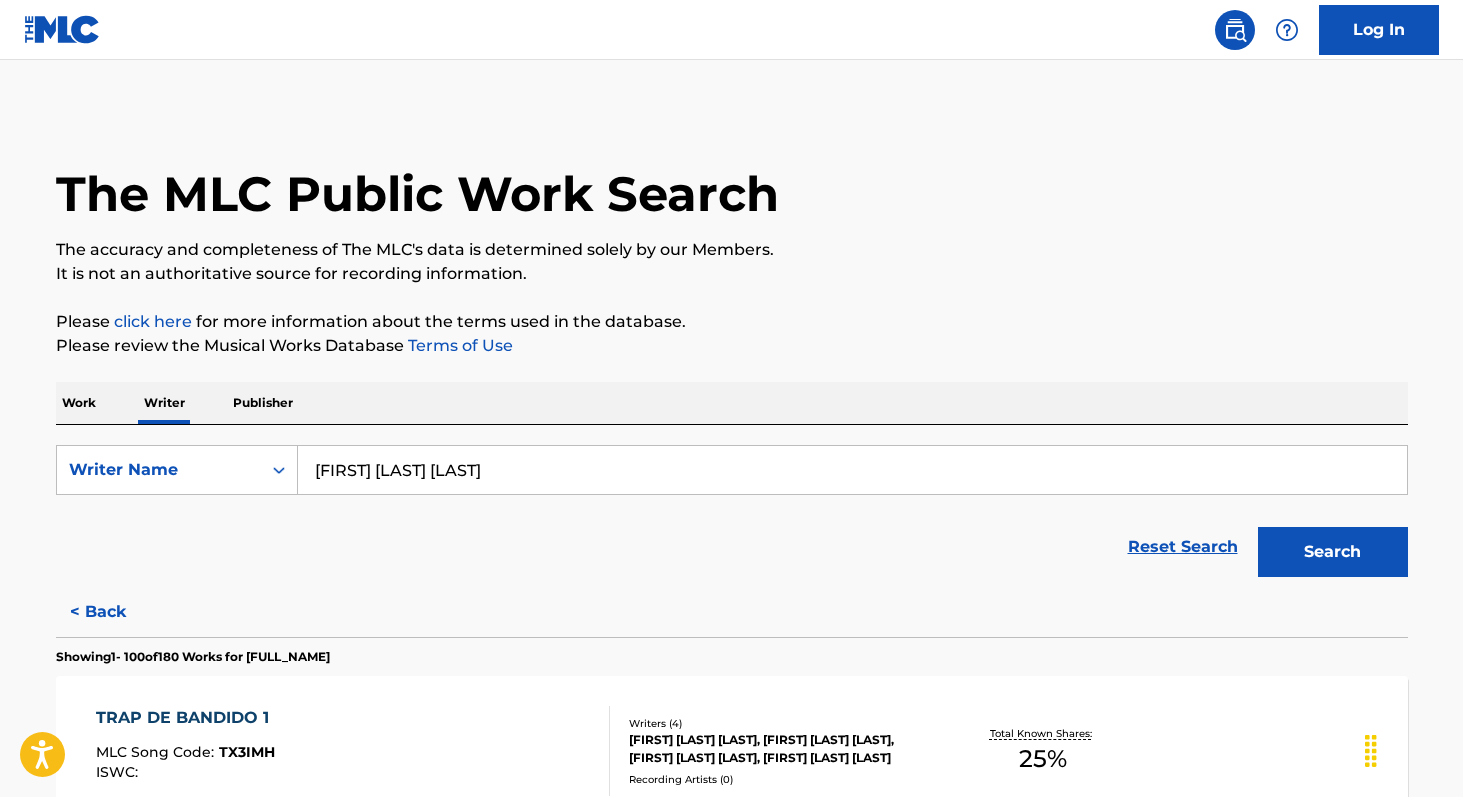 click on "[FIRST] [LAST] [LAST]" at bounding box center [852, 470] 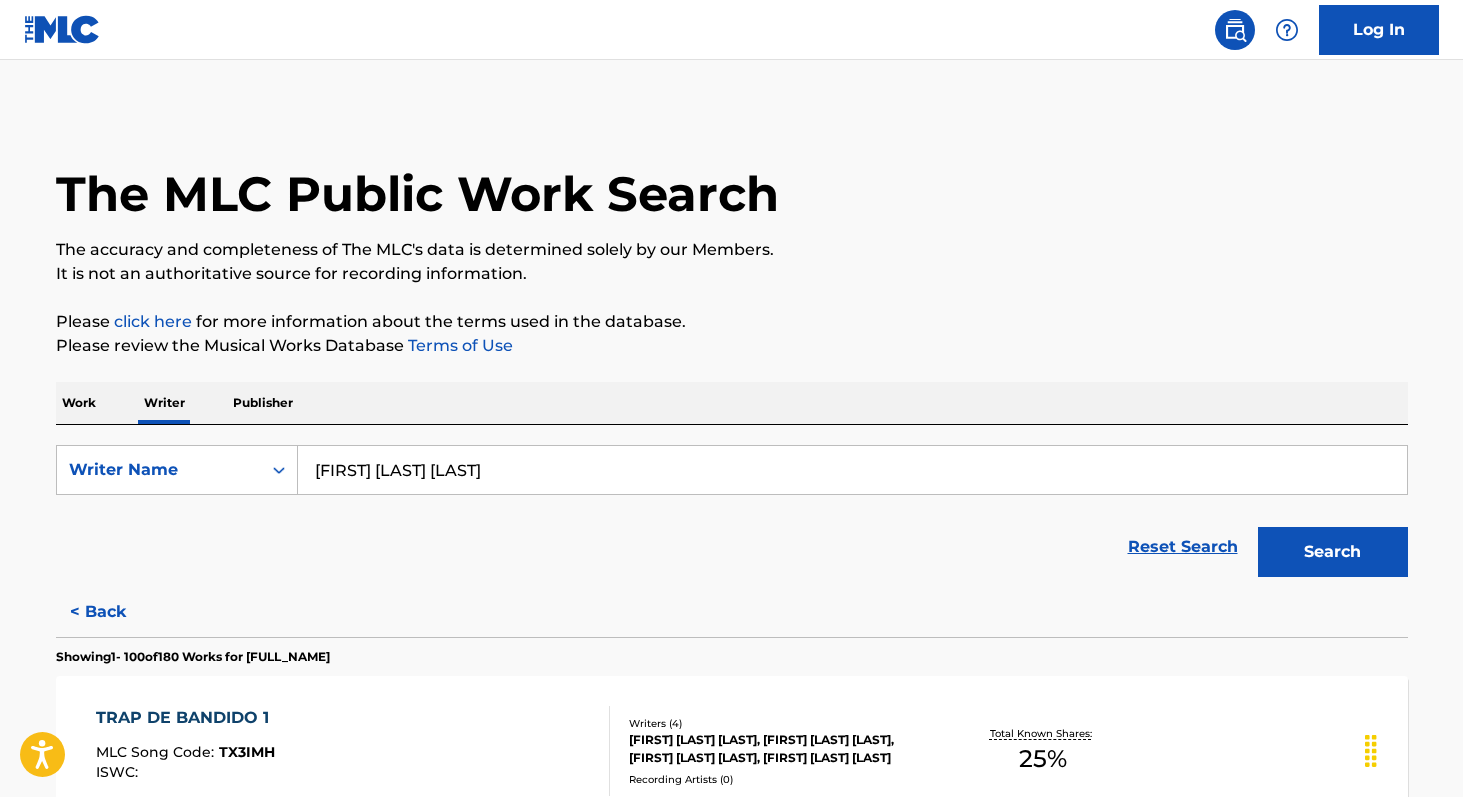 type on "[FIRST] [LAST] [LAST]" 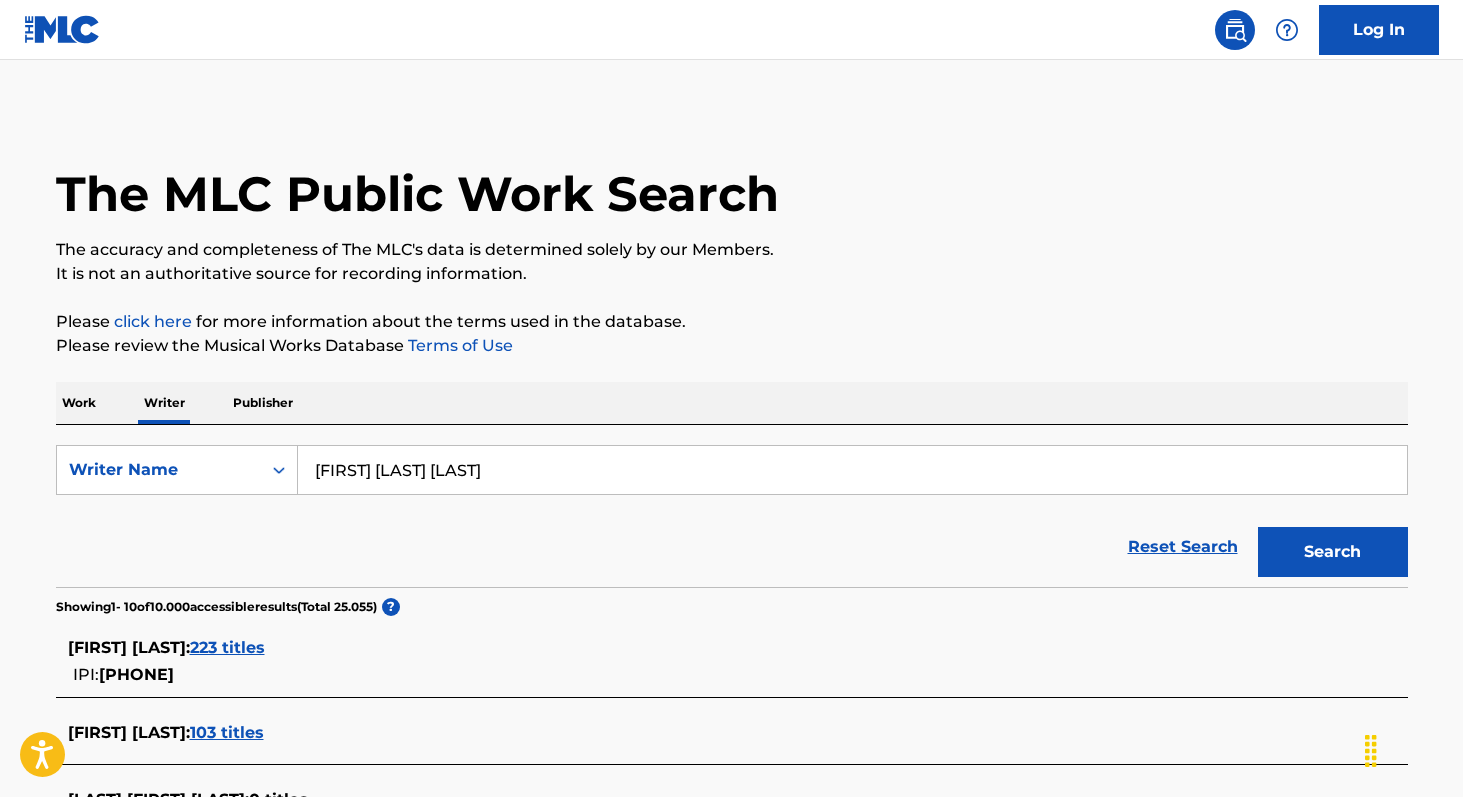click on "[PHONE]" at bounding box center (136, 674) 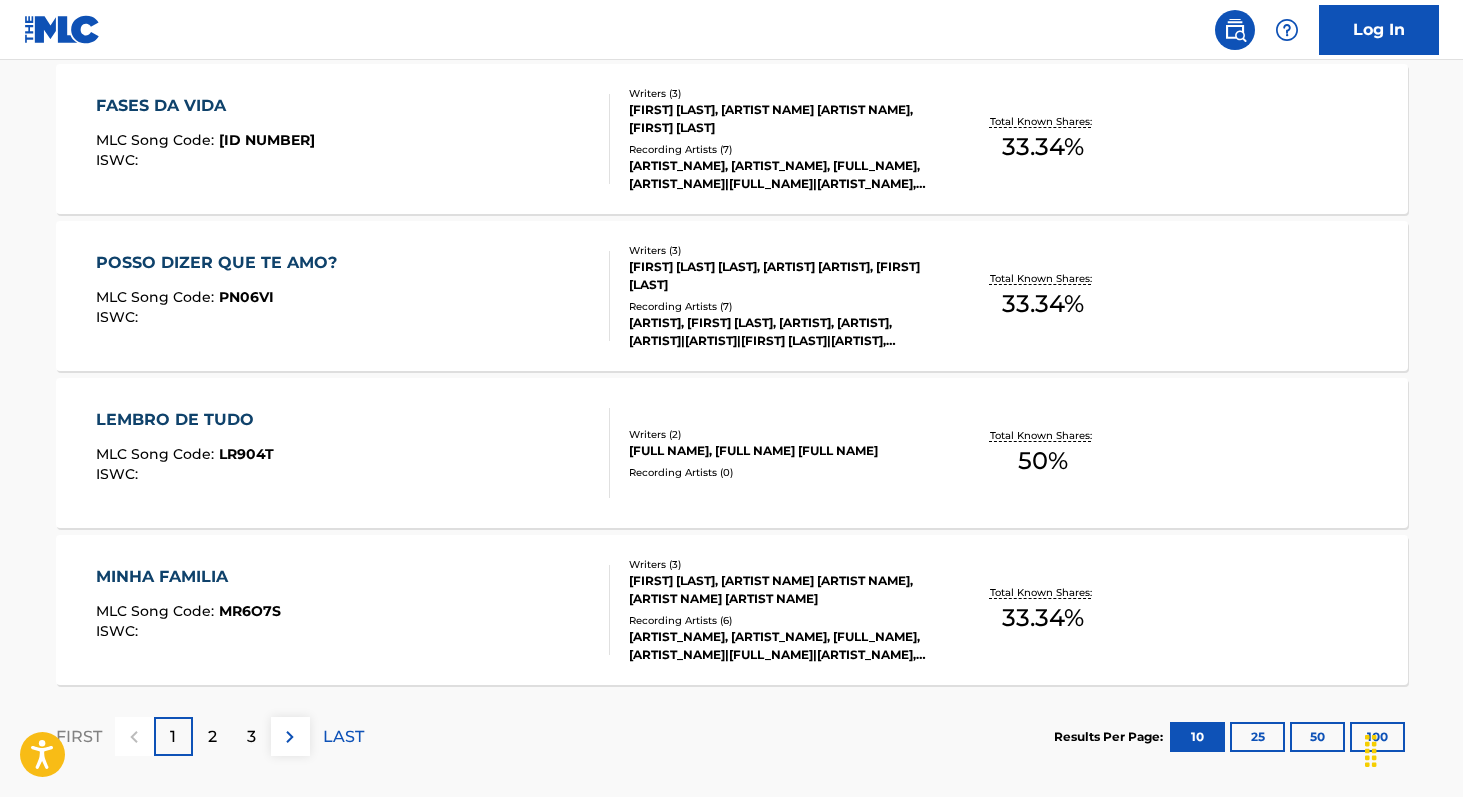 scroll, scrollTop: 1560, scrollLeft: 0, axis: vertical 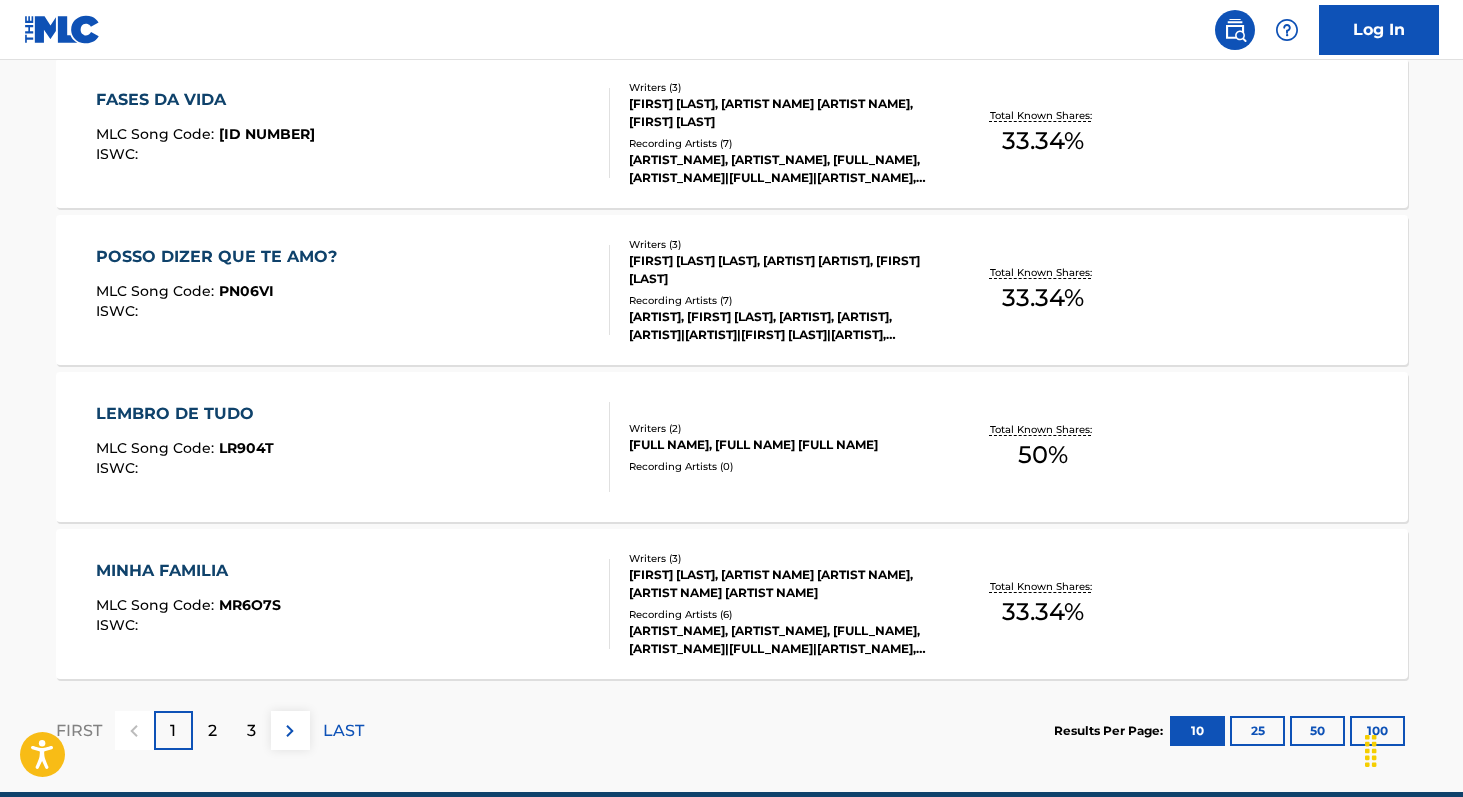 click on "50 %" at bounding box center [1043, 455] 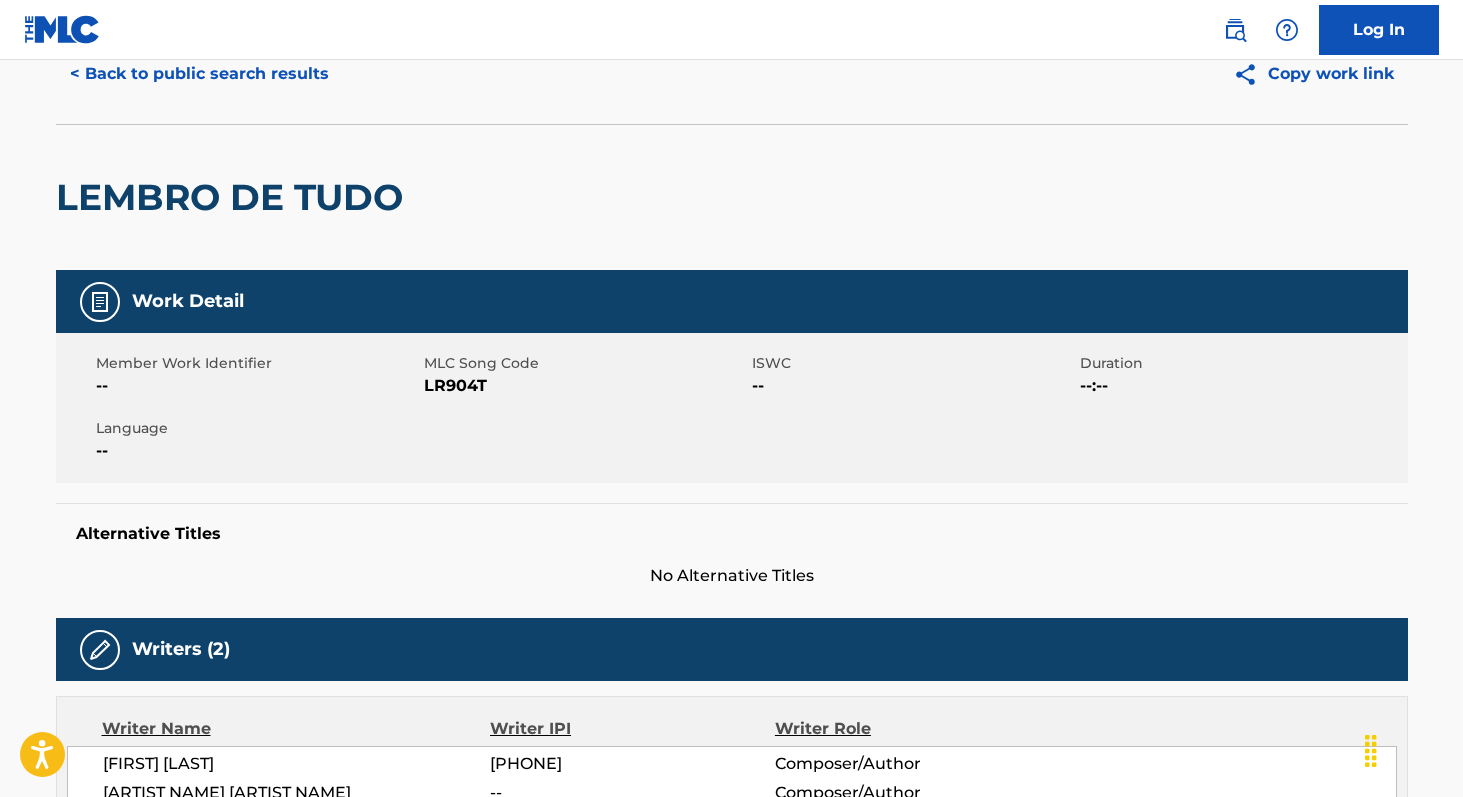 scroll, scrollTop: 0, scrollLeft: 0, axis: both 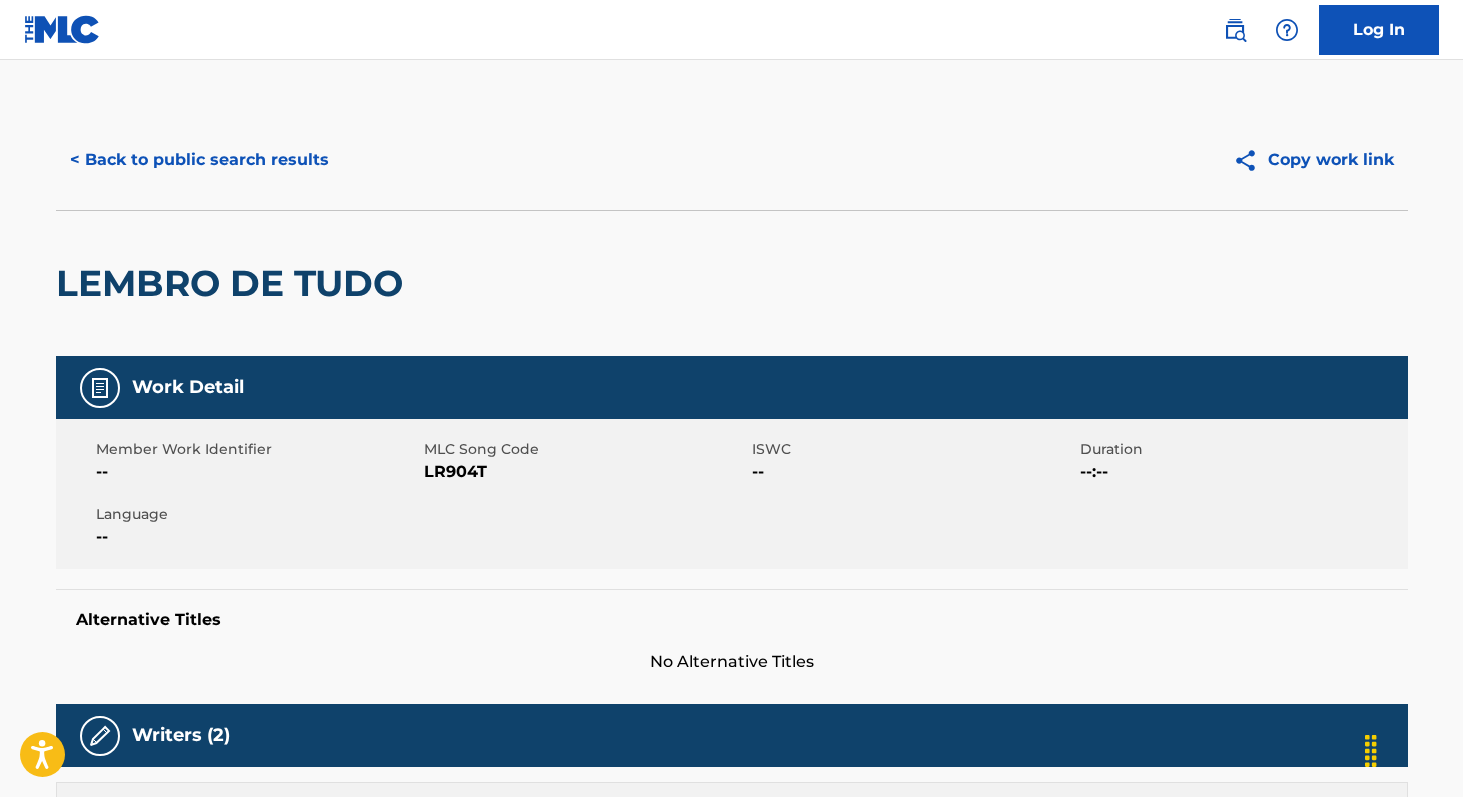 click on "< Back to public search results" at bounding box center [199, 160] 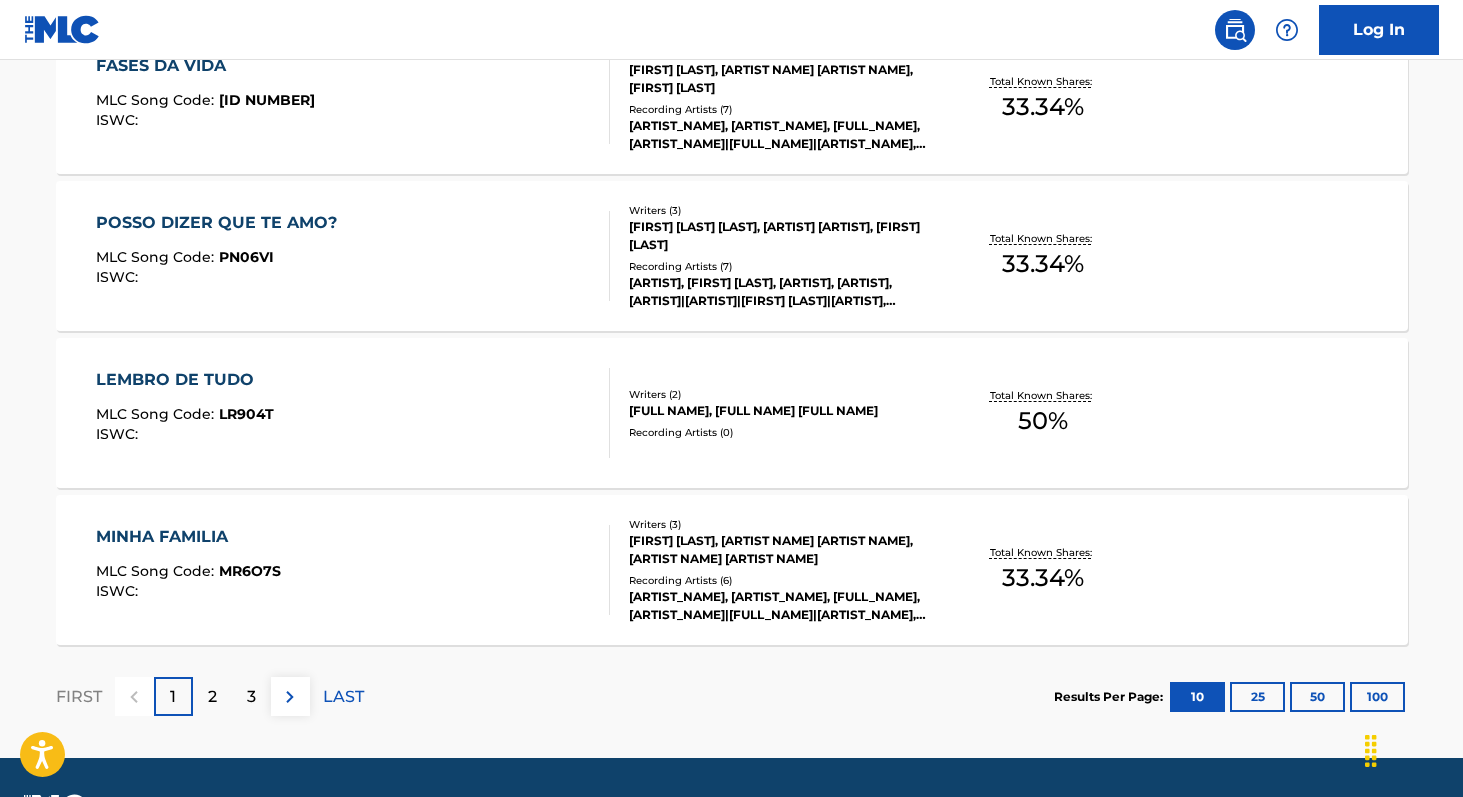 scroll, scrollTop: 1651, scrollLeft: 0, axis: vertical 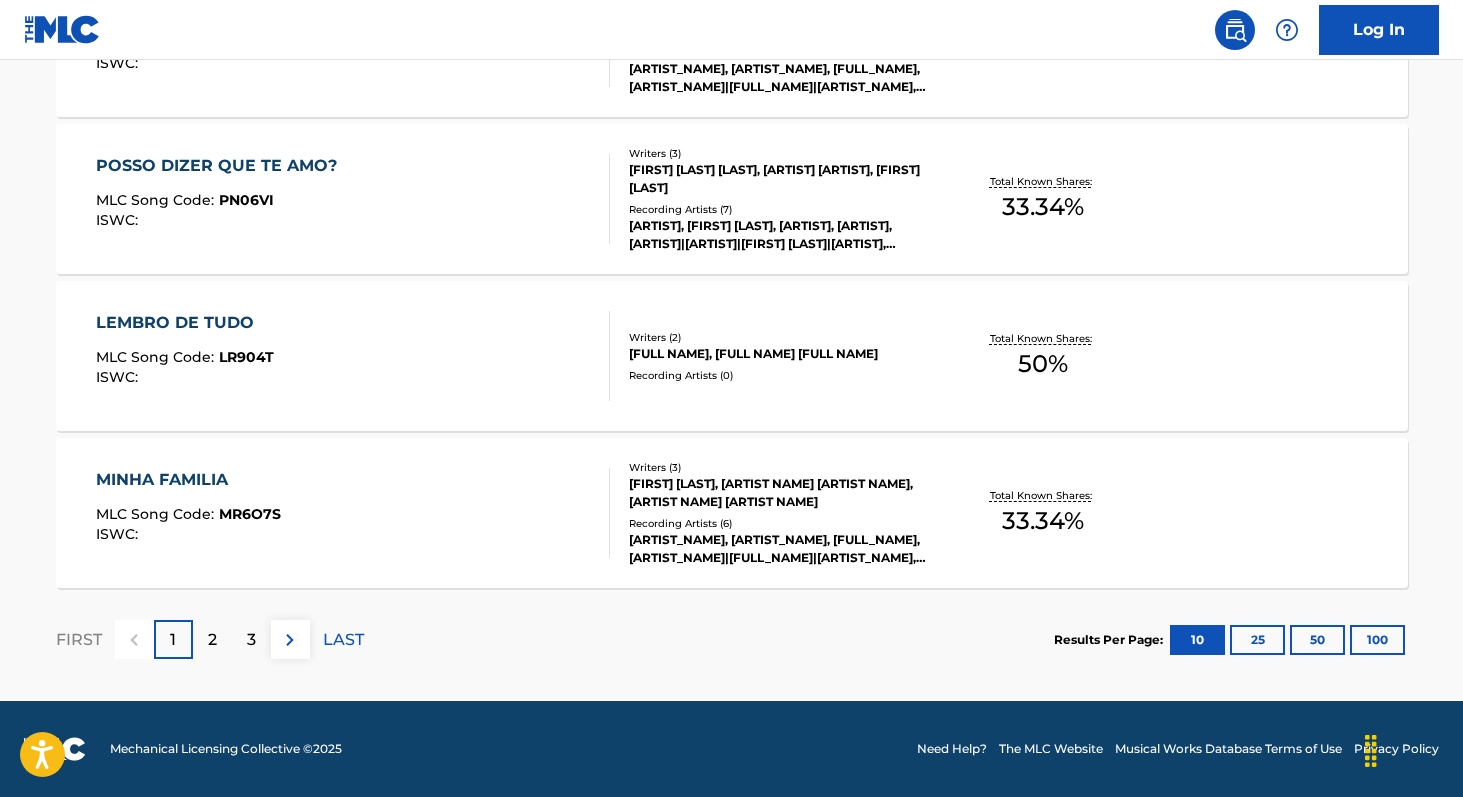 click on "100" at bounding box center (1377, 640) 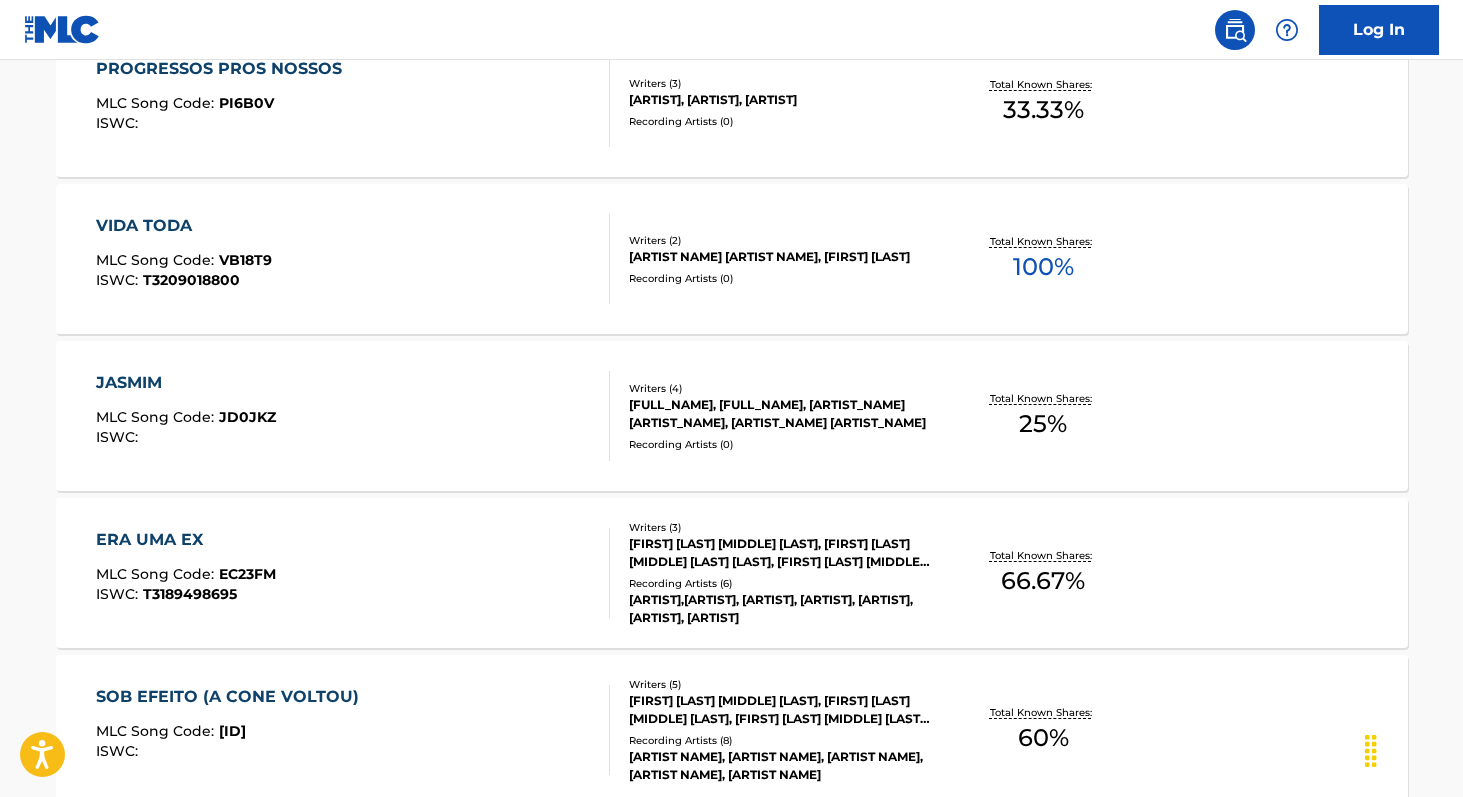 scroll, scrollTop: 3790, scrollLeft: 0, axis: vertical 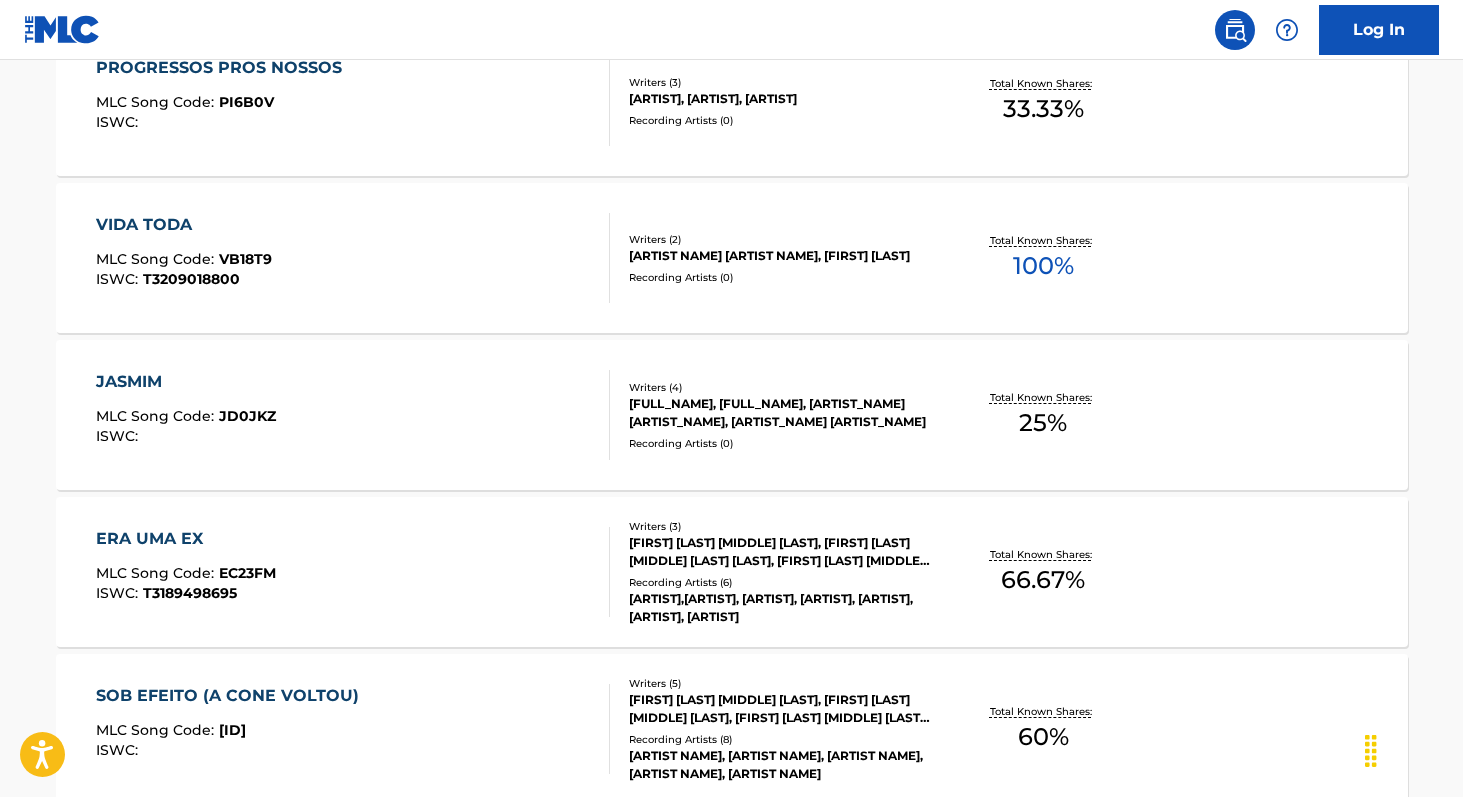 click on "VIDA TODA MLC Song Code : VB18T9 ISWC : T3209018800 Writers ( 2 ) [FIRST] [LAST], [FIRST] [LAST] Recording Artists ( 0 ) Total Known Shares: 100 %" at bounding box center (732, 258) 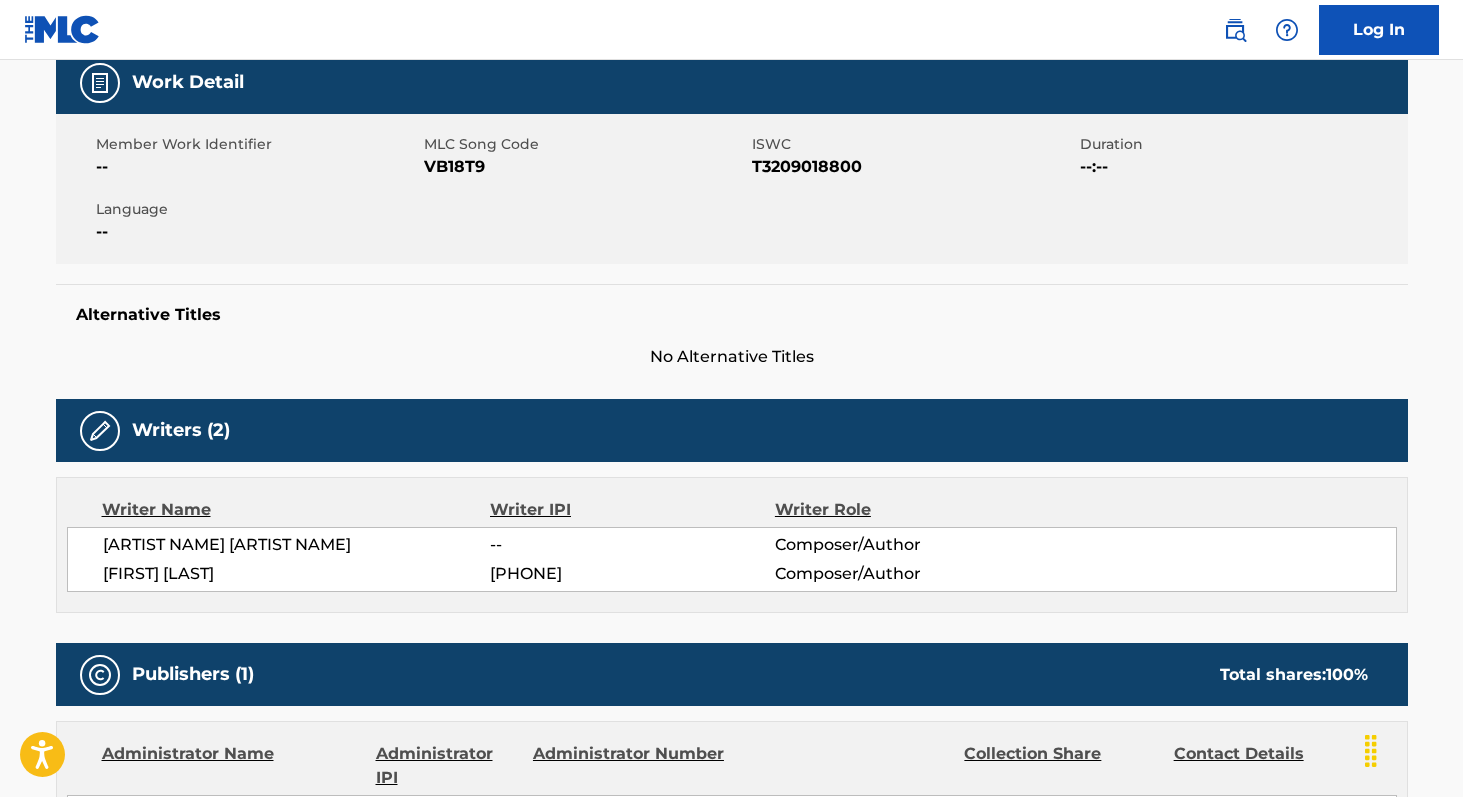 scroll, scrollTop: 307, scrollLeft: 0, axis: vertical 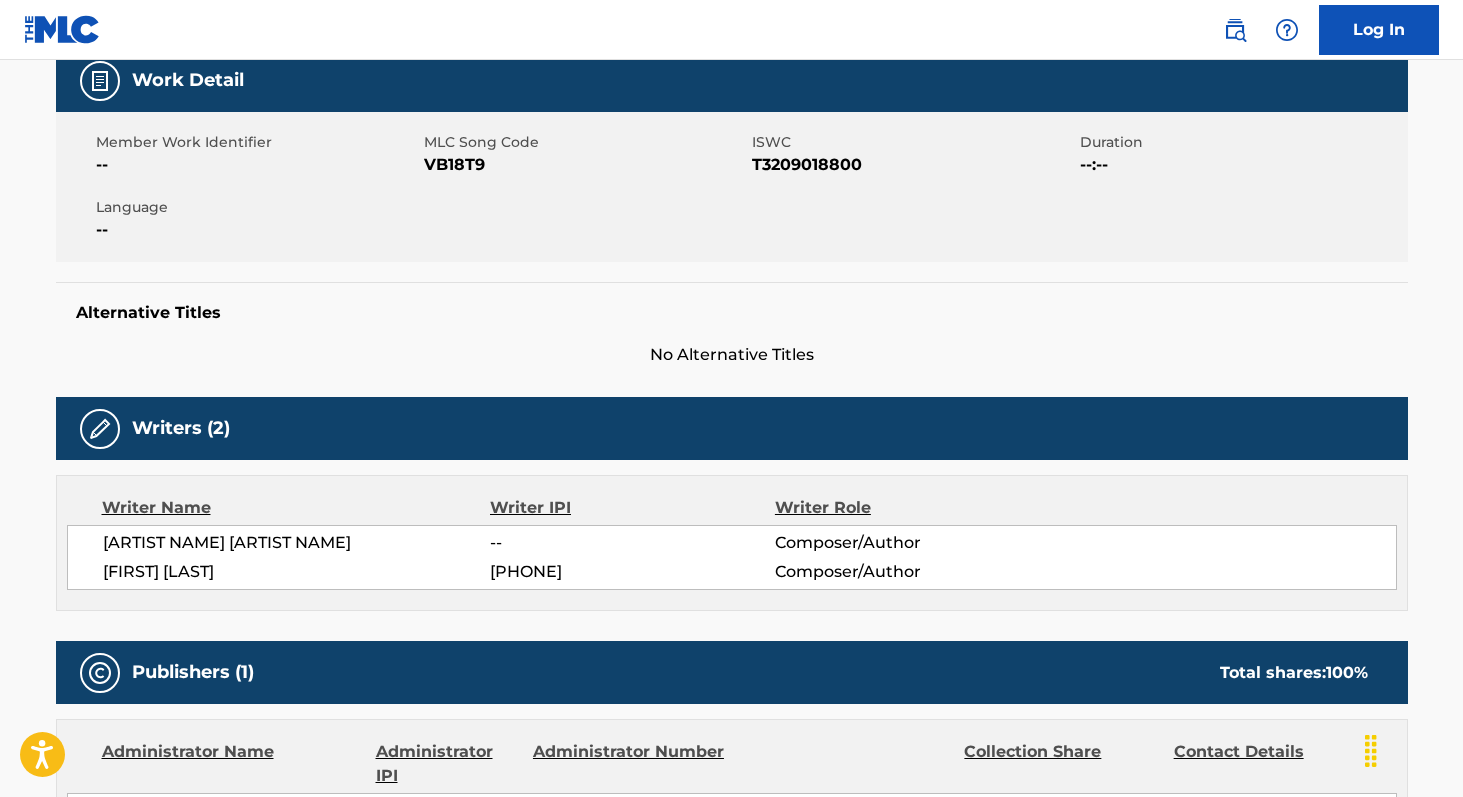 click on "[PHONE]" at bounding box center [632, 572] 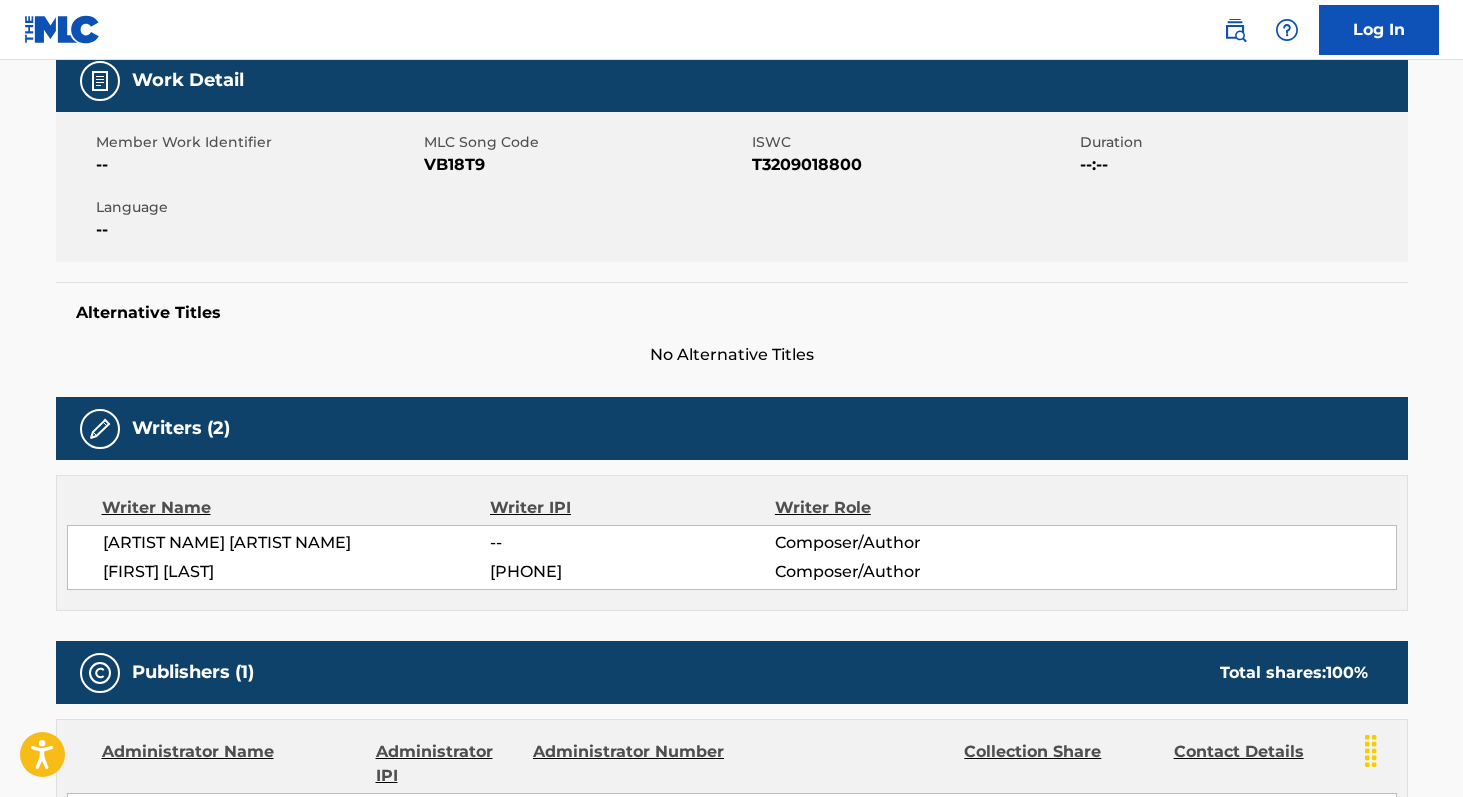 click on "VB18T9" at bounding box center (585, 165) 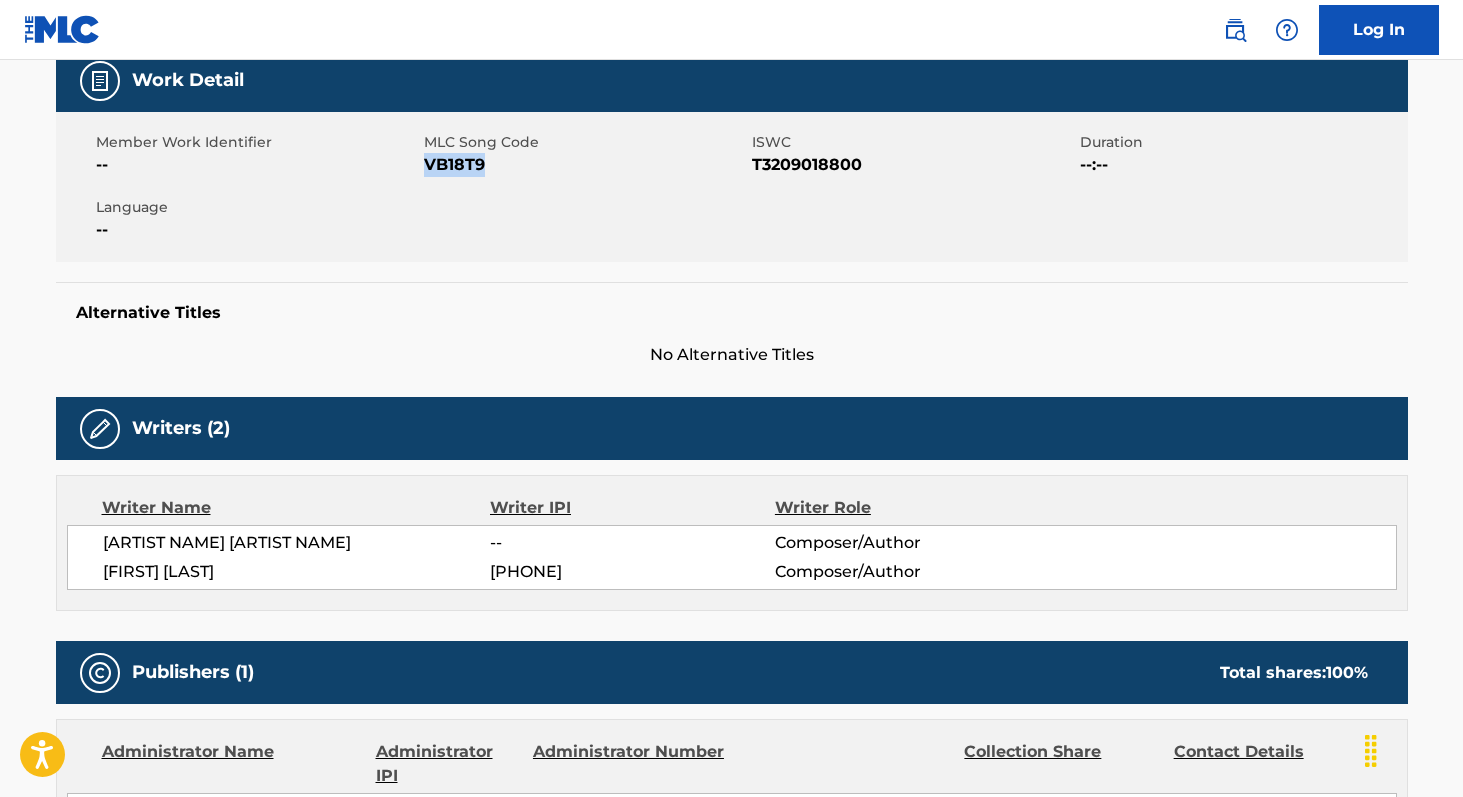click on "VB18T9" at bounding box center (585, 165) 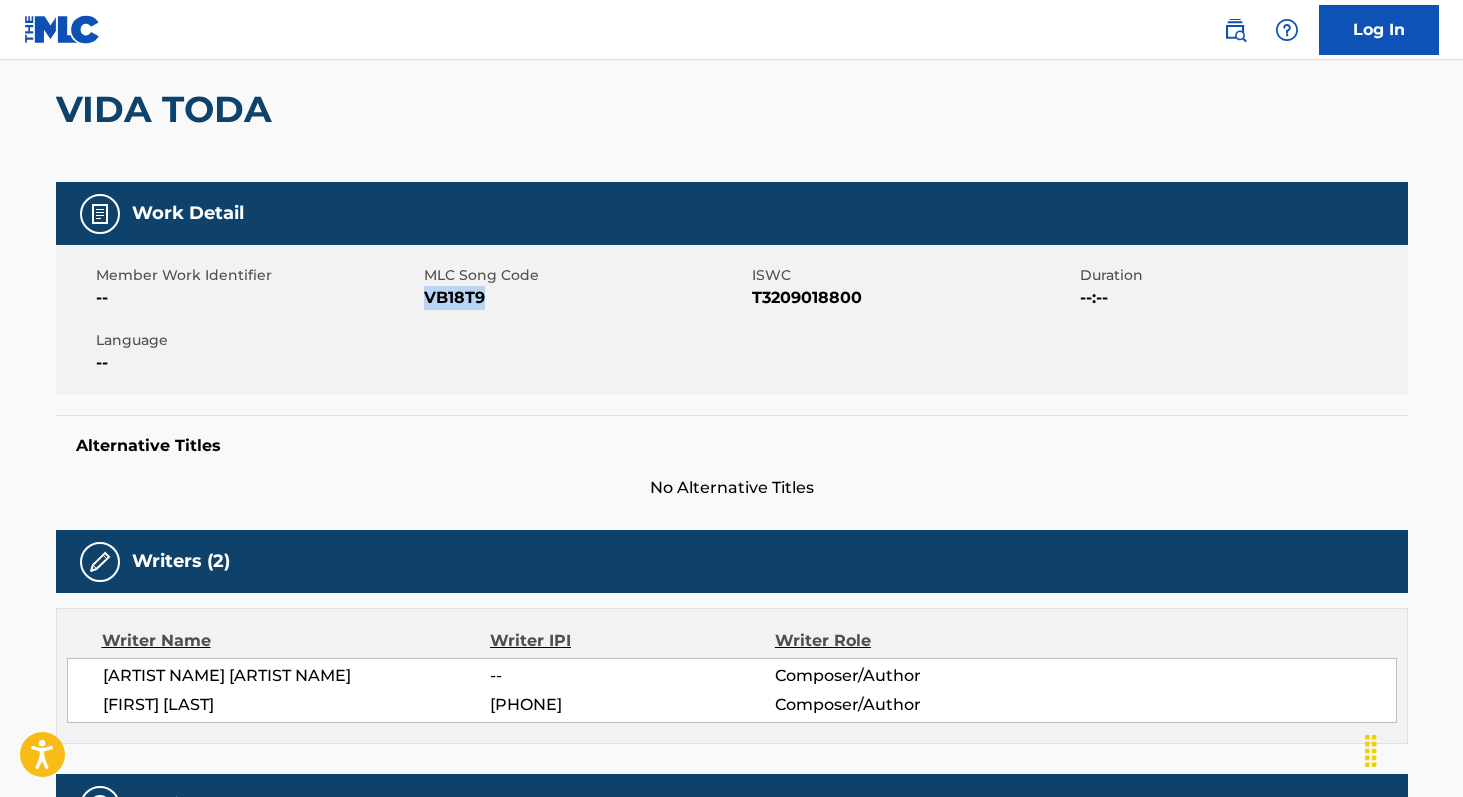 scroll, scrollTop: 0, scrollLeft: 0, axis: both 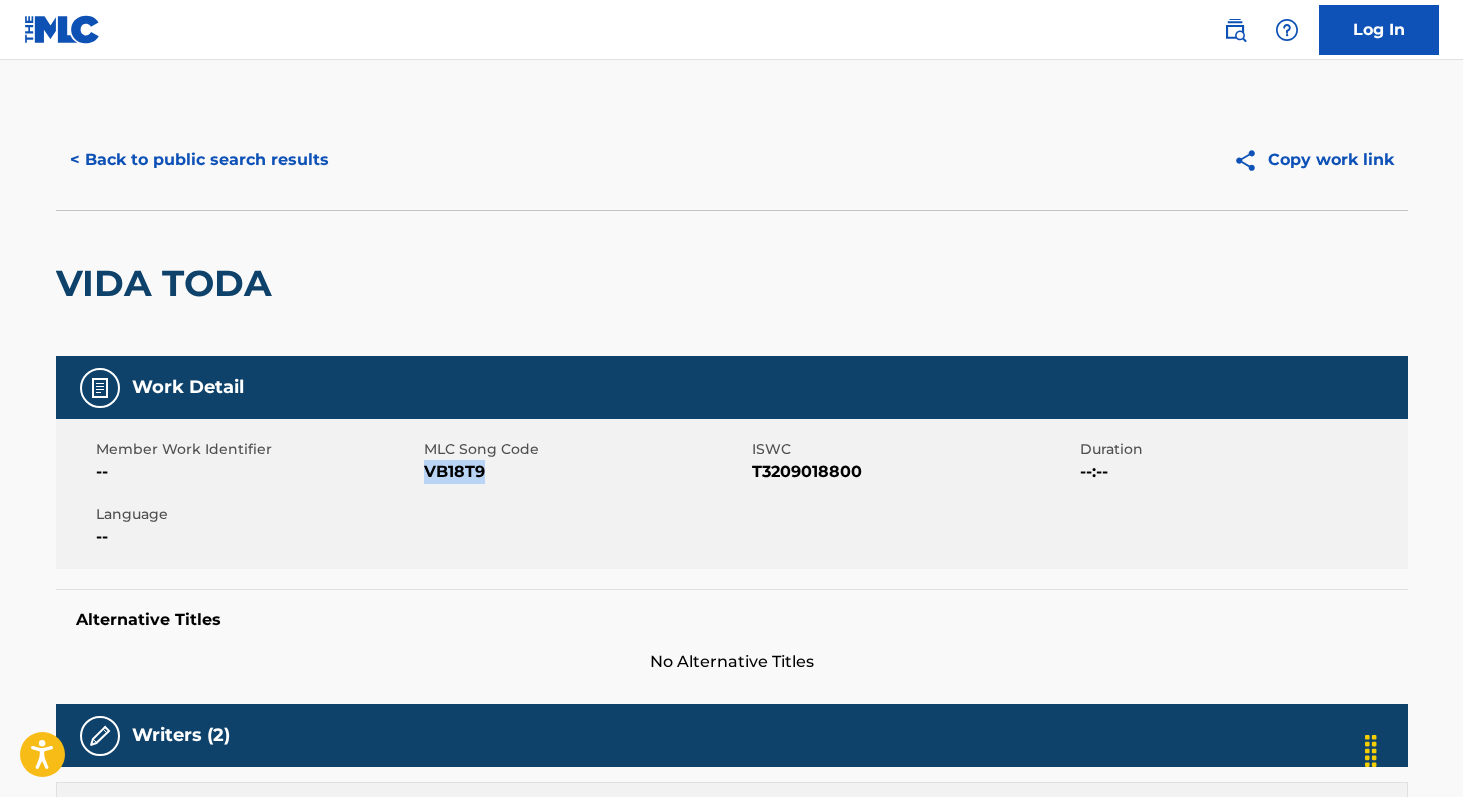click on "< Back to public search results" at bounding box center [199, 160] 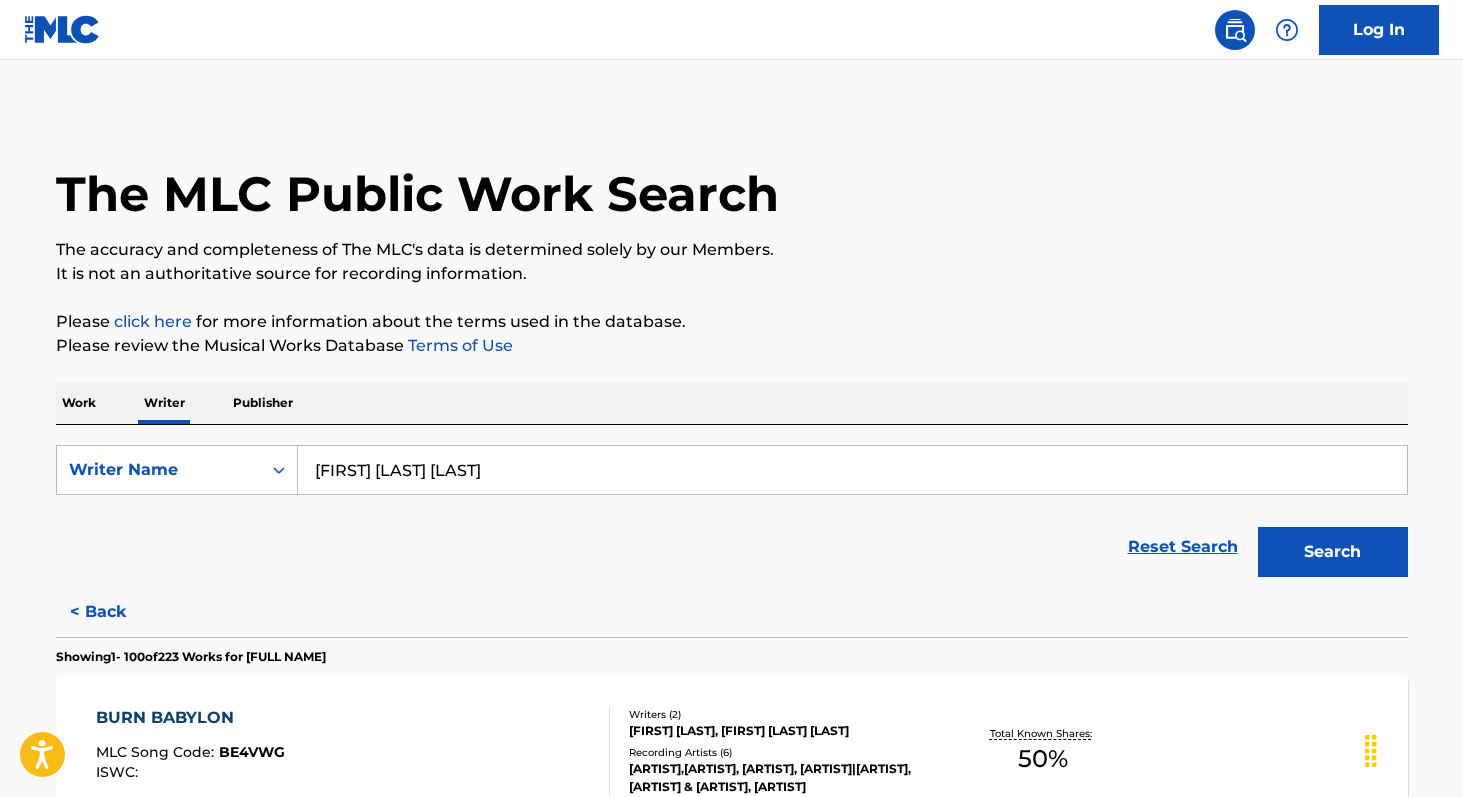 click on "[FIRST] [LAST] [LAST]" at bounding box center (852, 470) 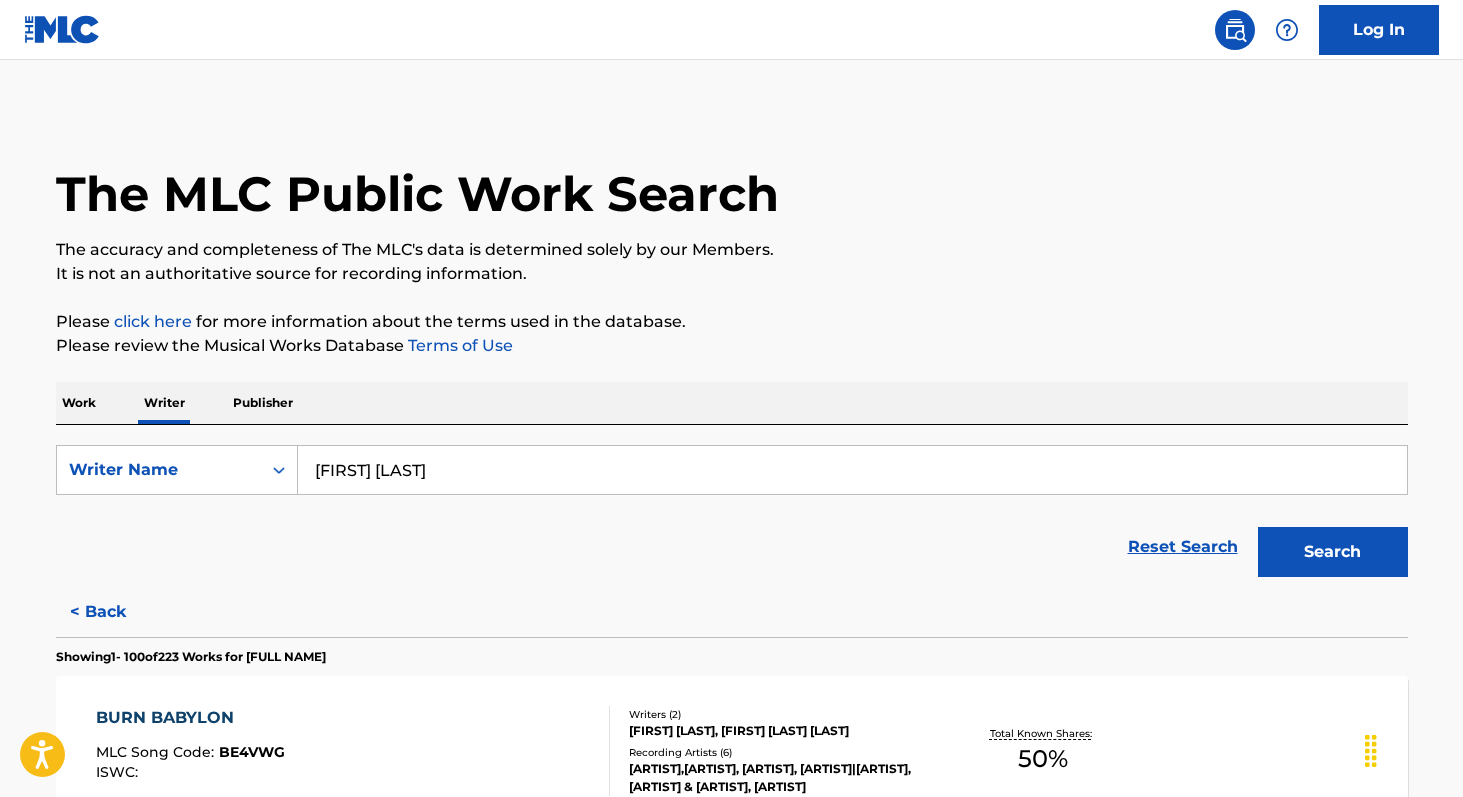 type on "[FIRST] [LAST]" 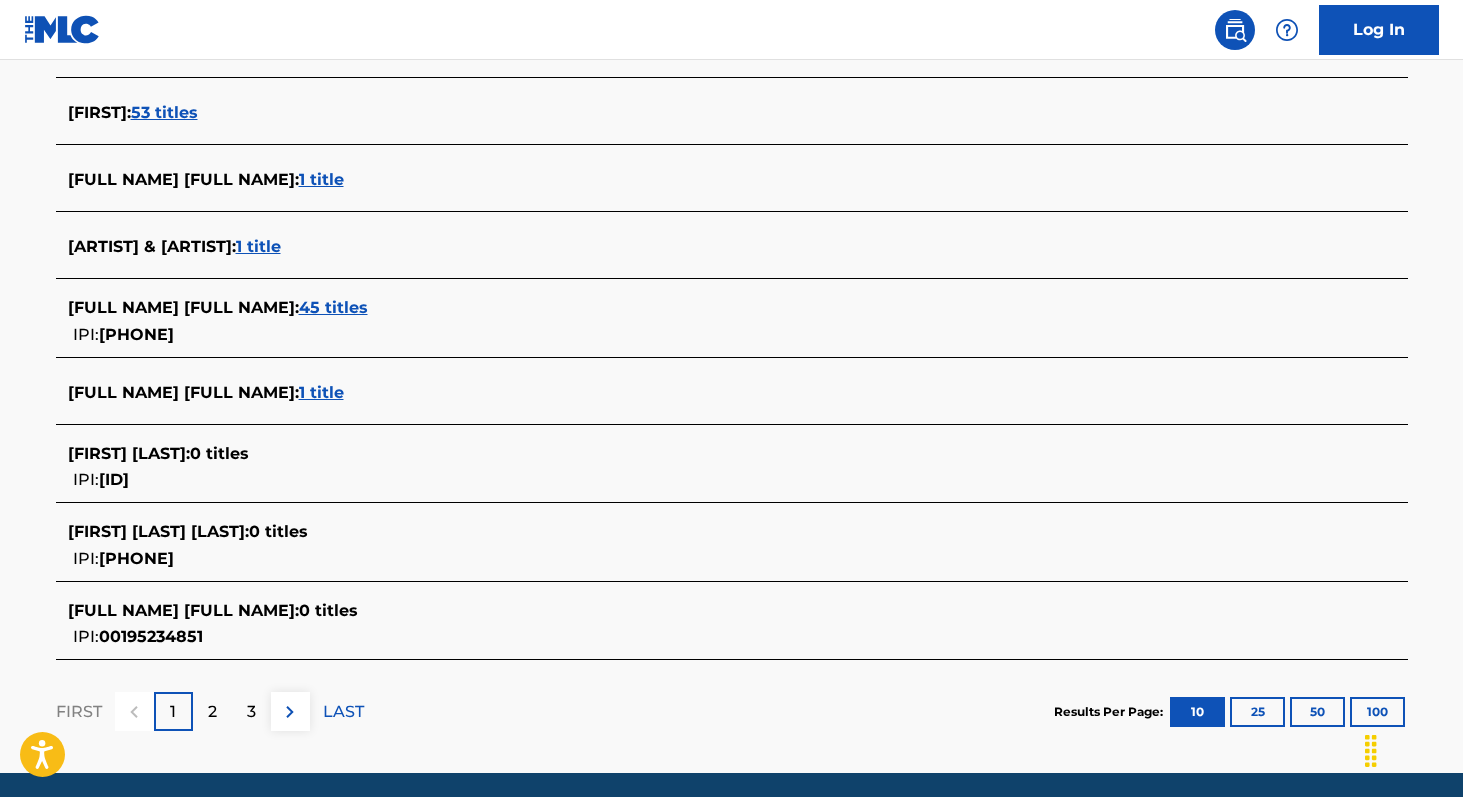 scroll, scrollTop: 682, scrollLeft: 0, axis: vertical 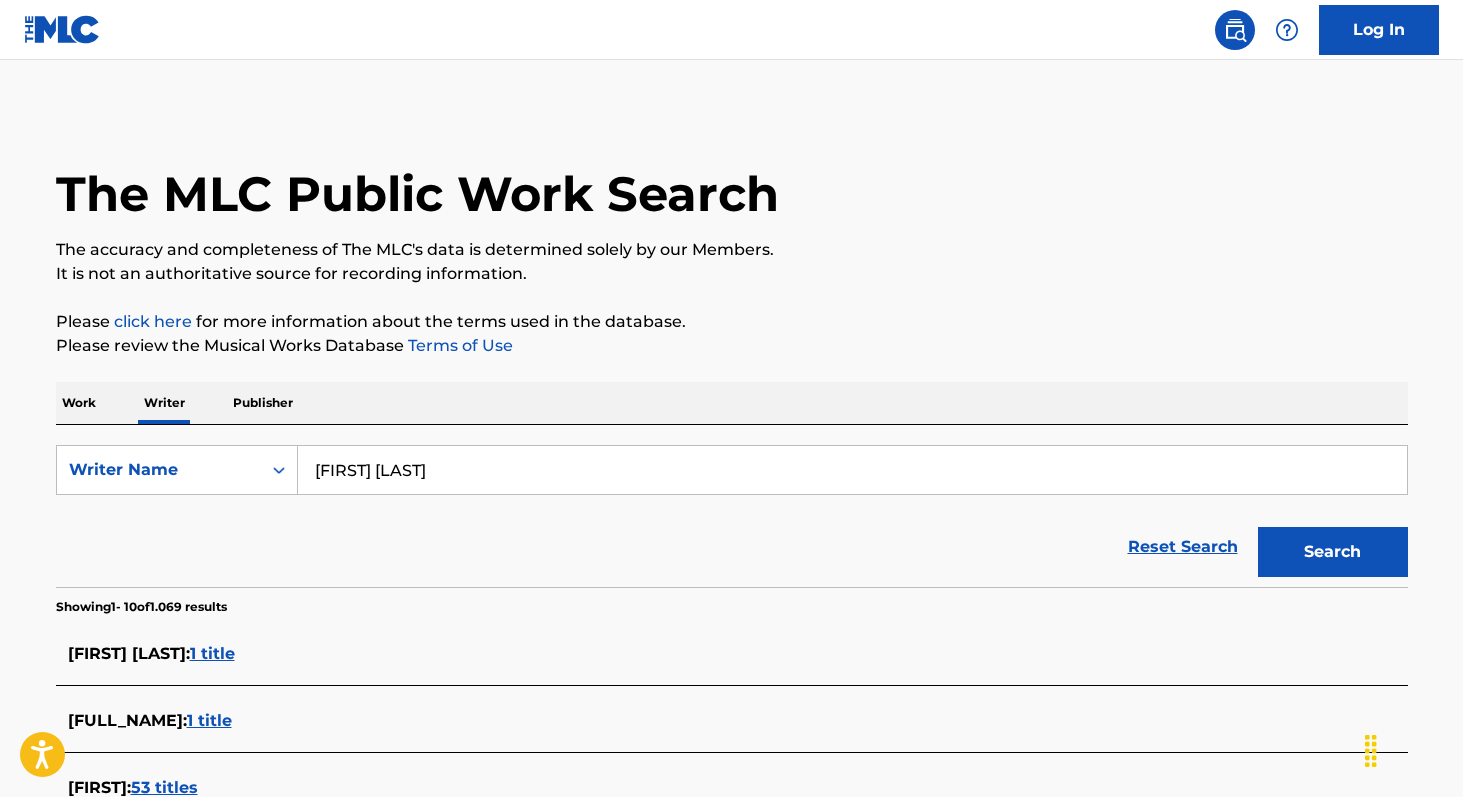 click on "Work" at bounding box center (79, 403) 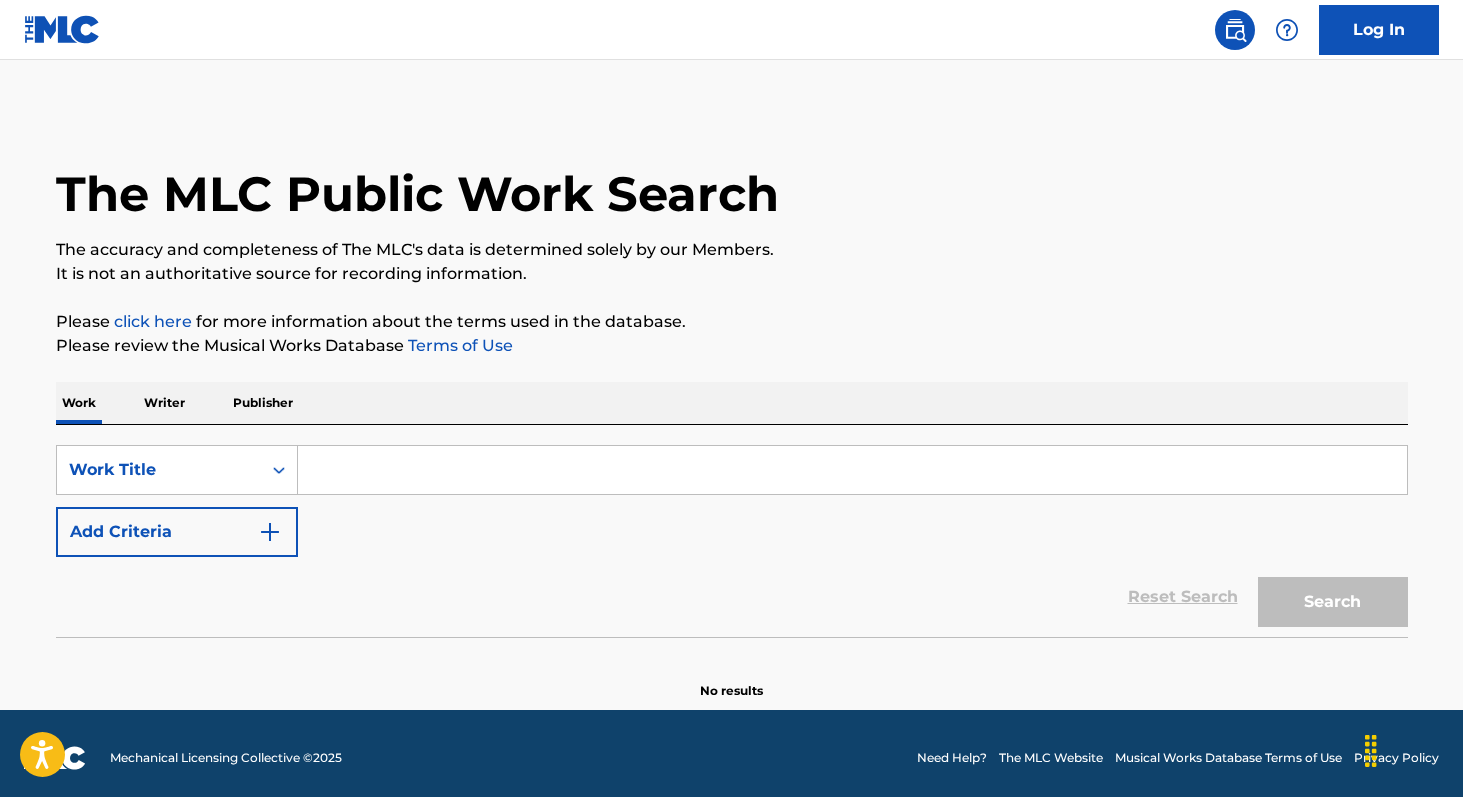 click at bounding box center (852, 470) 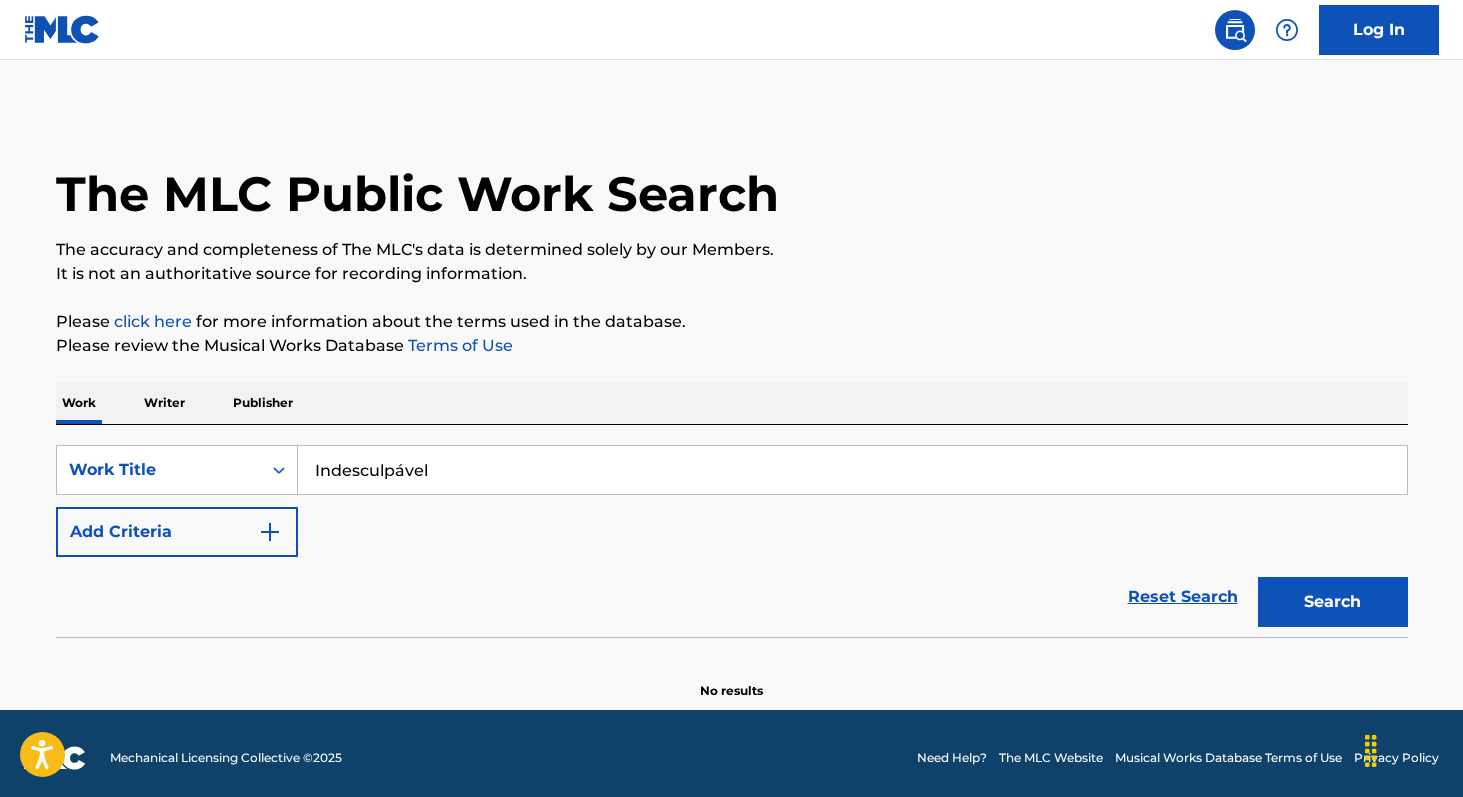 click on "Indesculpável" at bounding box center (852, 470) 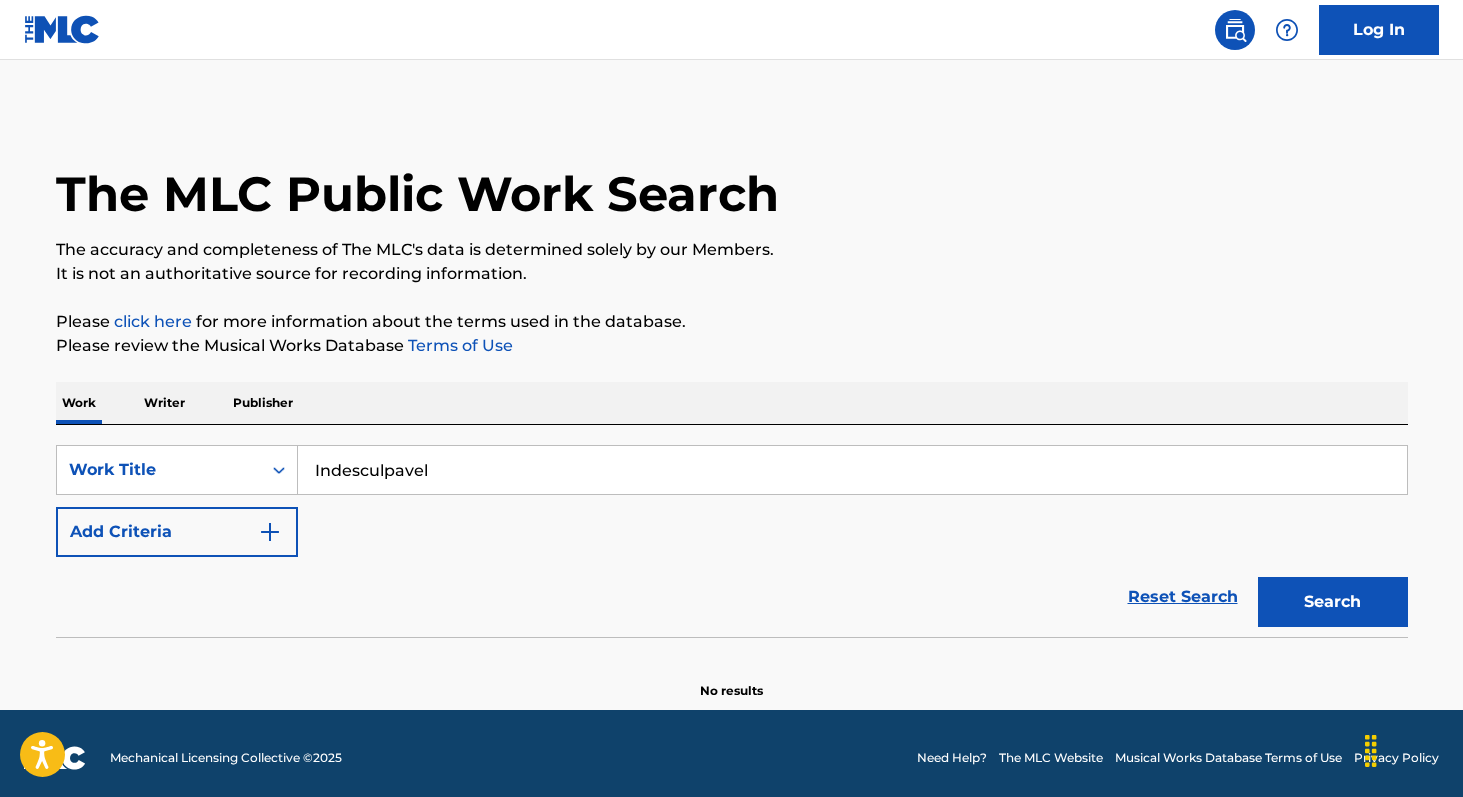type on "Indesculpavel" 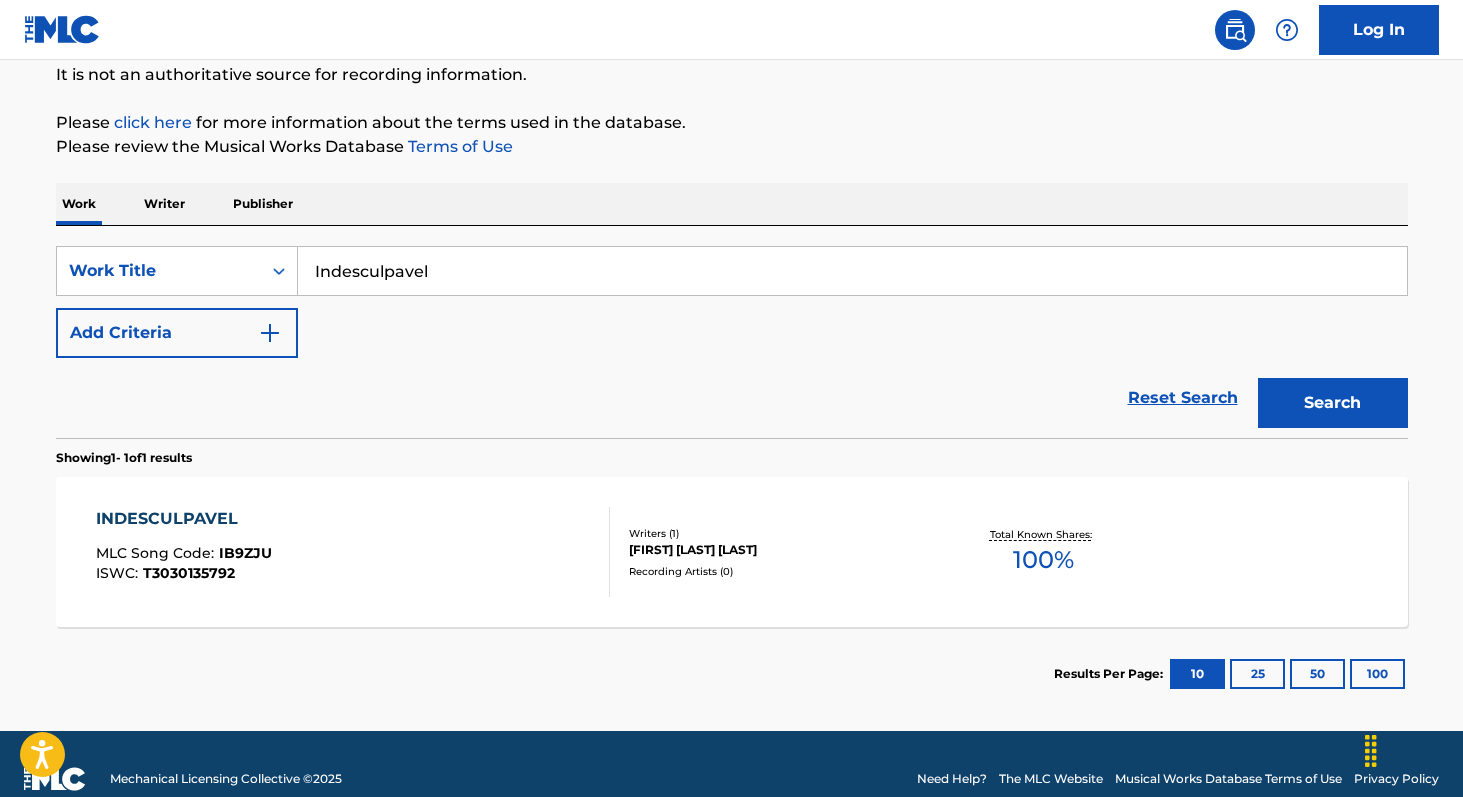 scroll, scrollTop: 229, scrollLeft: 0, axis: vertical 